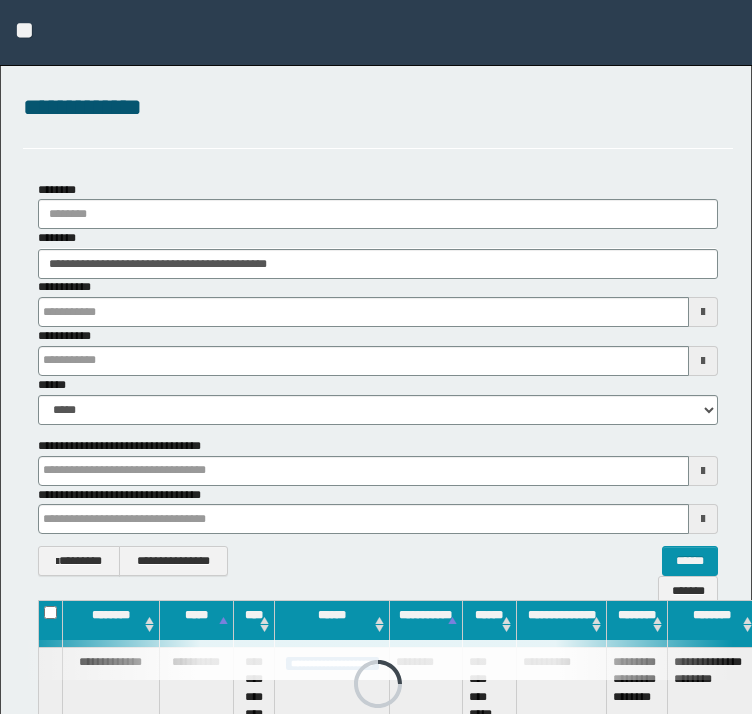 scroll, scrollTop: 0, scrollLeft: 37, axis: horizontal 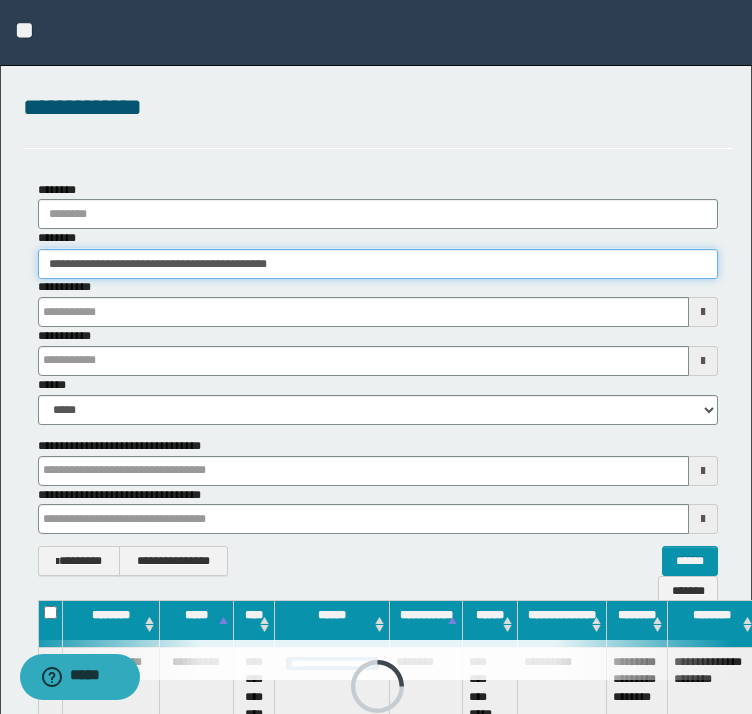 drag, startPoint x: 331, startPoint y: 266, endPoint x: -109, endPoint y: 261, distance: 440.0284 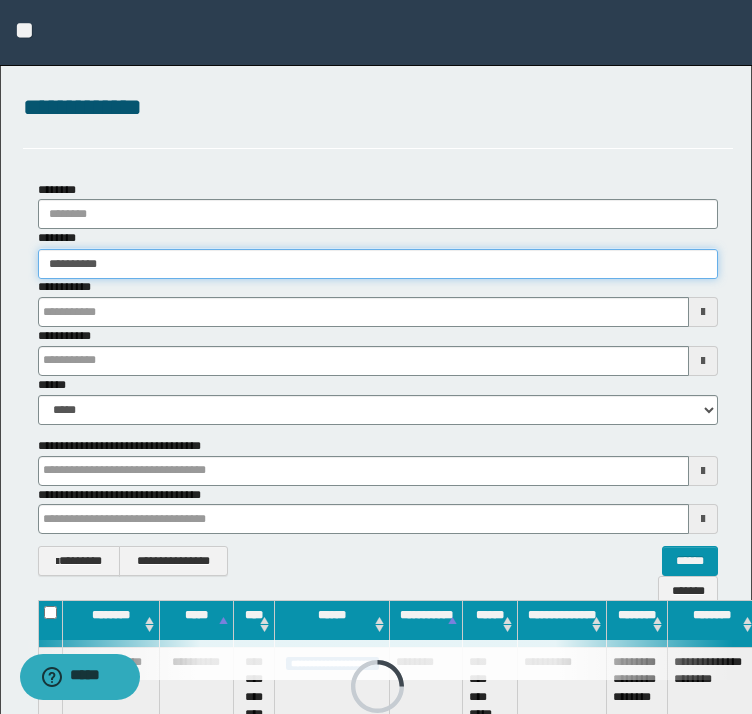 type on "**********" 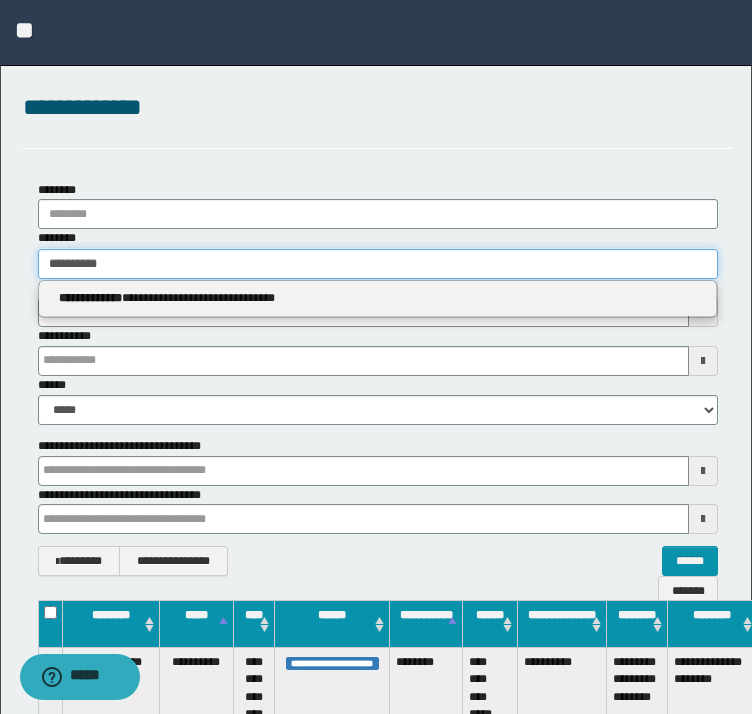 type 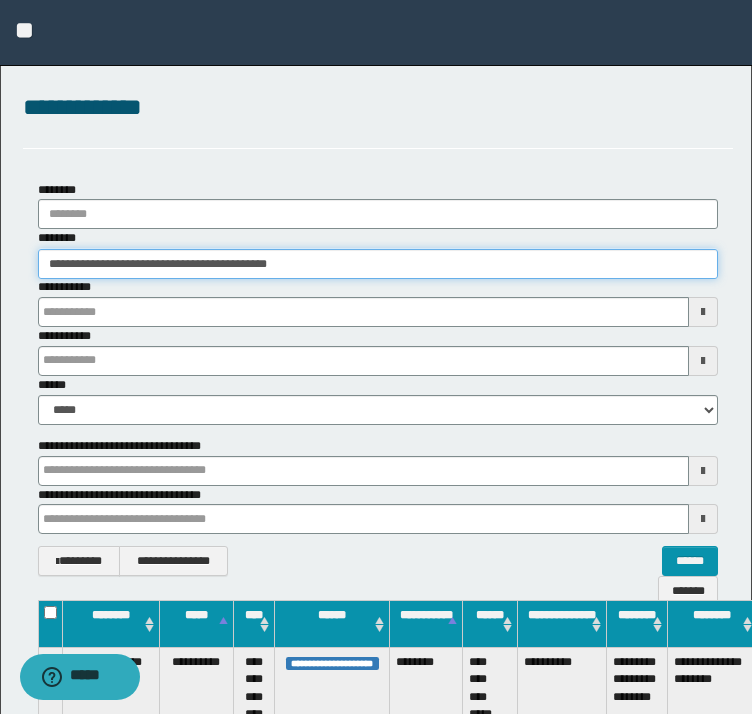 scroll, scrollTop: 0, scrollLeft: 106, axis: horizontal 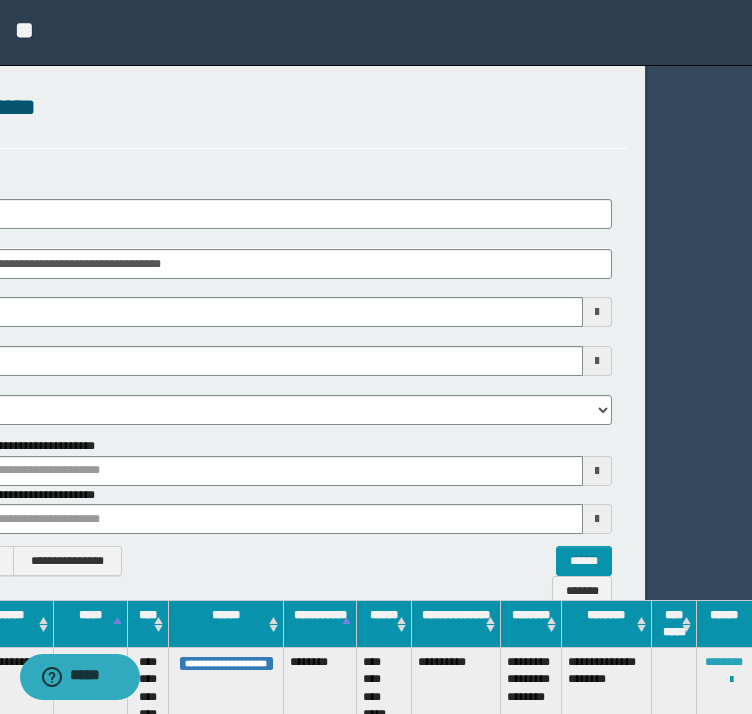 click on "********" at bounding box center [724, 662] 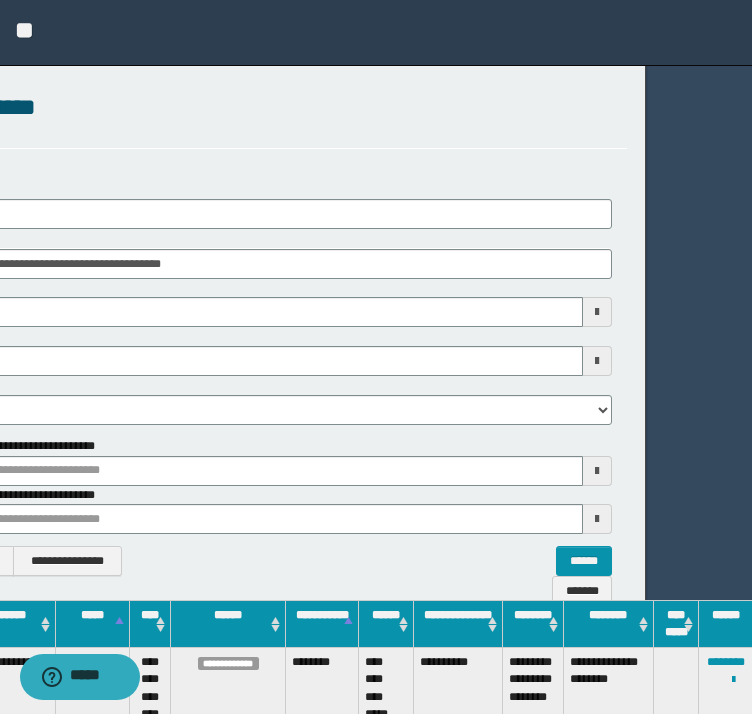 scroll, scrollTop: 0, scrollLeft: 72, axis: horizontal 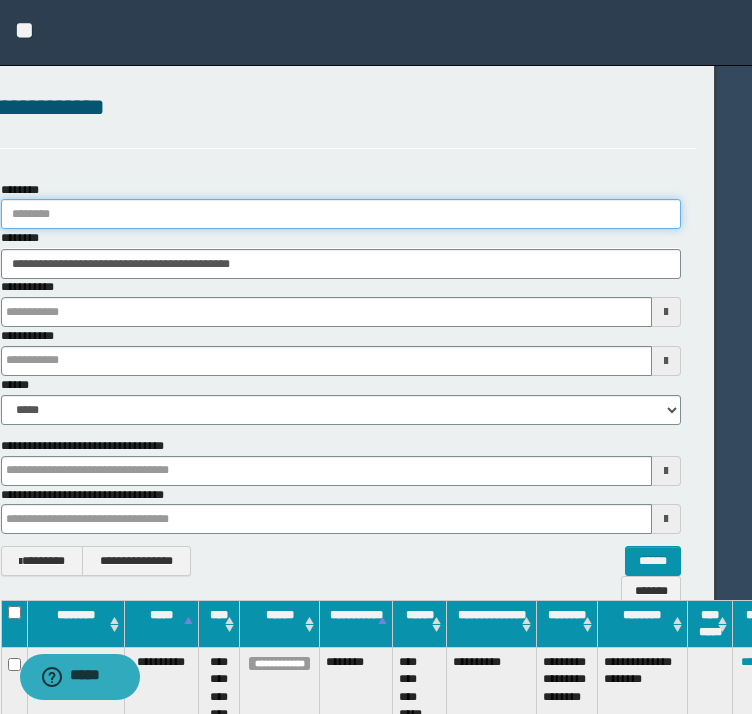 click on "********" at bounding box center [341, 205] 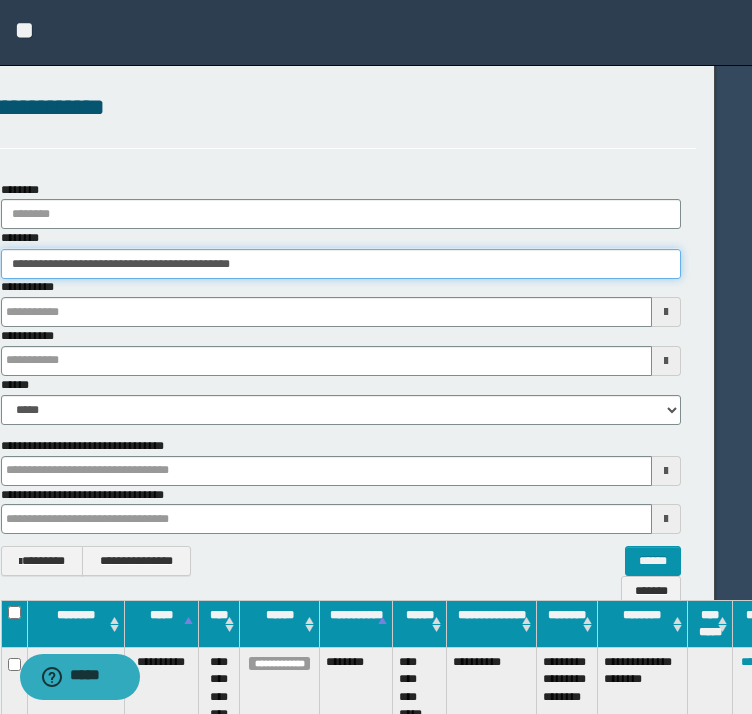 paste 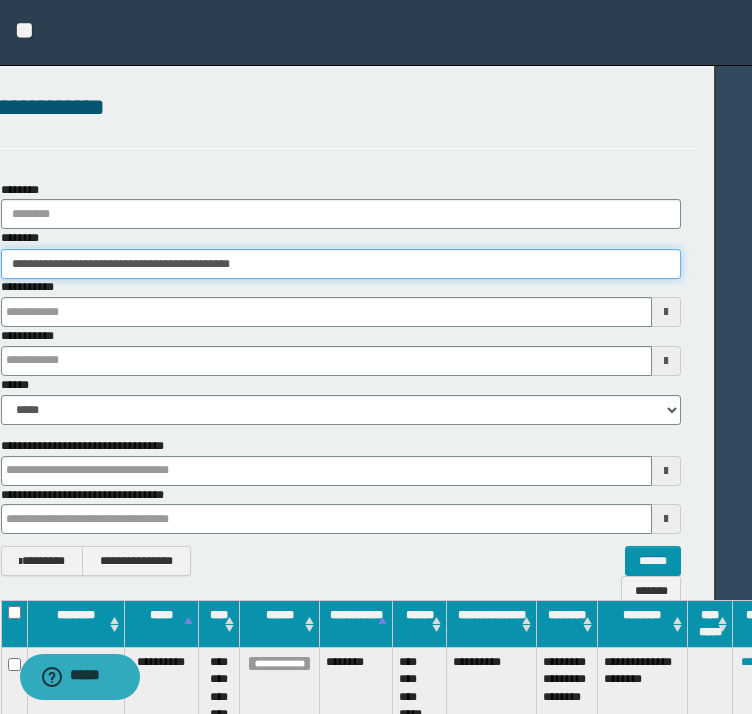type on "********" 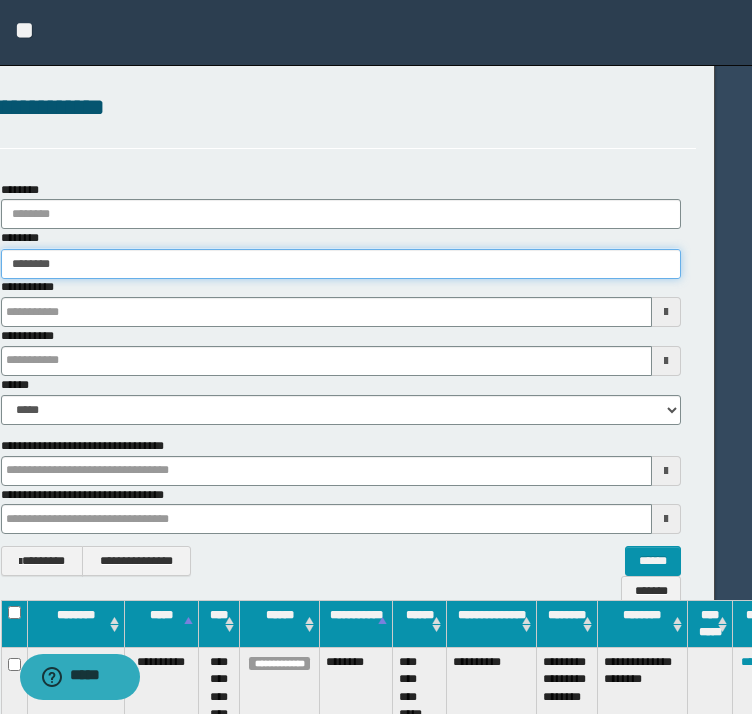 type on "********" 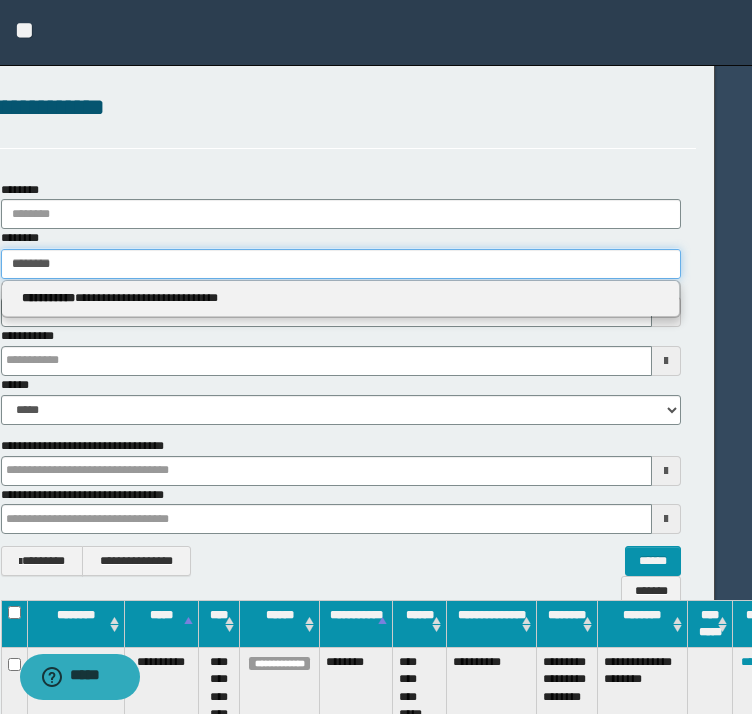 type 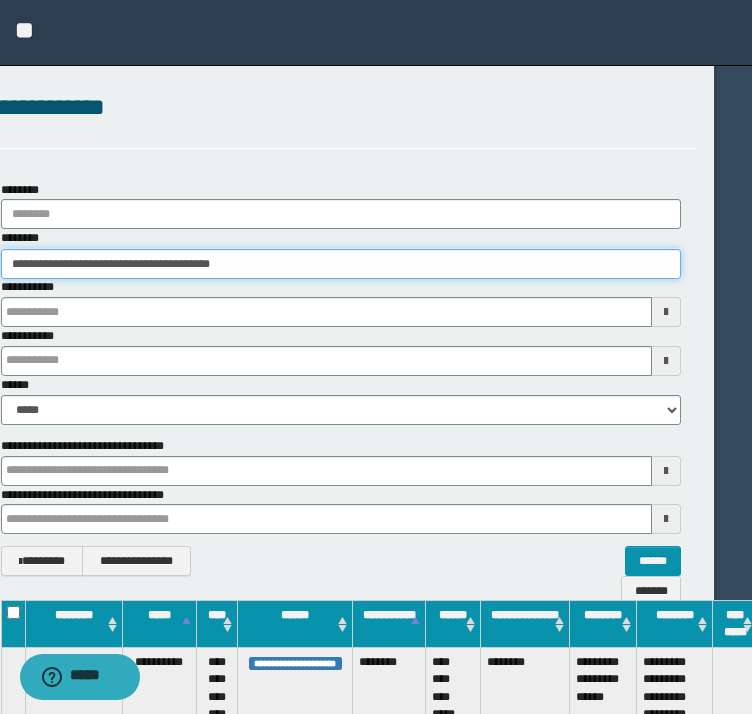 type on "**********" 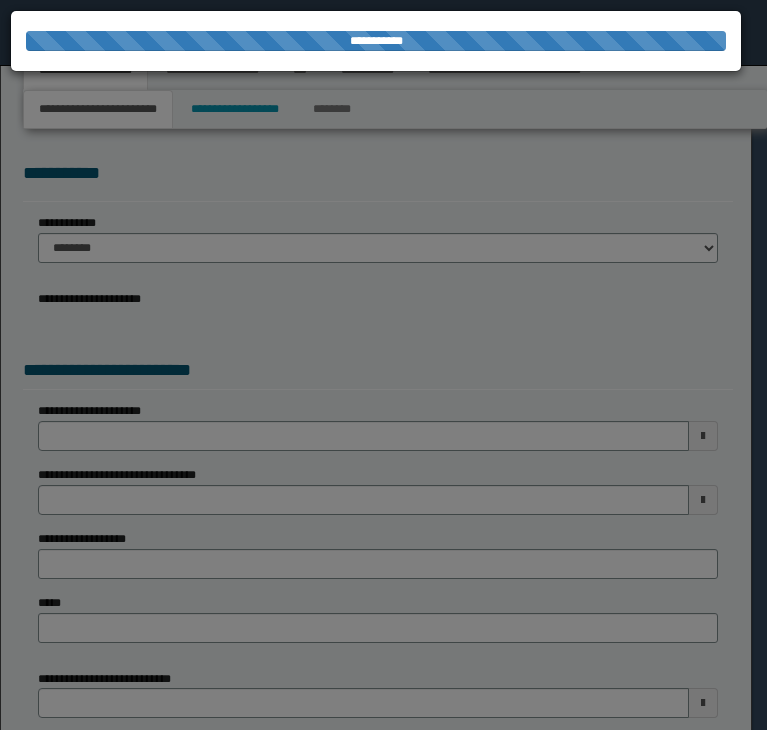 select on "*" 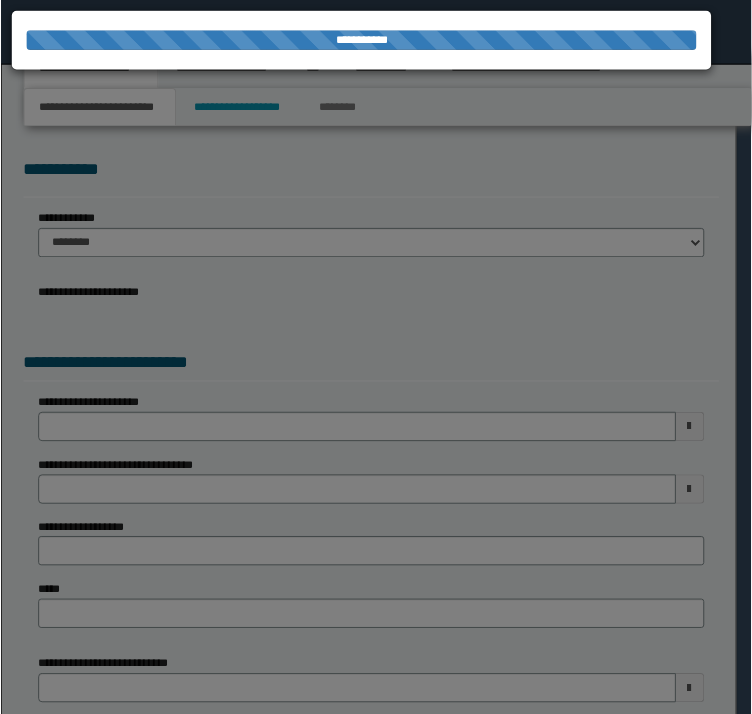 scroll, scrollTop: 0, scrollLeft: 0, axis: both 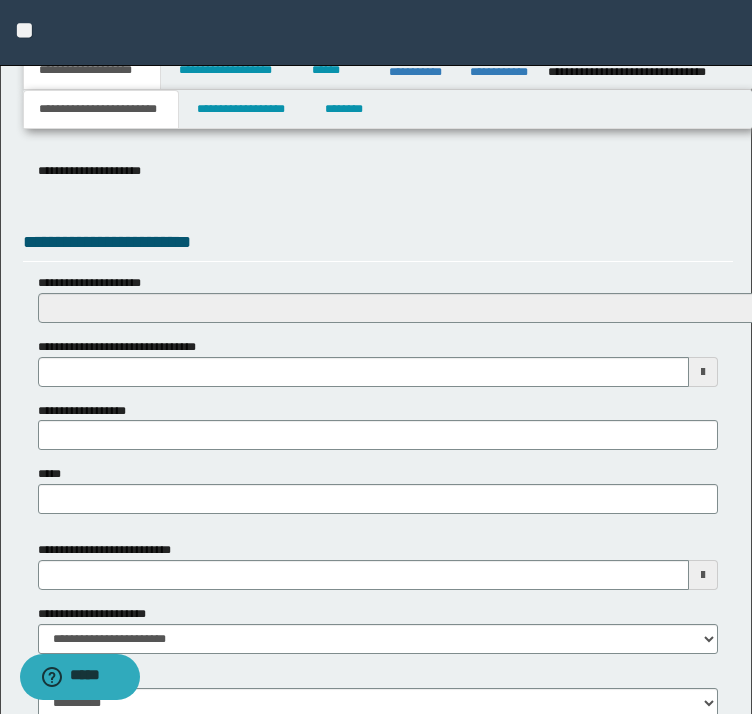 click on "**********" at bounding box center [378, 401] 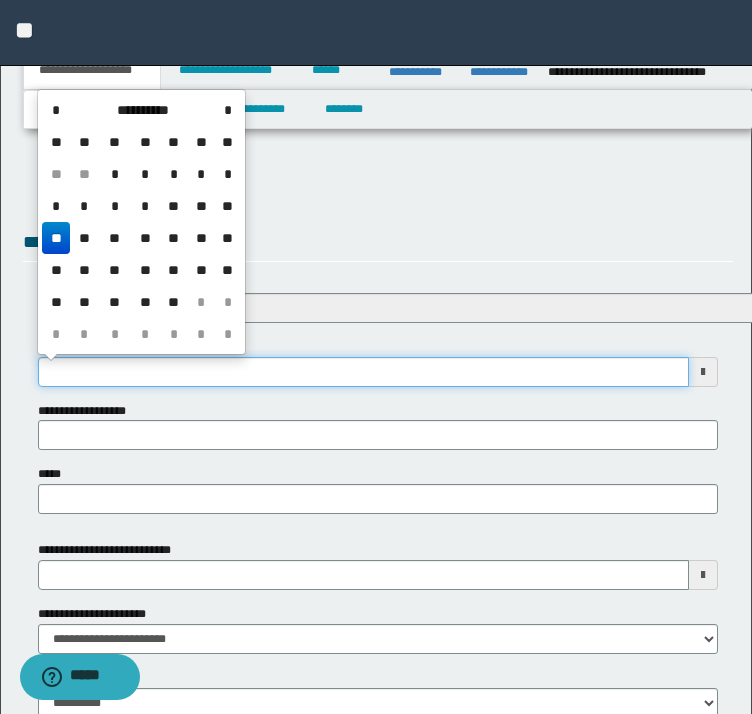 click on "**********" at bounding box center [364, 372] 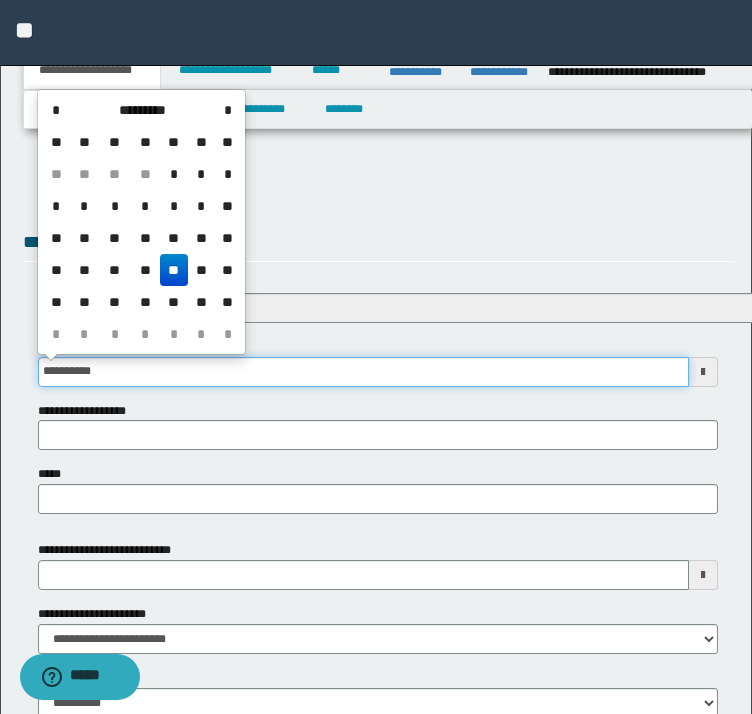 type on "**********" 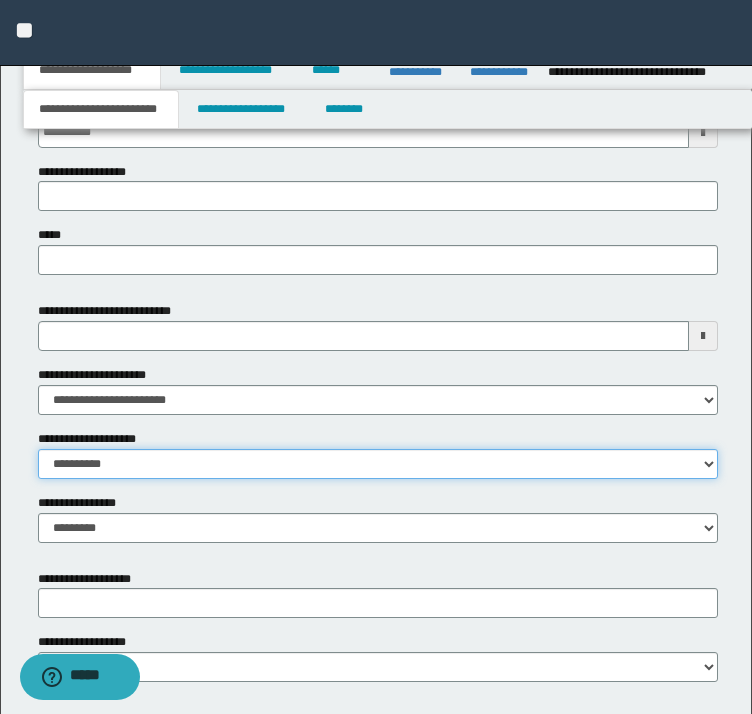 scroll, scrollTop: 930, scrollLeft: 0, axis: vertical 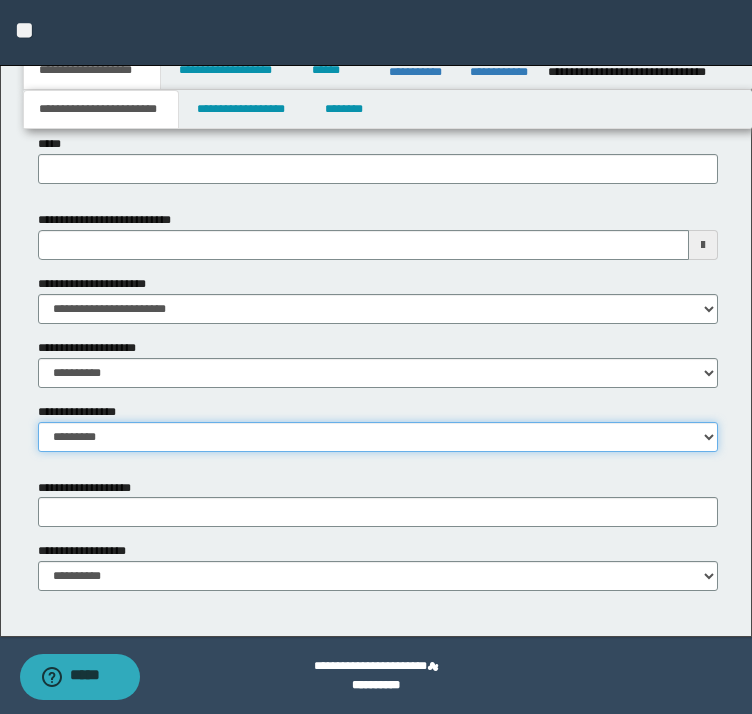 select on "*" 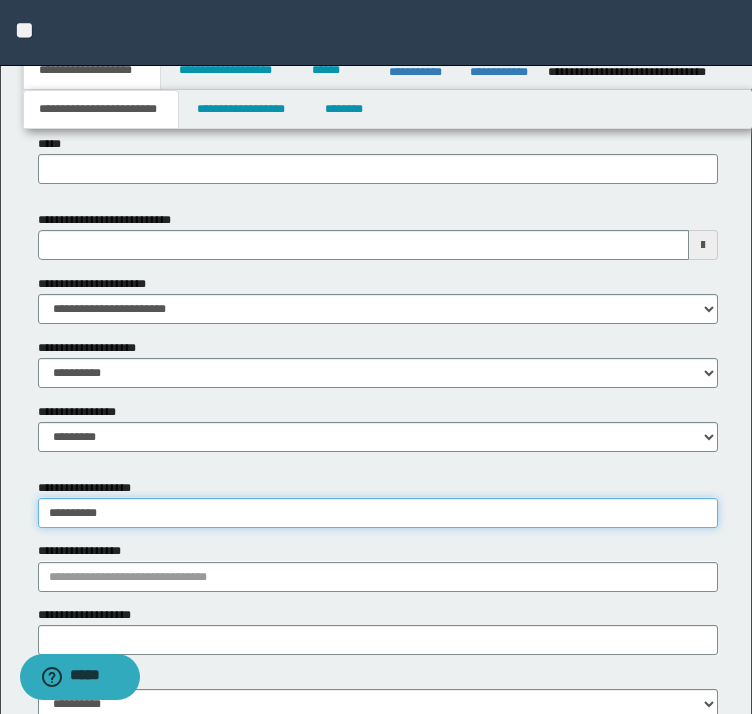 type on "**********" 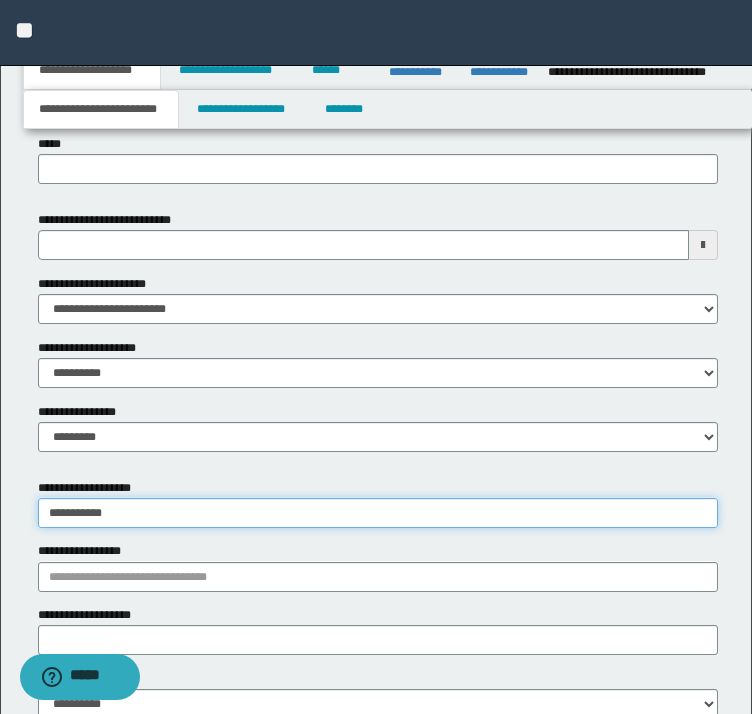 type on "**********" 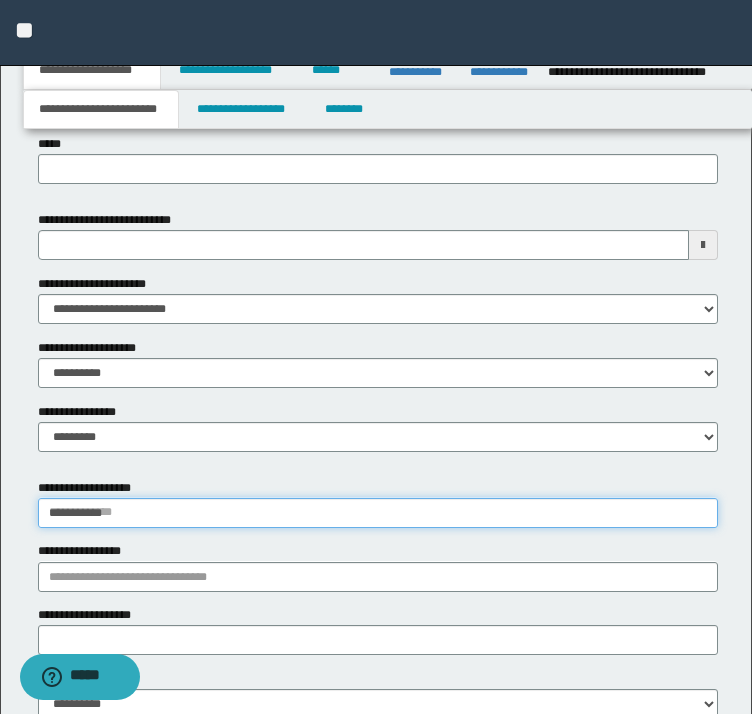 type 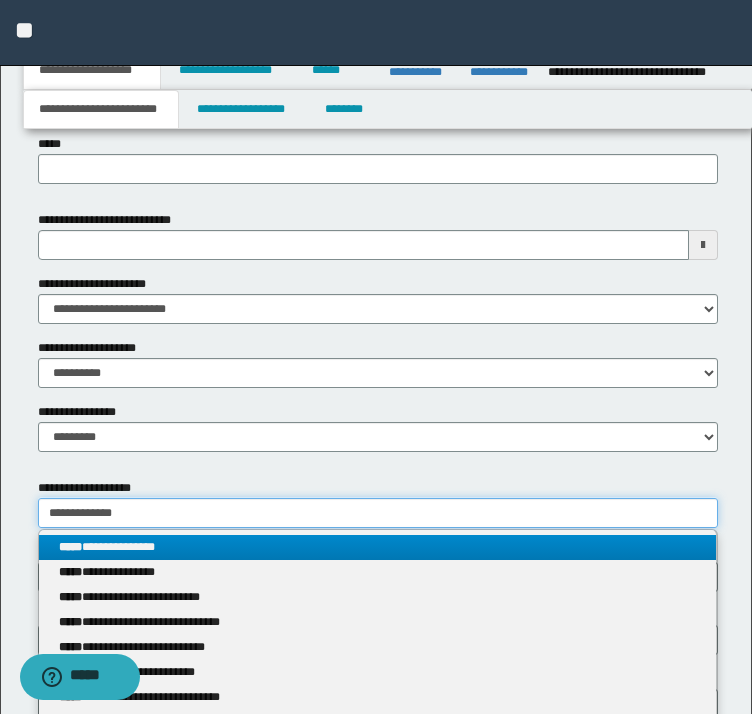 type on "**********" 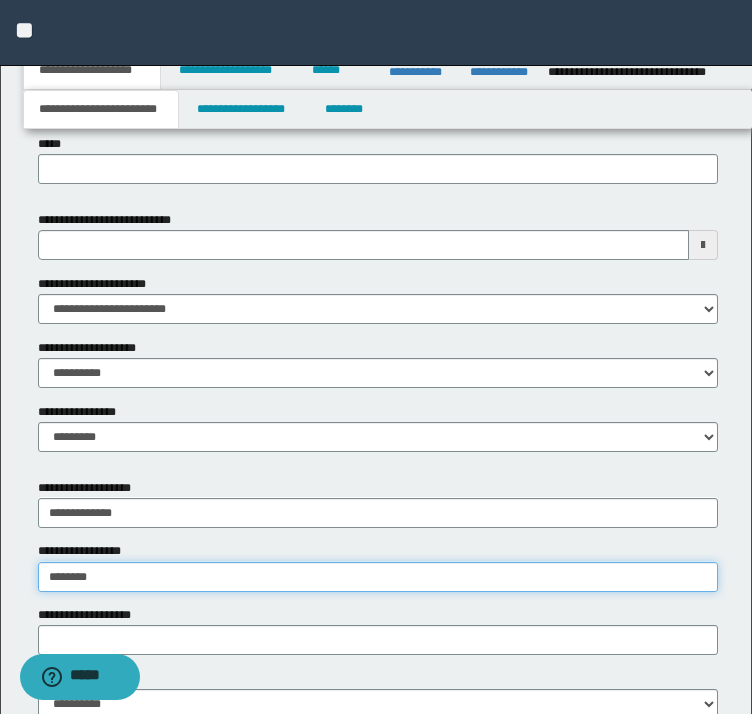 type on "*********" 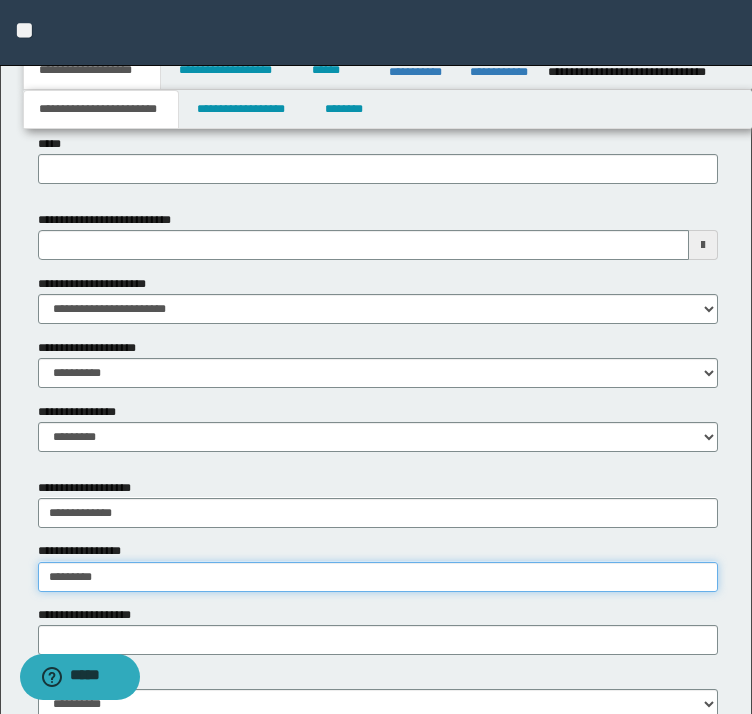 type on "*********" 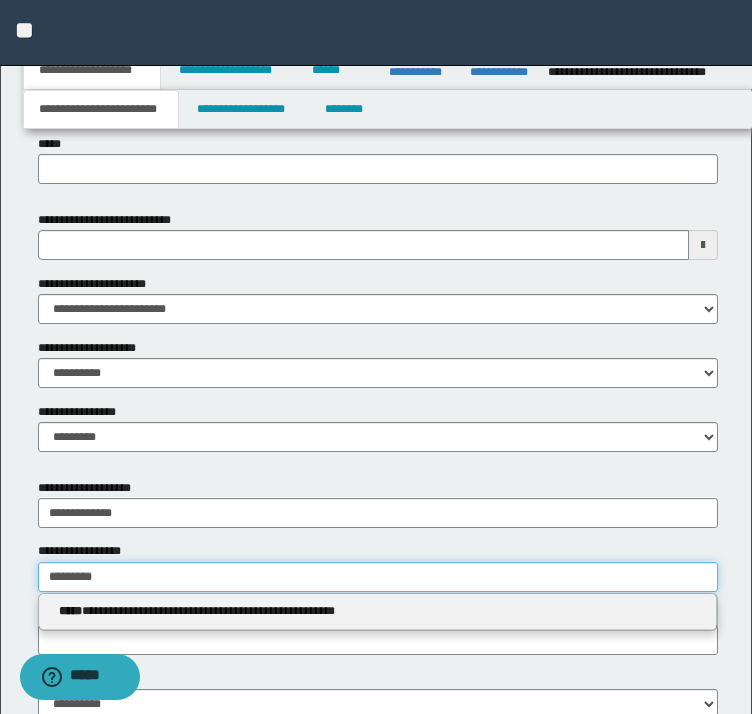 type 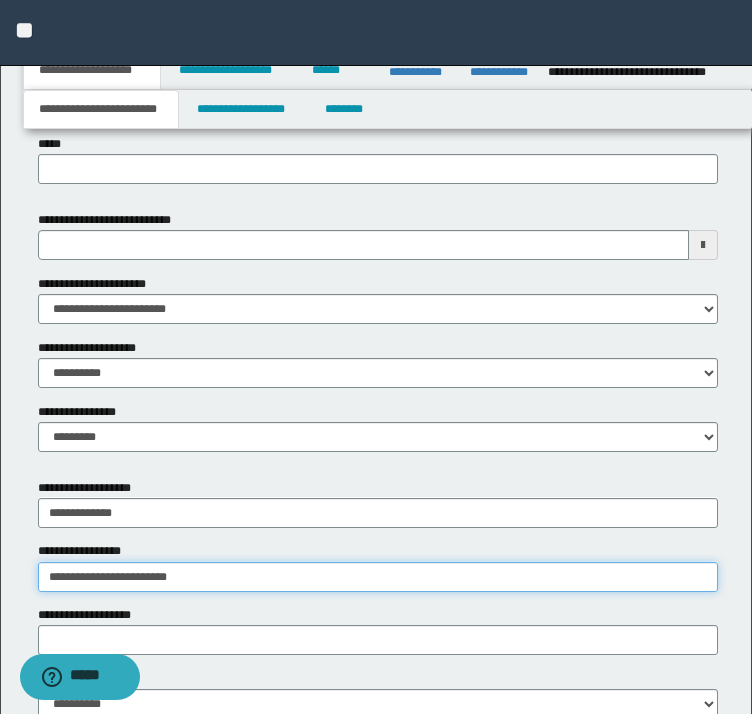 type on "**********" 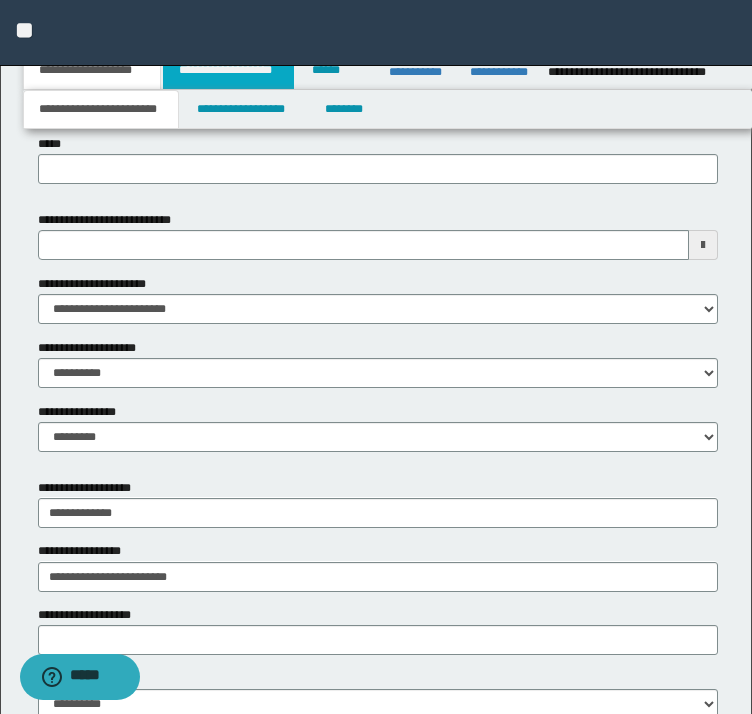 click on "**********" at bounding box center [376, -58] 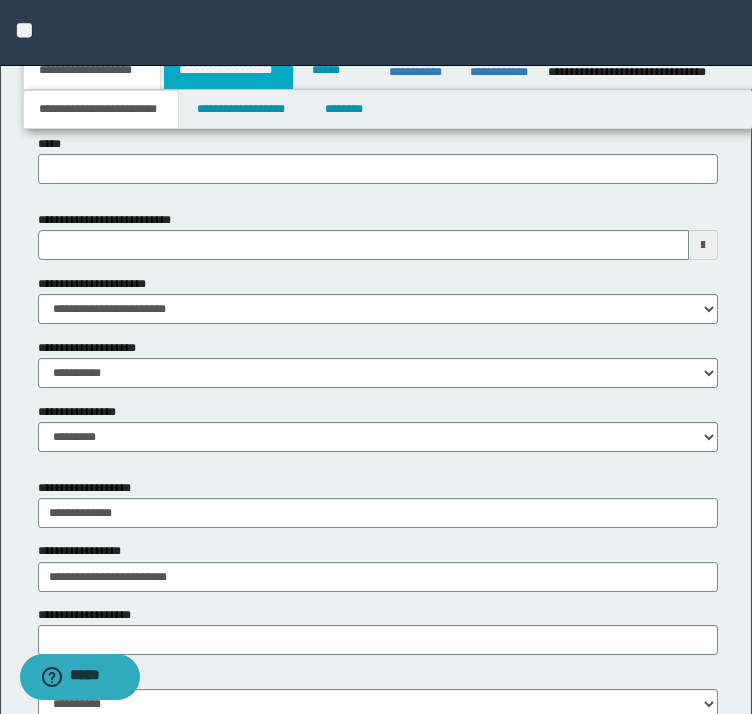 click on "**********" at bounding box center (228, 70) 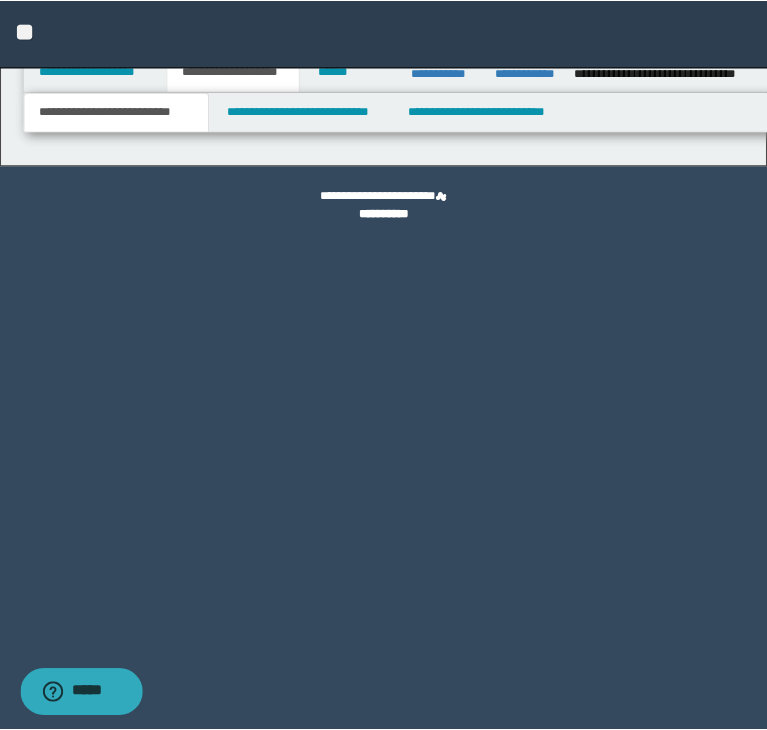 scroll, scrollTop: 0, scrollLeft: 0, axis: both 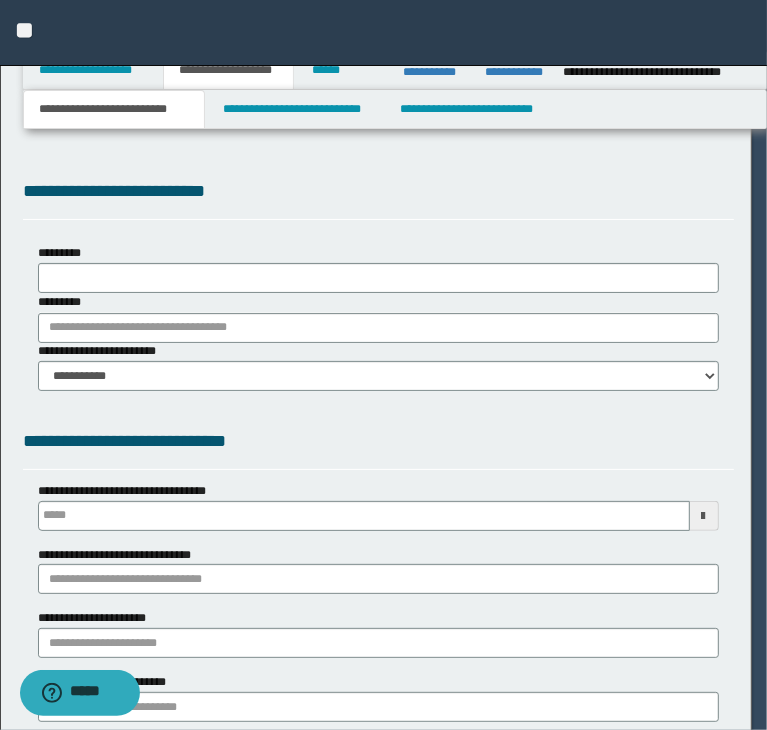 type 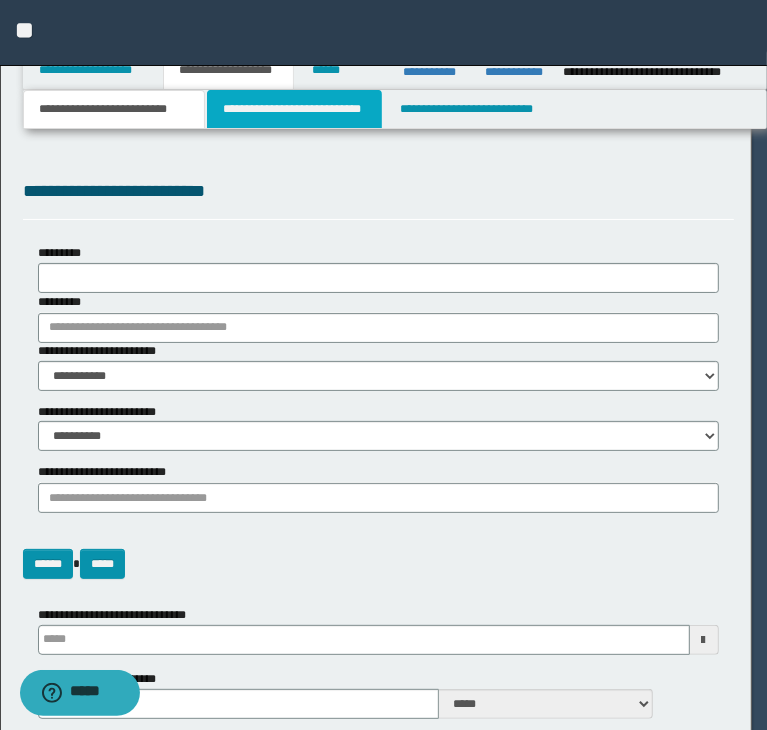 click on "**********" at bounding box center (294, 109) 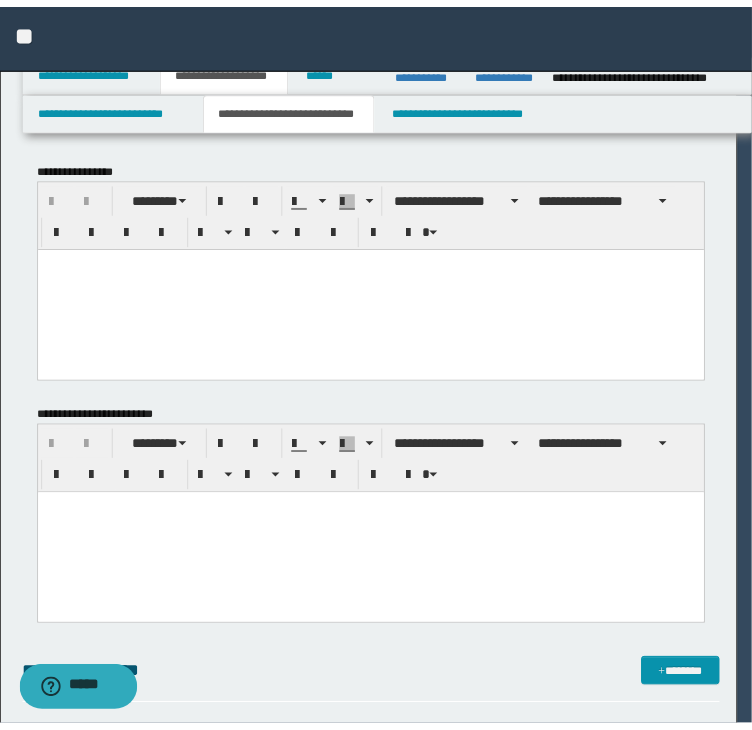 scroll, scrollTop: 0, scrollLeft: 0, axis: both 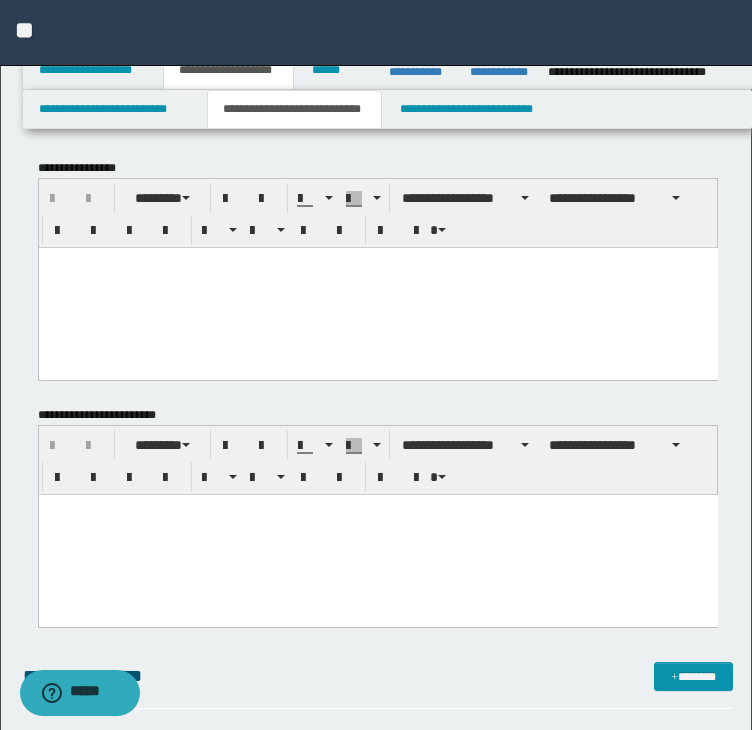 click at bounding box center [377, 287] 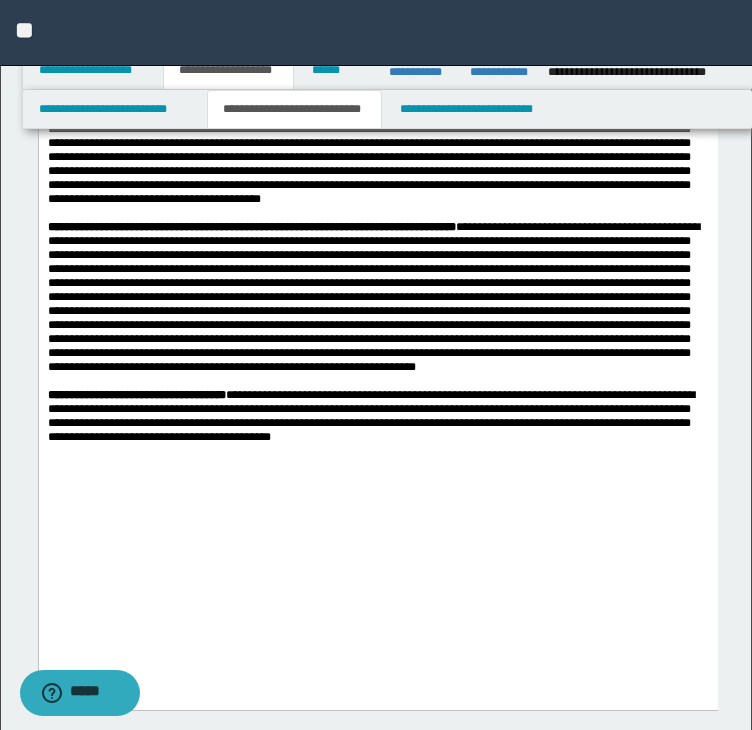 scroll, scrollTop: 1100, scrollLeft: 0, axis: vertical 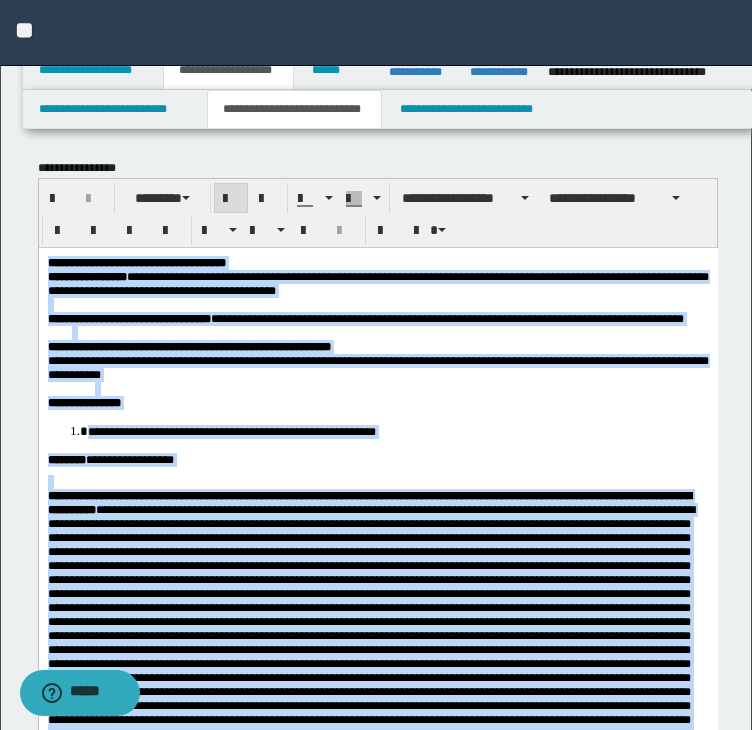 drag, startPoint x: 303, startPoint y: 1331, endPoint x: 1, endPoint y: 199, distance: 1171.592 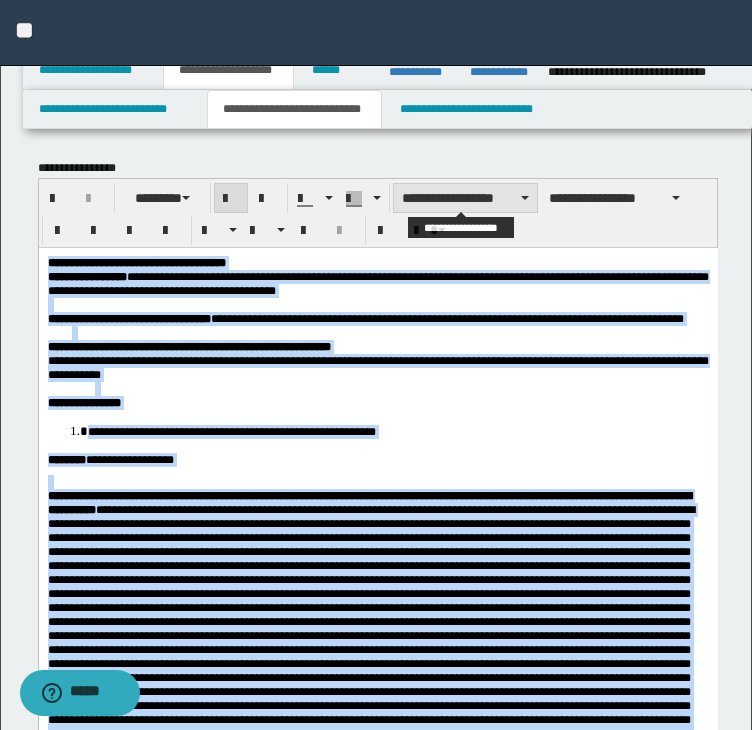 click on "**********" at bounding box center [465, 198] 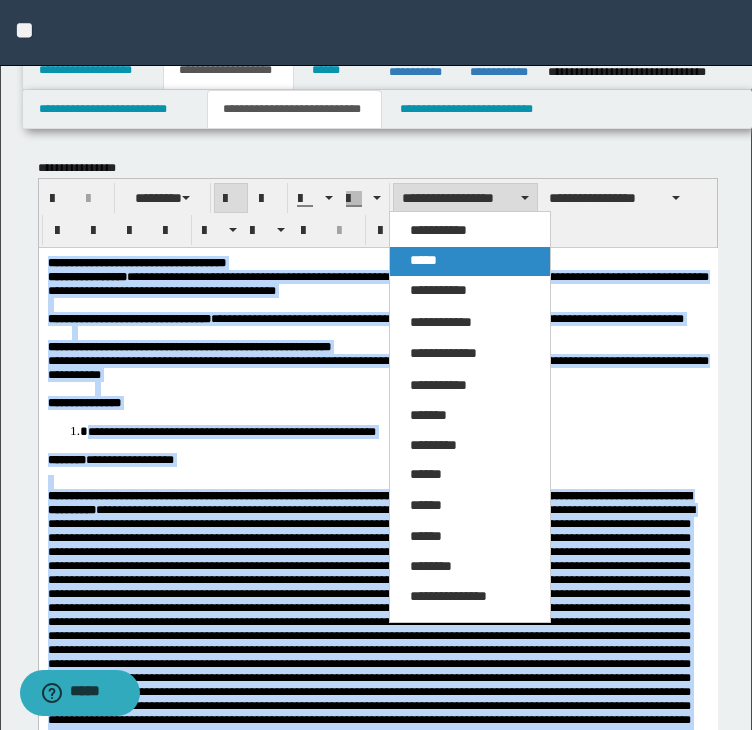 click on "*****" at bounding box center [470, 261] 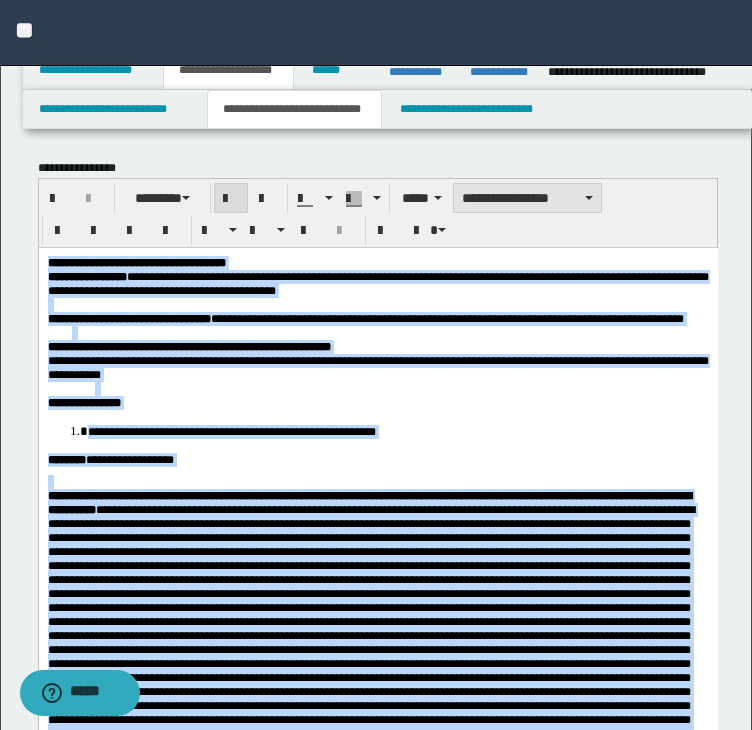 click on "**********" at bounding box center [527, 198] 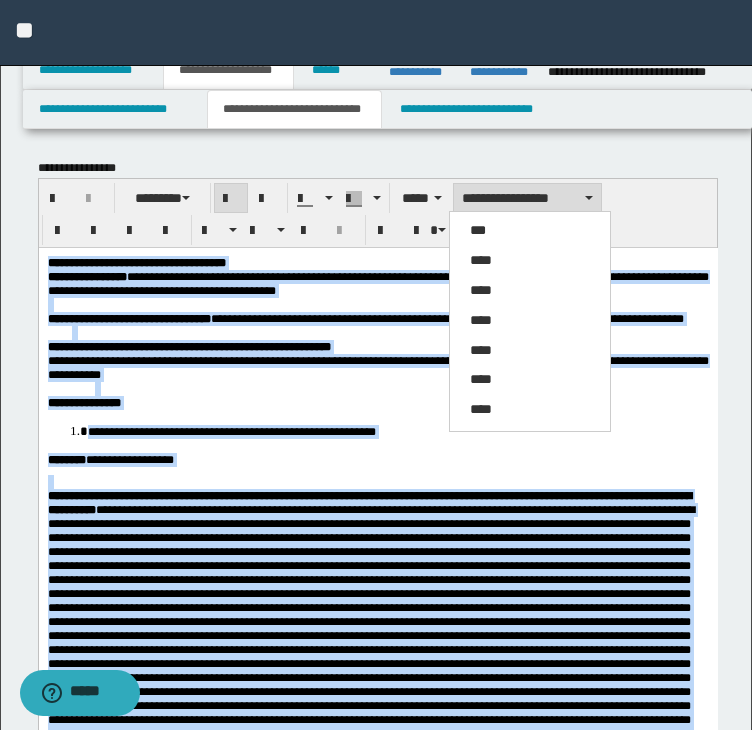 click on "****" at bounding box center [481, 260] 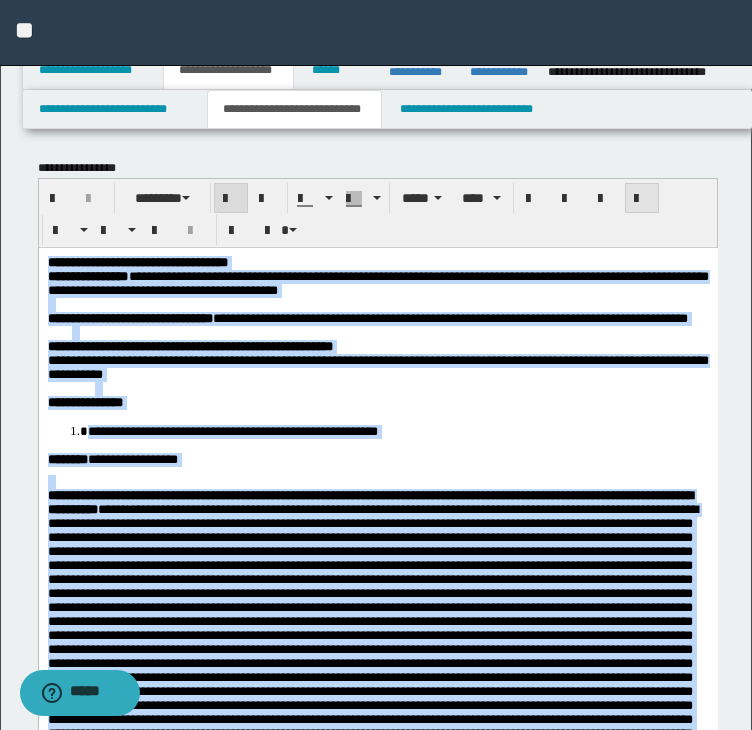 click at bounding box center [642, 199] 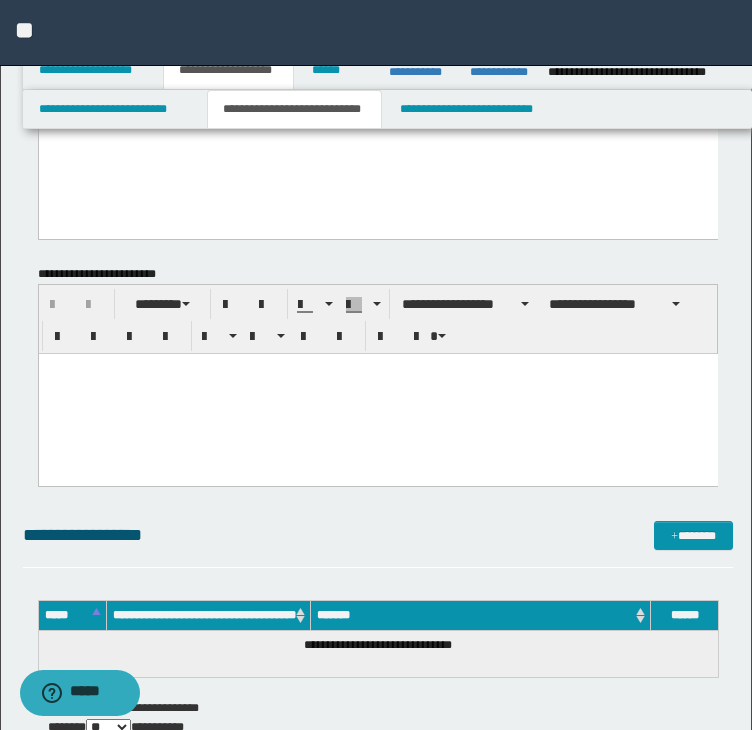 scroll, scrollTop: 1400, scrollLeft: 0, axis: vertical 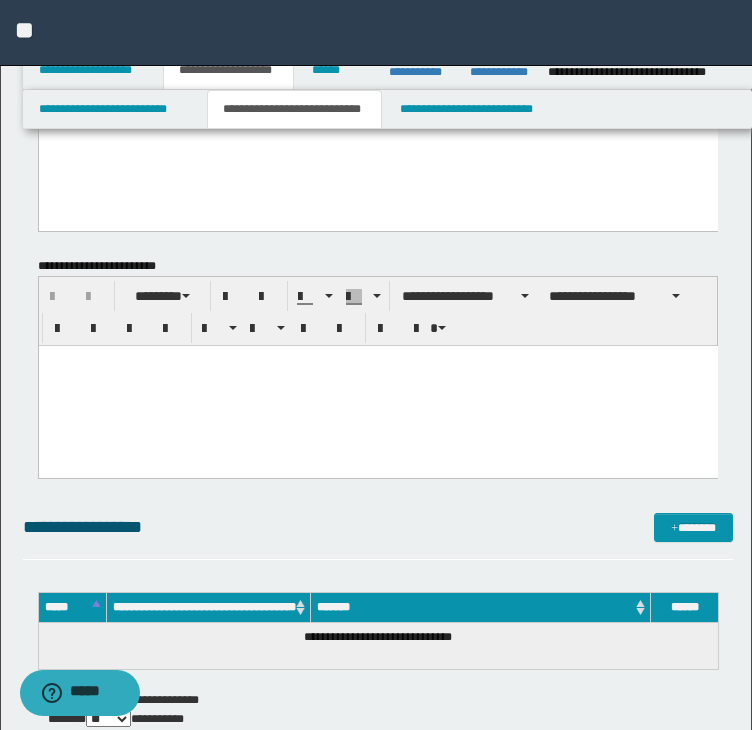 click at bounding box center [377, 386] 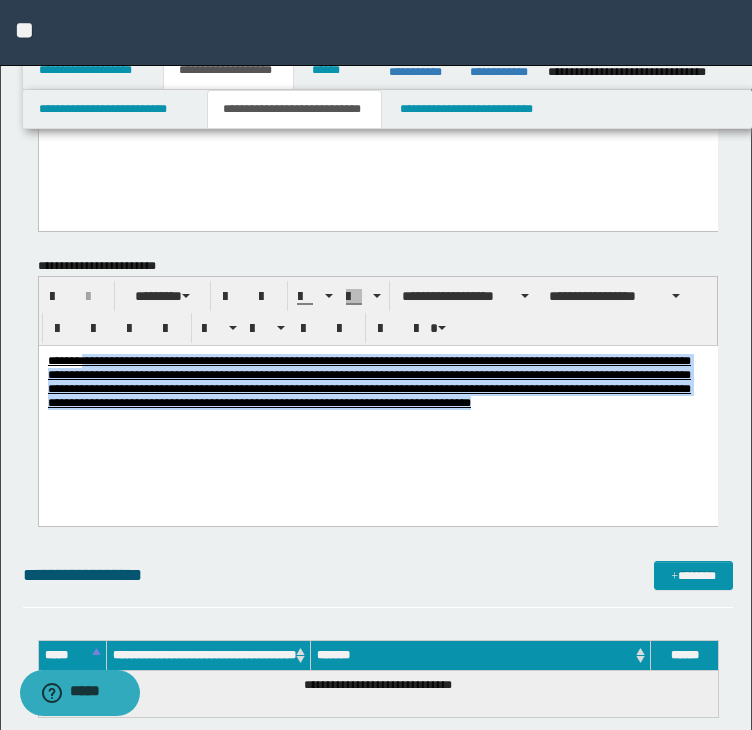 drag, startPoint x: 531, startPoint y: 451, endPoint x: 82, endPoint y: 310, distance: 470.61874 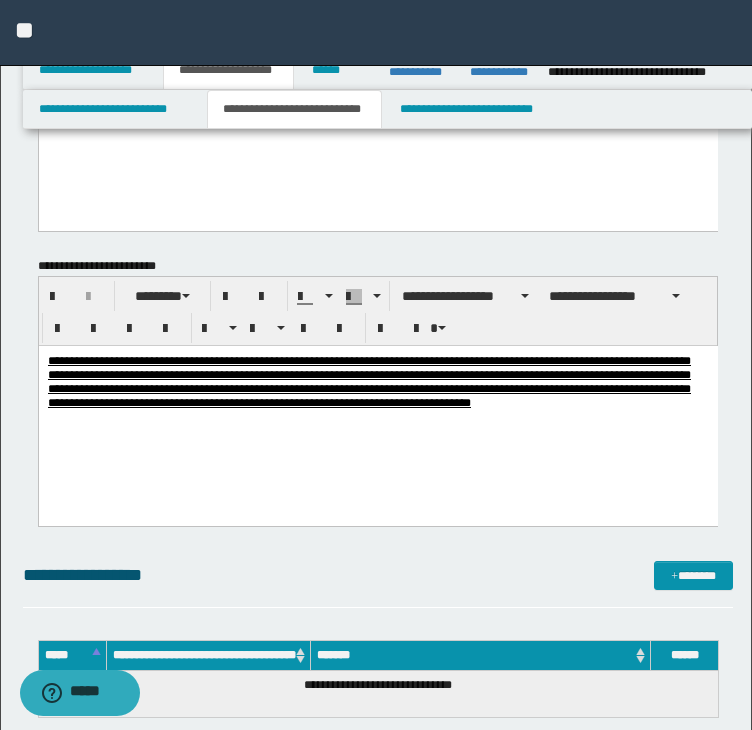 click on "**********" at bounding box center (377, 407) 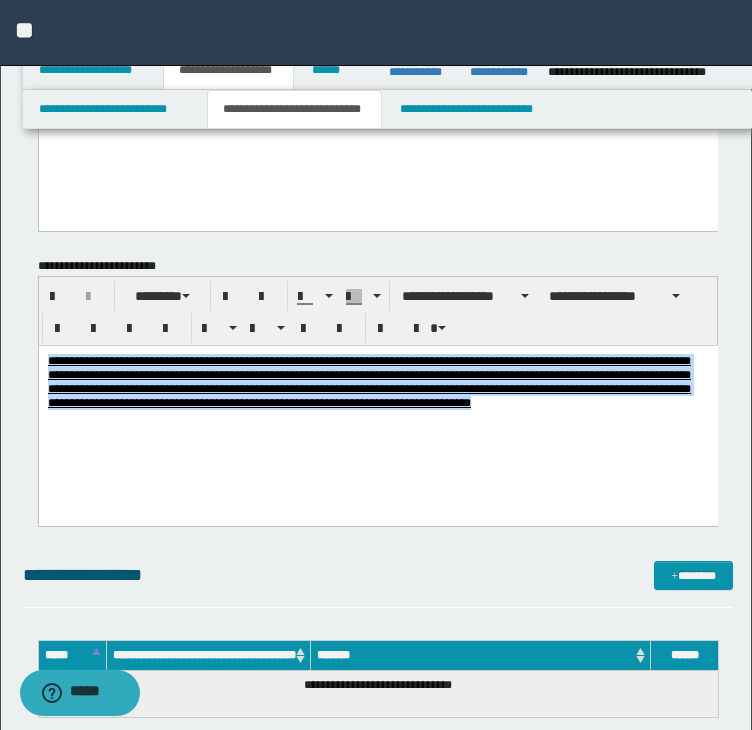 drag, startPoint x: 463, startPoint y: 423, endPoint x: -33, endPoint y: 311, distance: 508.48795 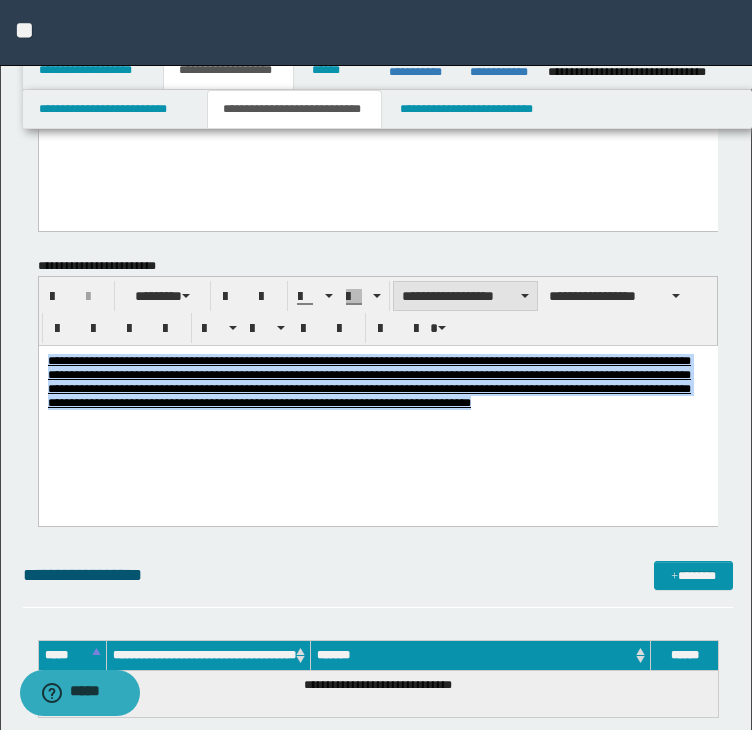 click on "**********" at bounding box center [465, 296] 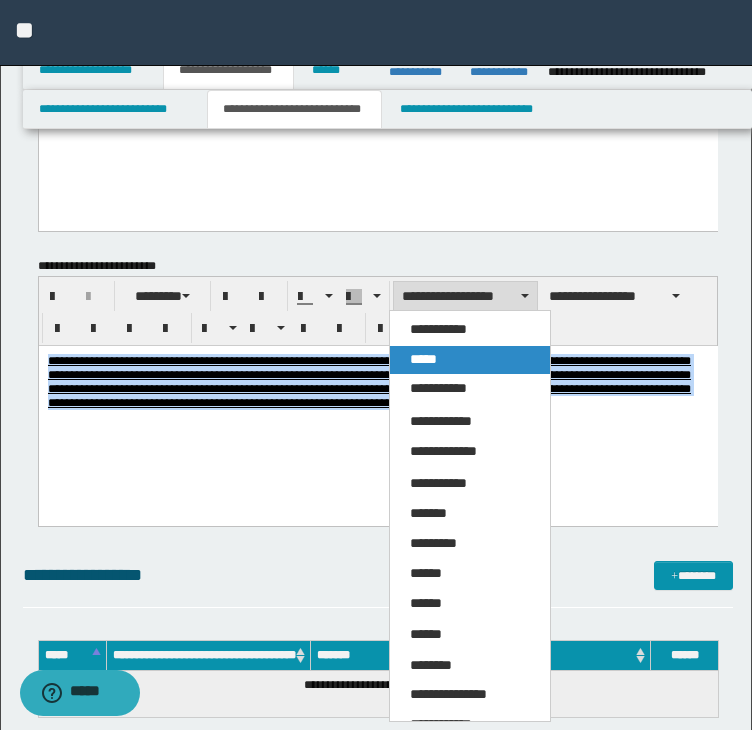 click on "*****" at bounding box center (470, 360) 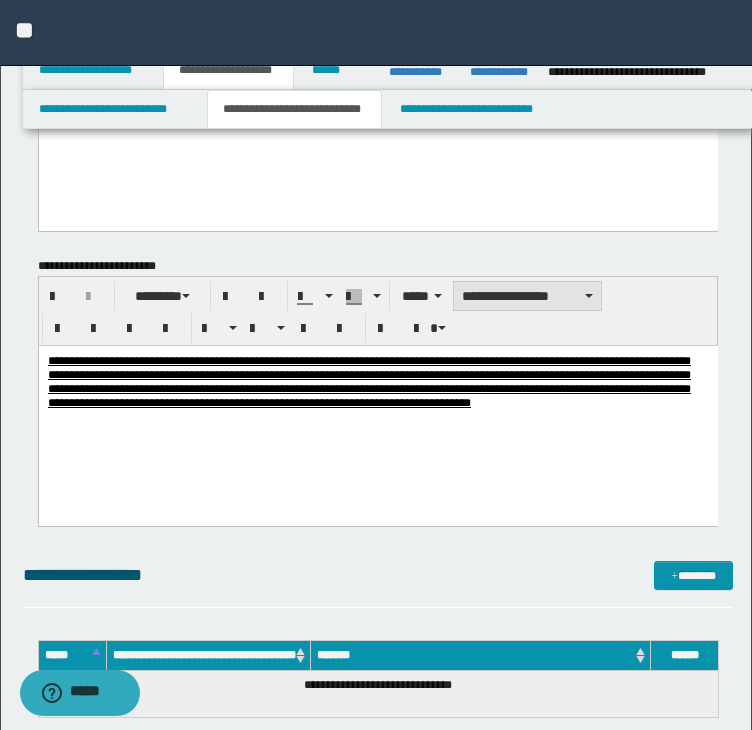 click on "**********" at bounding box center [527, 296] 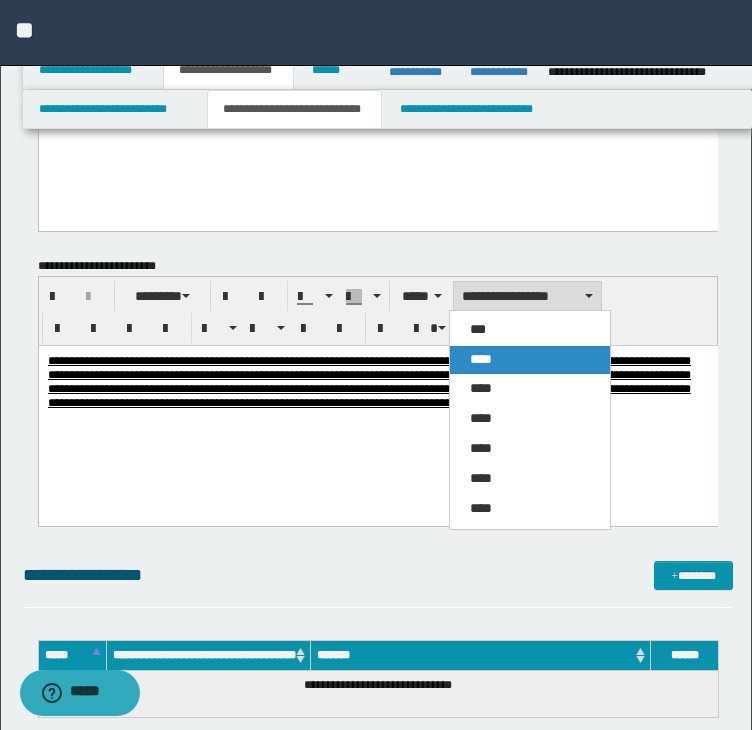 drag, startPoint x: 498, startPoint y: 365, endPoint x: 461, endPoint y: 20, distance: 346.9784 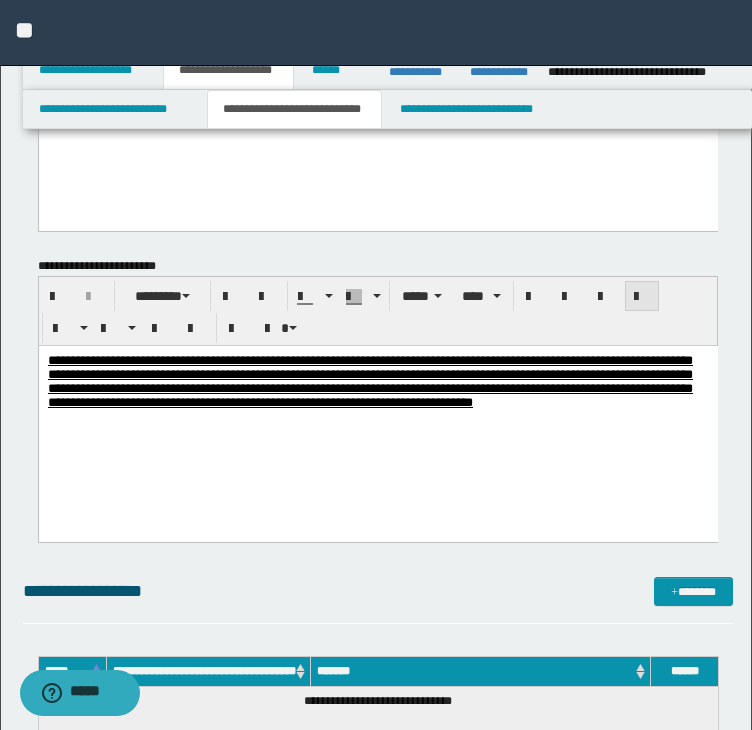 click at bounding box center (642, 297) 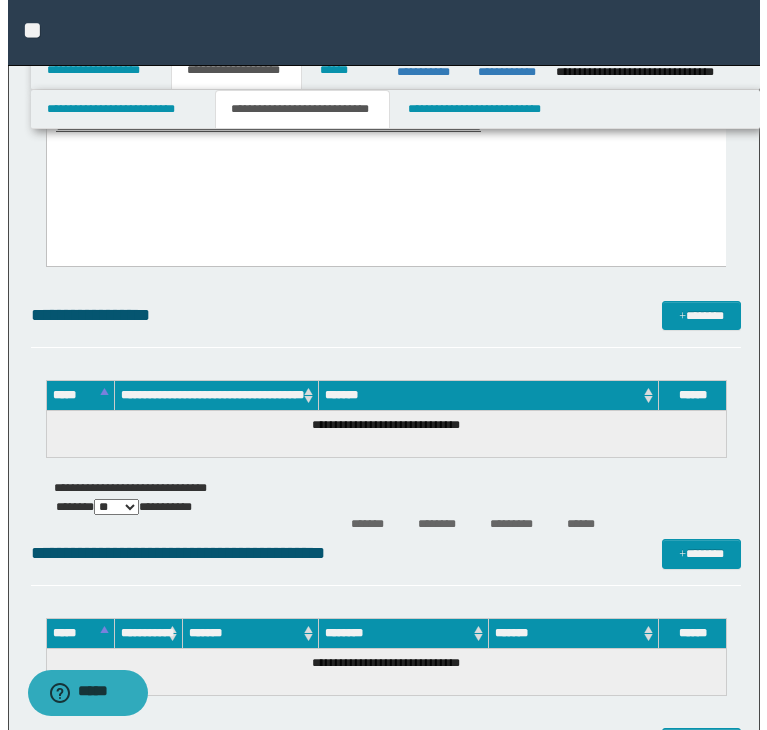 scroll, scrollTop: 1700, scrollLeft: 0, axis: vertical 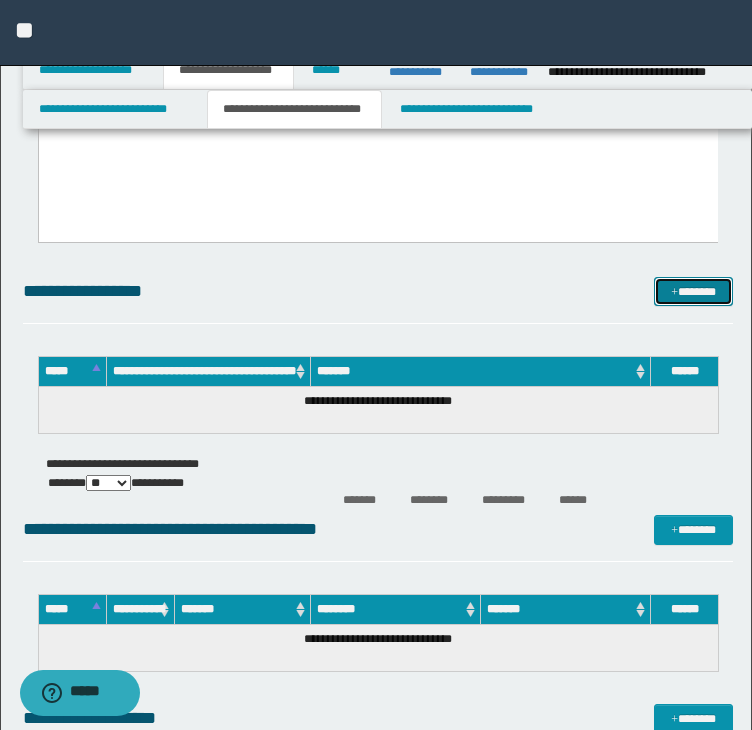 drag, startPoint x: 721, startPoint y: 284, endPoint x: 694, endPoint y: 261, distance: 35.468296 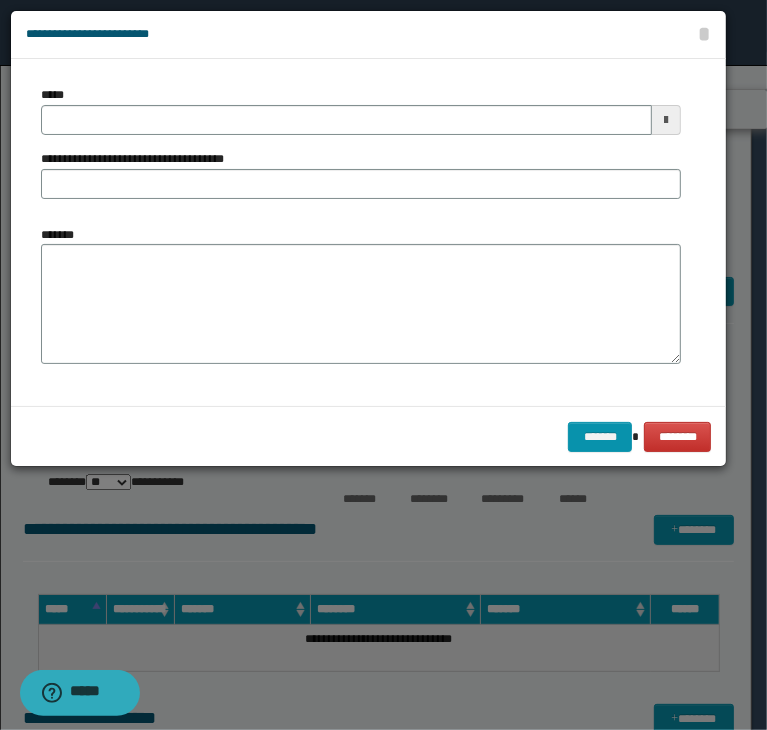 click on "*******" at bounding box center (361, 295) 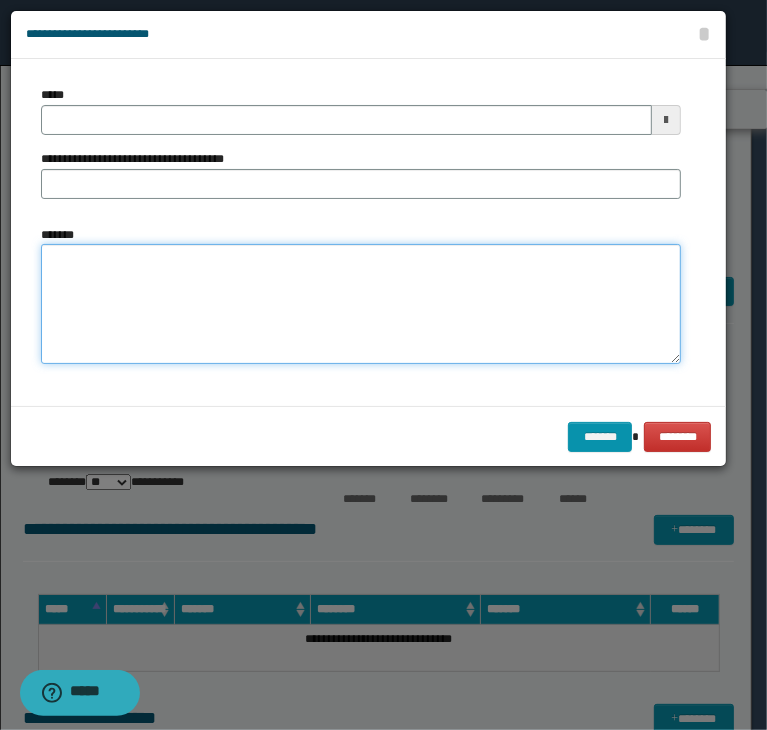 click on "*******" at bounding box center (361, 304) 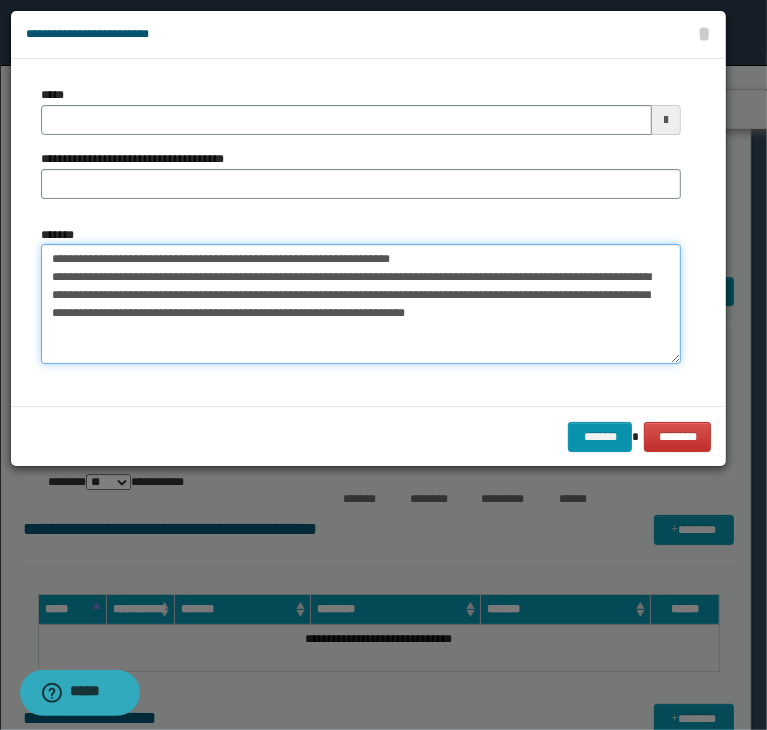 type 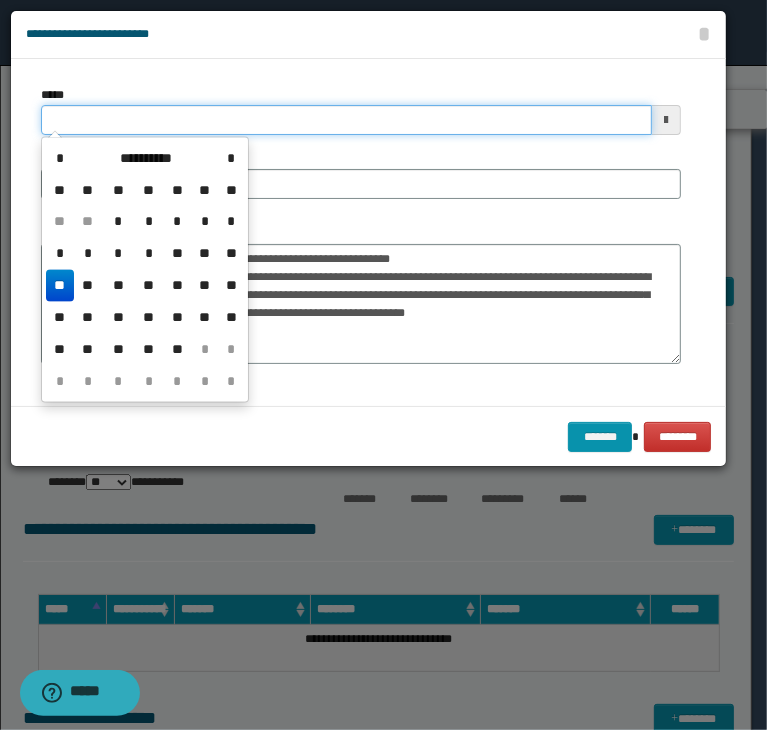 drag, startPoint x: 100, startPoint y: 109, endPoint x: 422, endPoint y: 211, distance: 337.76917 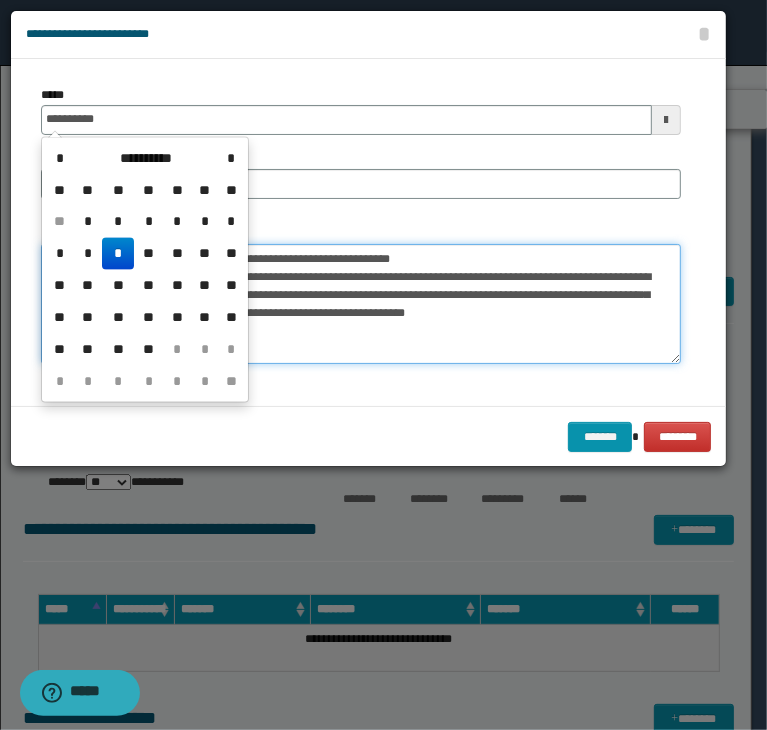 type on "**********" 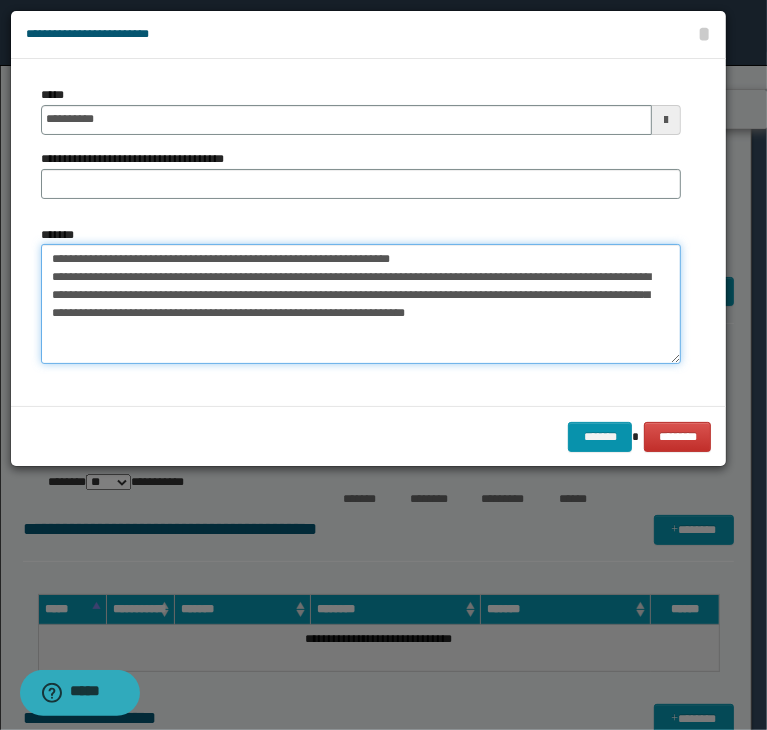 drag, startPoint x: 438, startPoint y: 253, endPoint x: 120, endPoint y: 257, distance: 318.02515 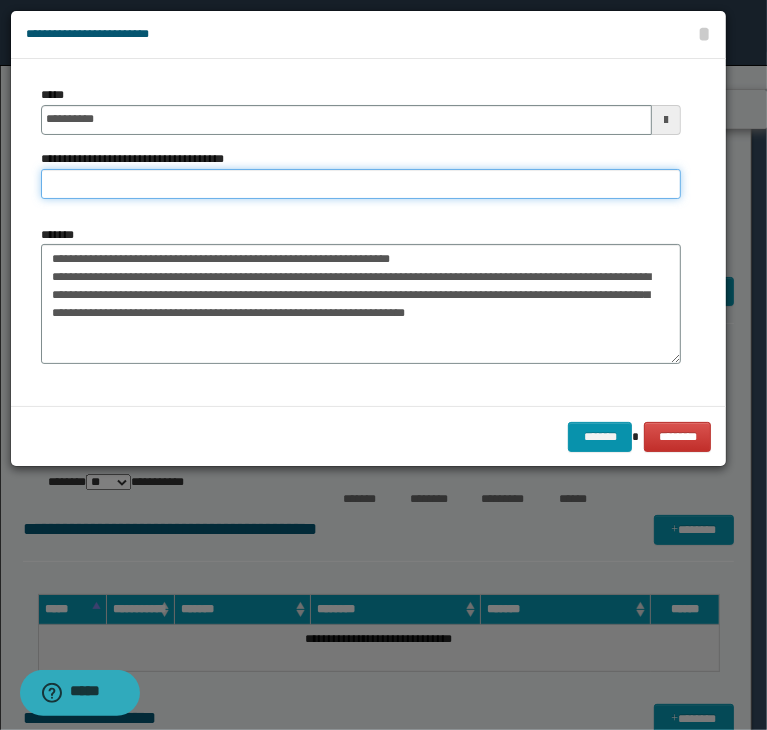 click on "**********" at bounding box center (361, 184) 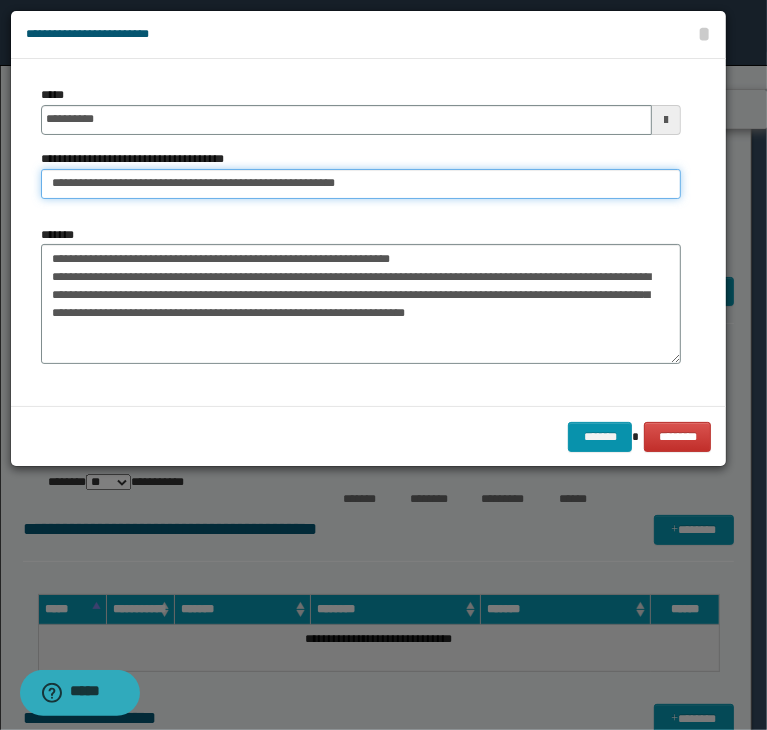 type on "**********" 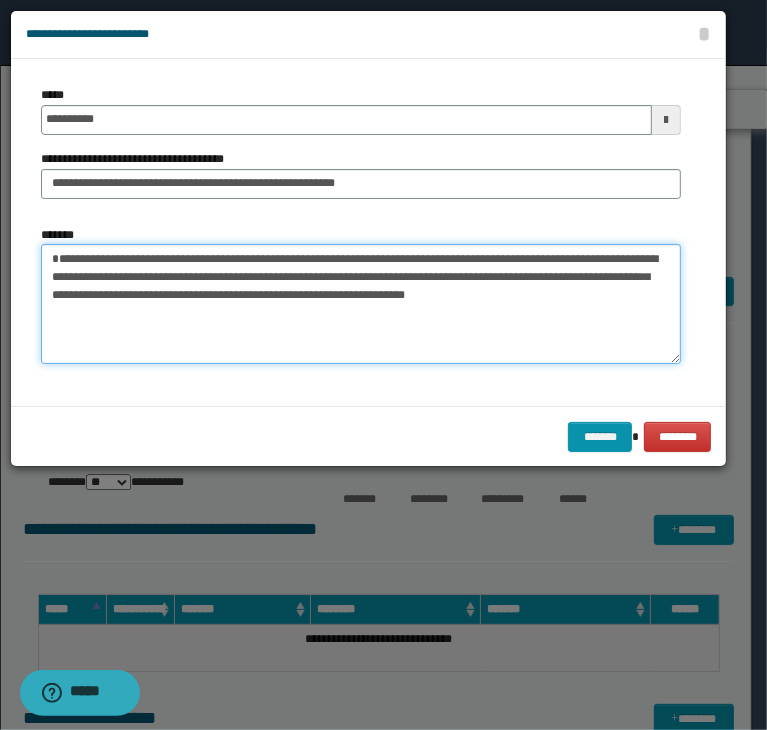 type on "**********" 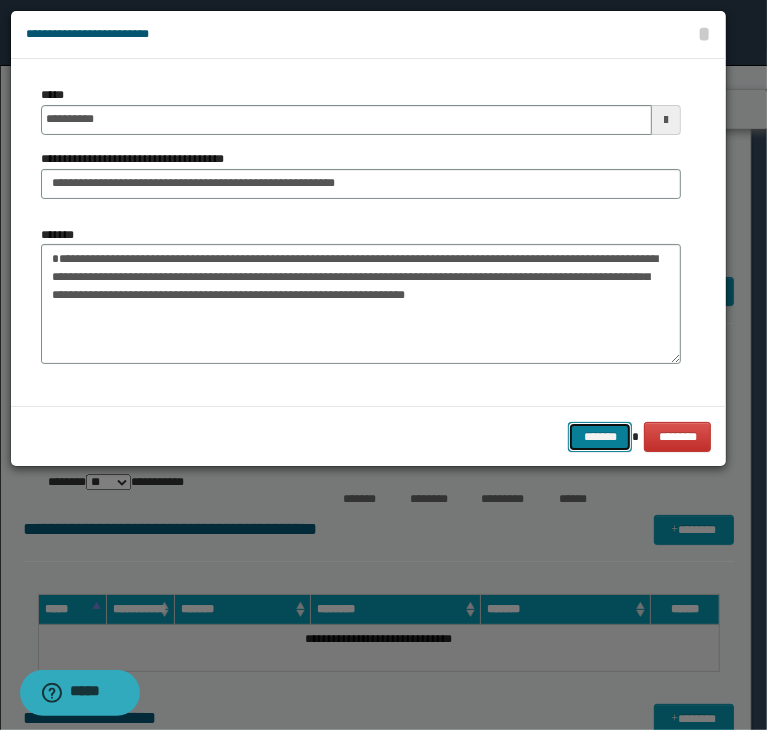 type 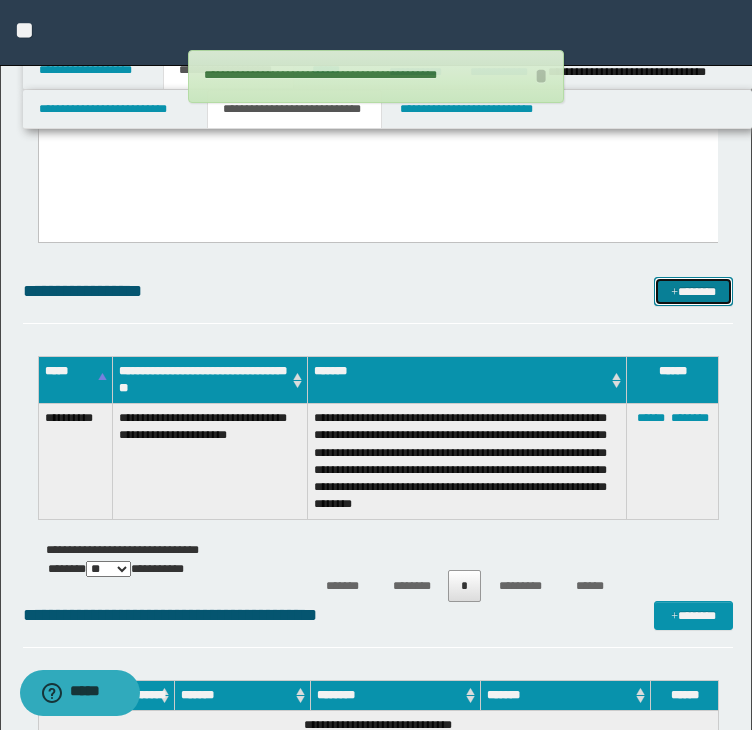 click on "*******" at bounding box center (693, 292) 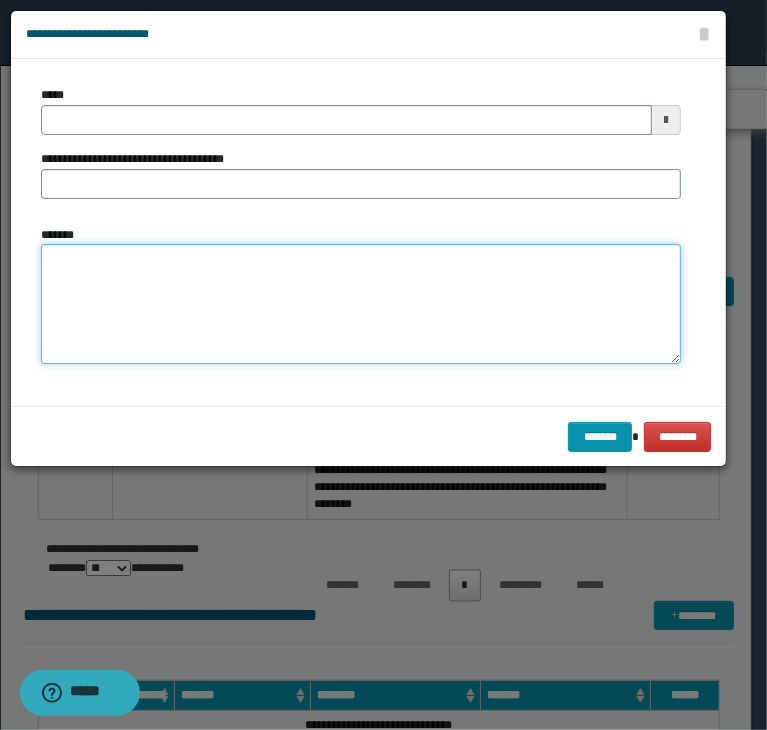 drag, startPoint x: 130, startPoint y: 317, endPoint x: 132, endPoint y: 279, distance: 38.052597 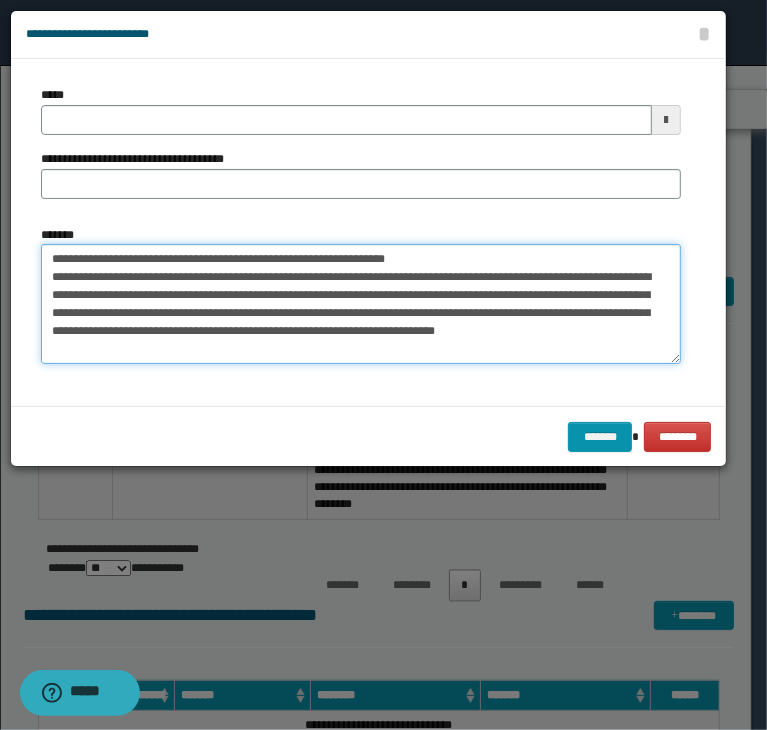 type 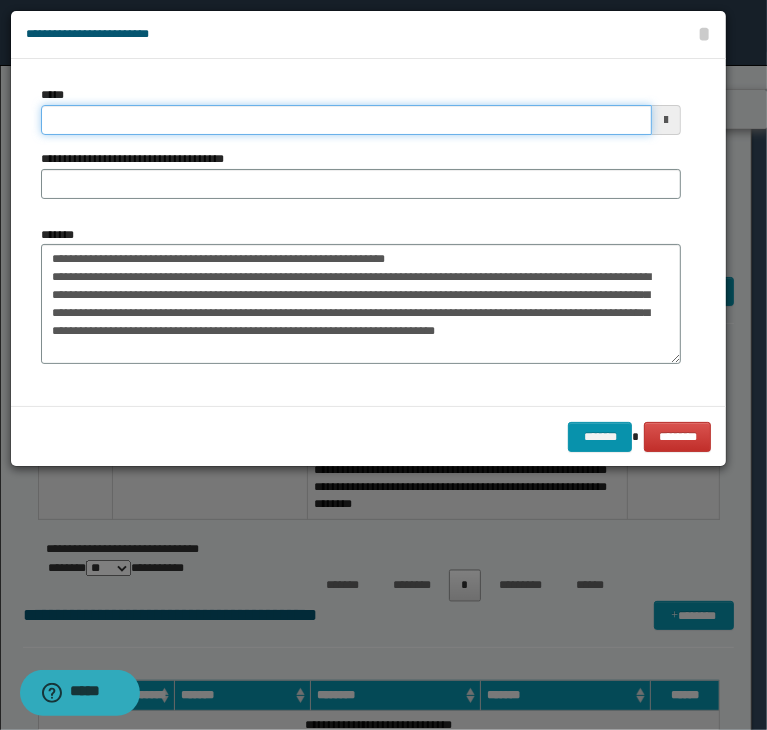 click on "*****" at bounding box center (346, 120) 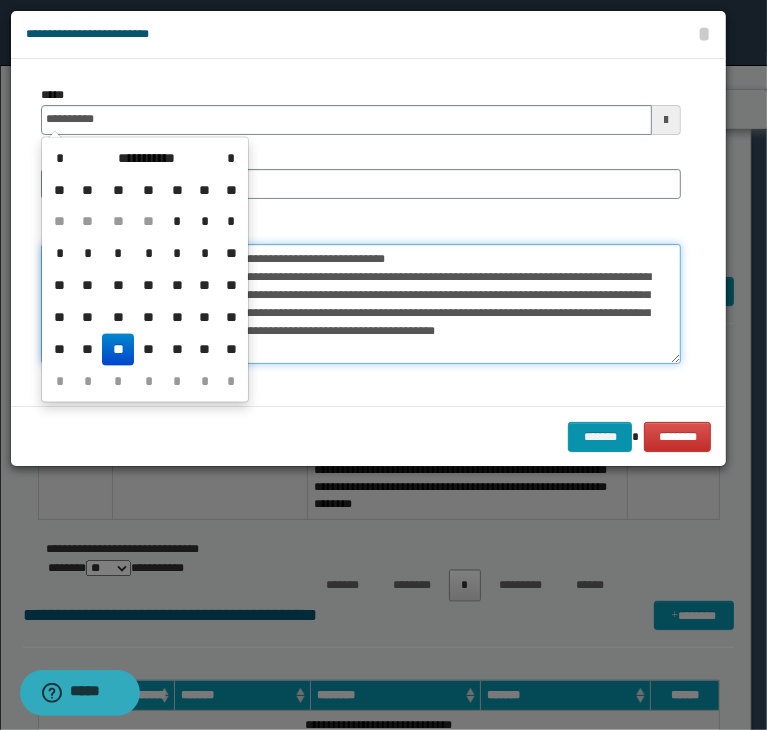 type on "**********" 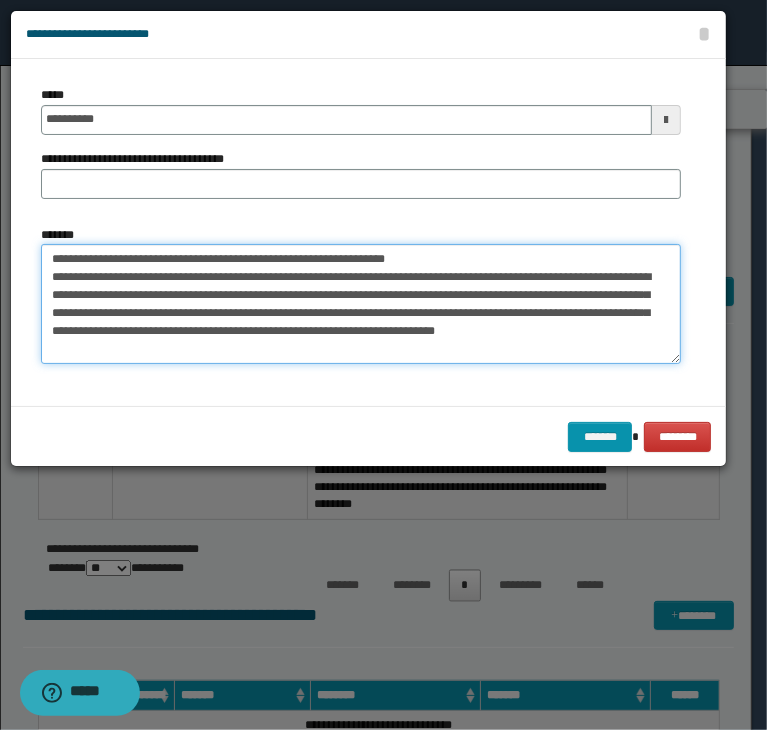 drag, startPoint x: 441, startPoint y: 254, endPoint x: 114, endPoint y: 257, distance: 327.01376 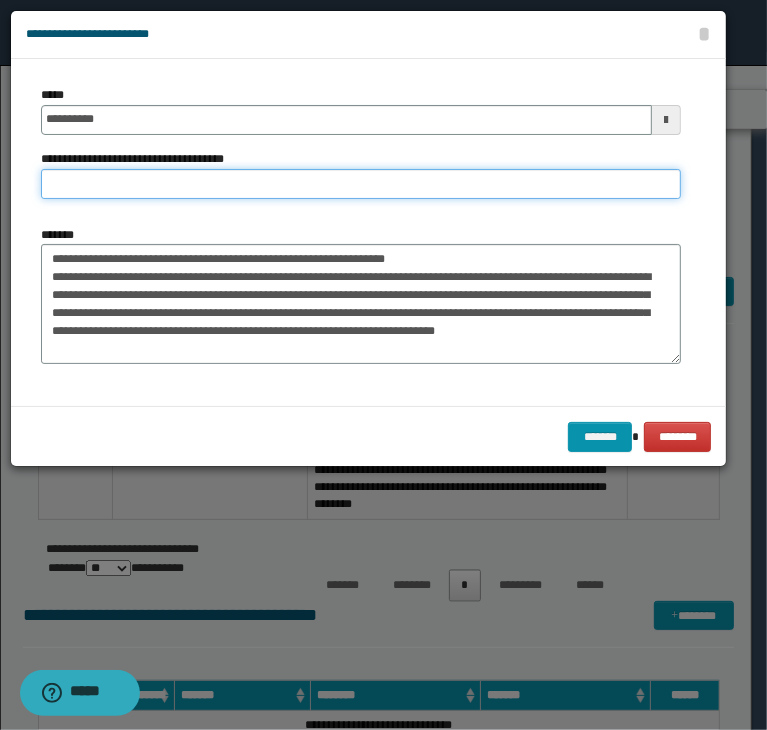click on "**********" at bounding box center [361, 184] 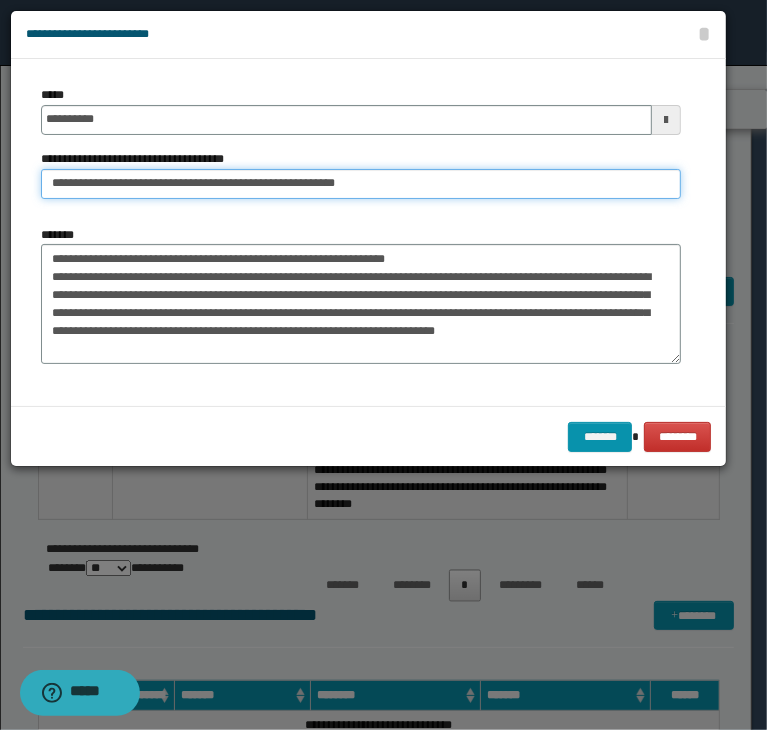 type on "**********" 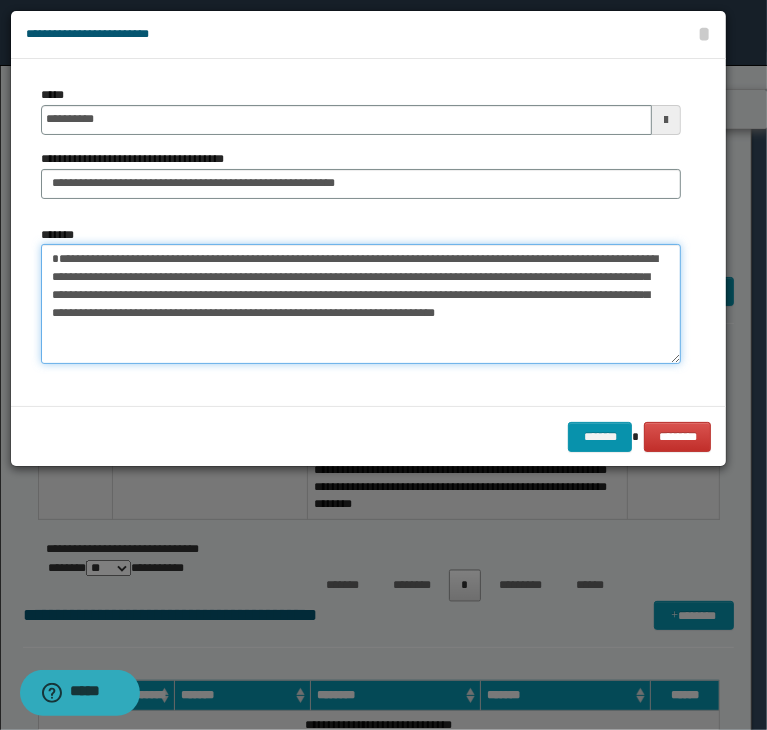 type on "**********" 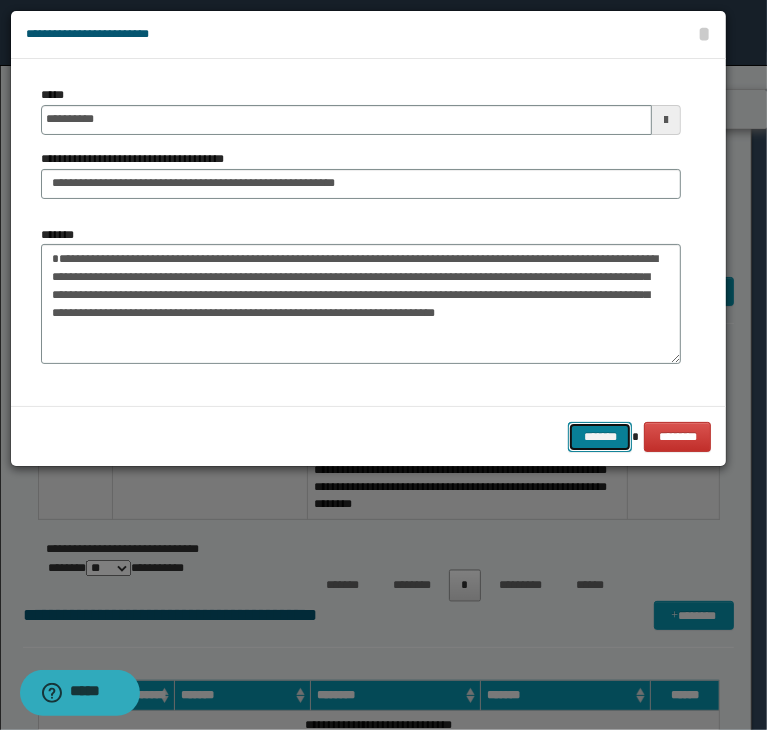 click on "*******" at bounding box center (600, 437) 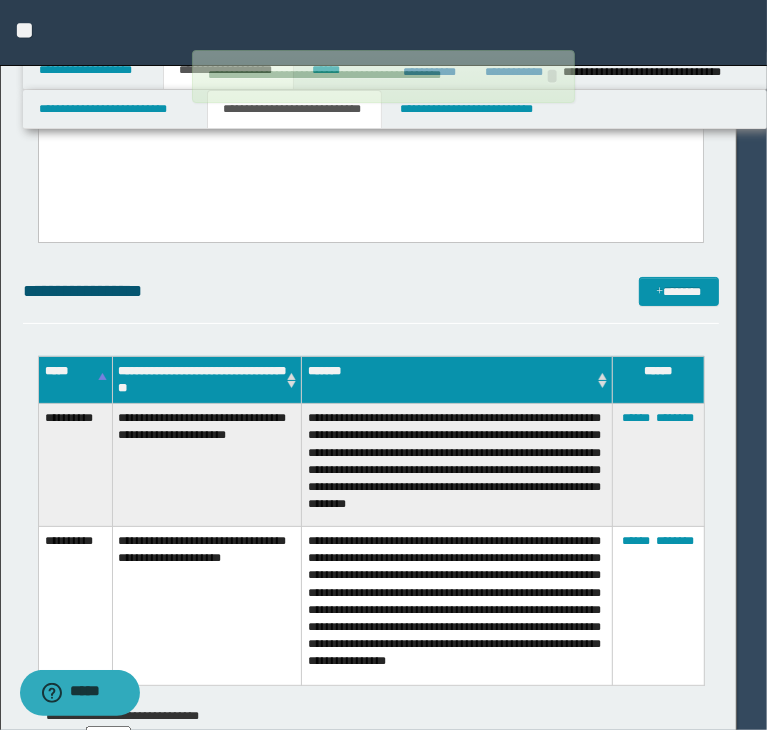 type 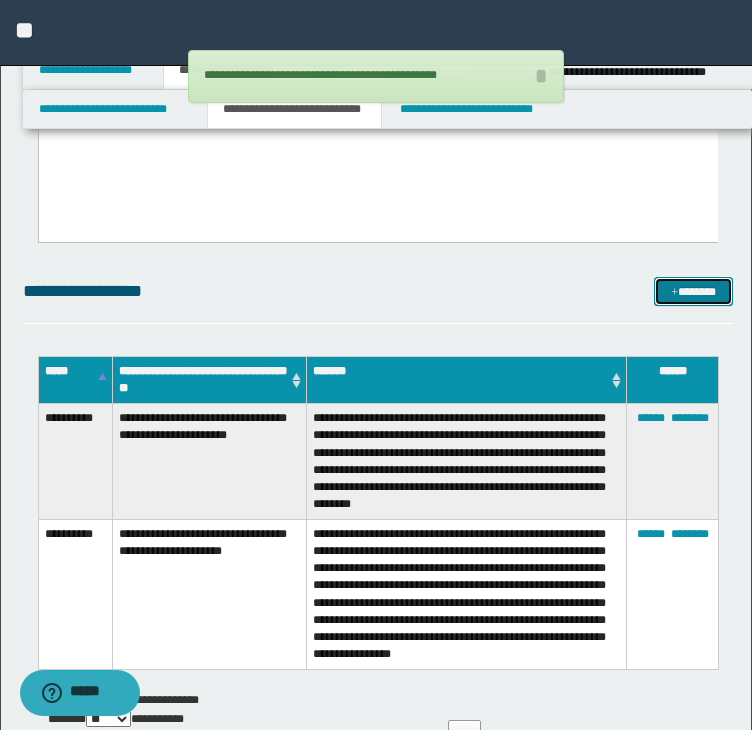 click on "*******" at bounding box center (693, 292) 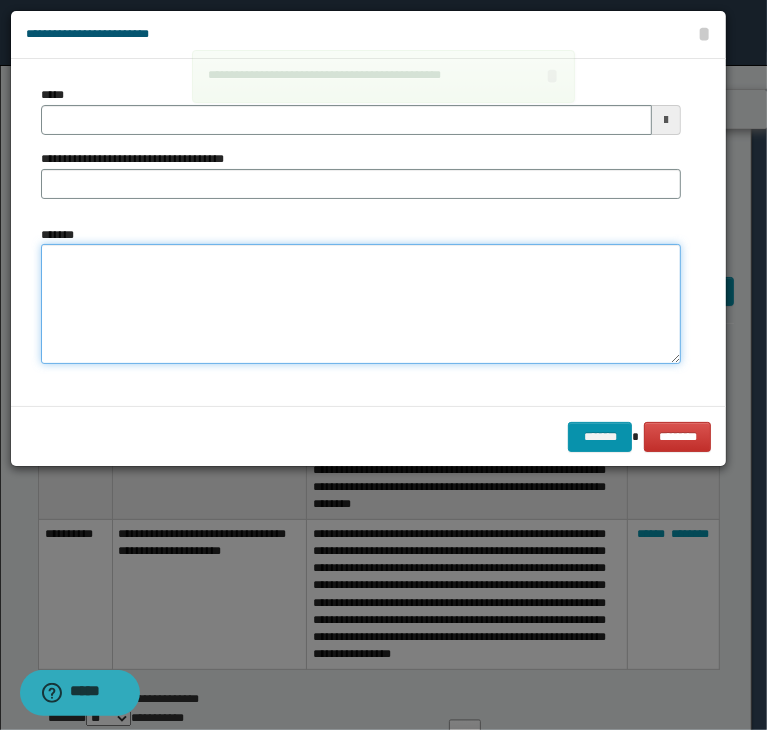 click on "*******" at bounding box center (361, 304) 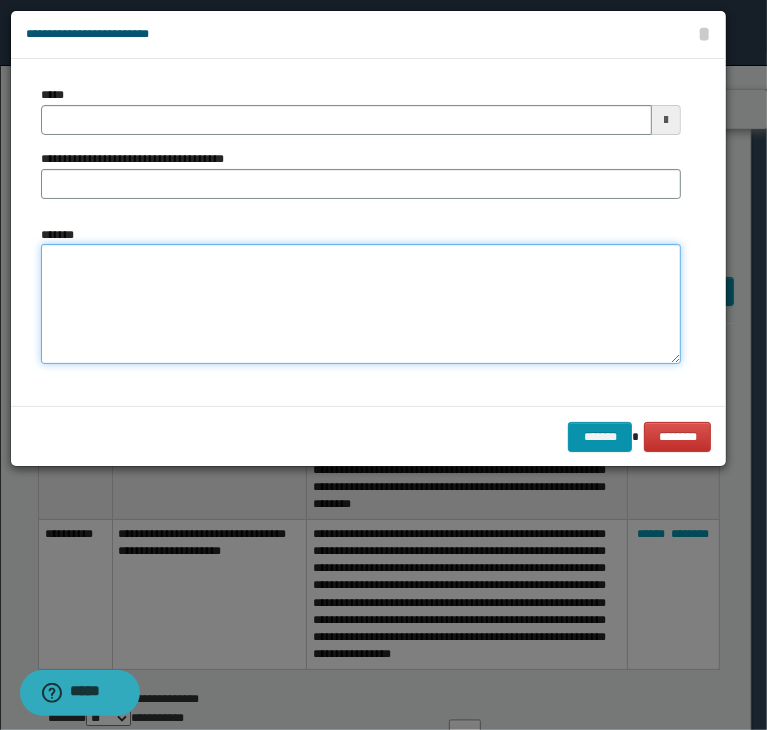 paste on "**********" 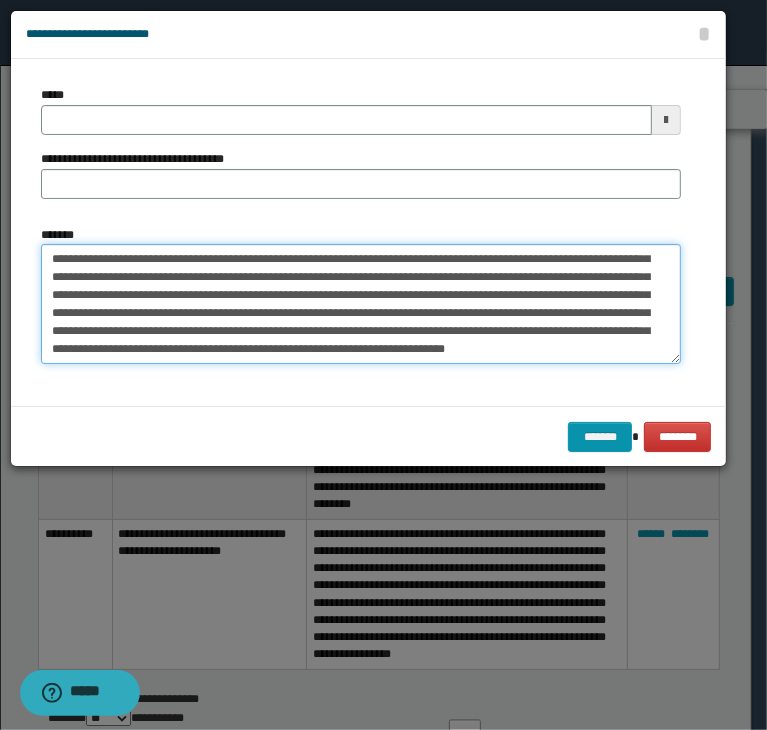 type 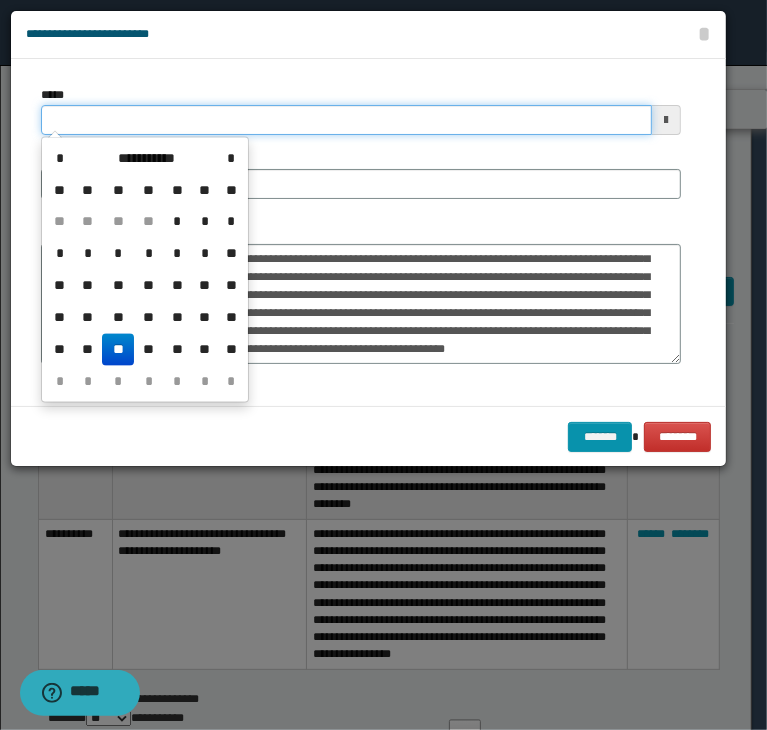 click on "*****" at bounding box center [346, 120] 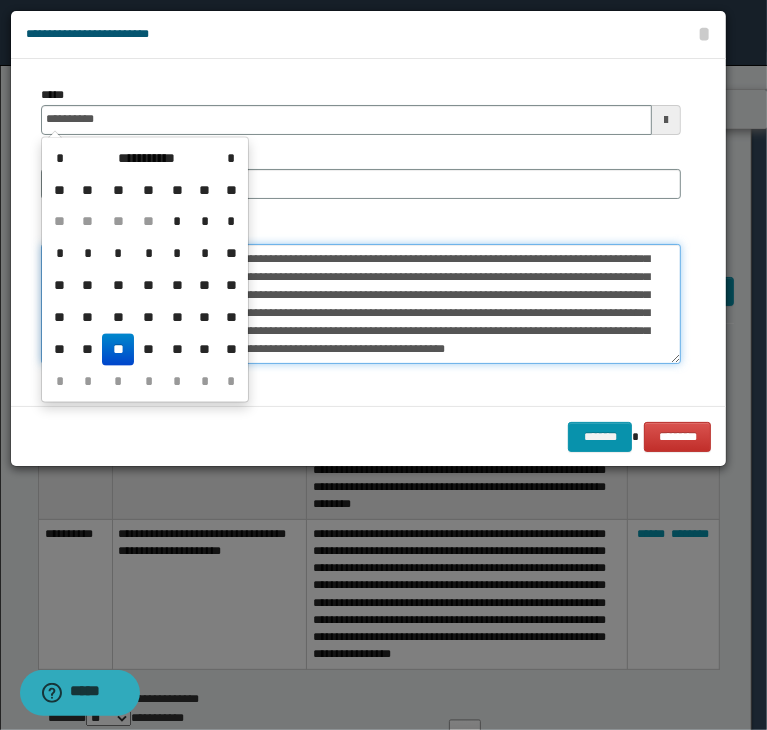 type on "**********" 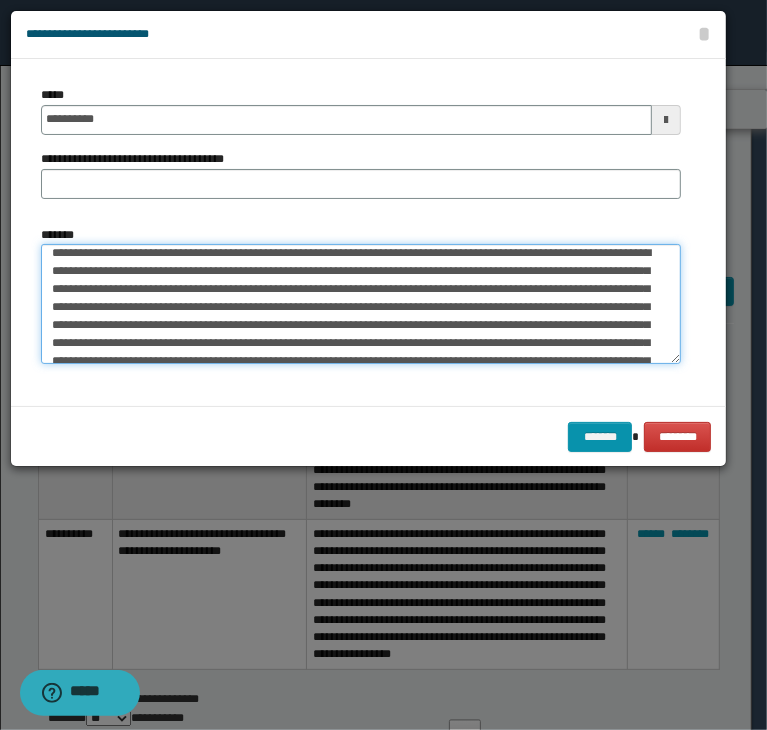scroll, scrollTop: 0, scrollLeft: 0, axis: both 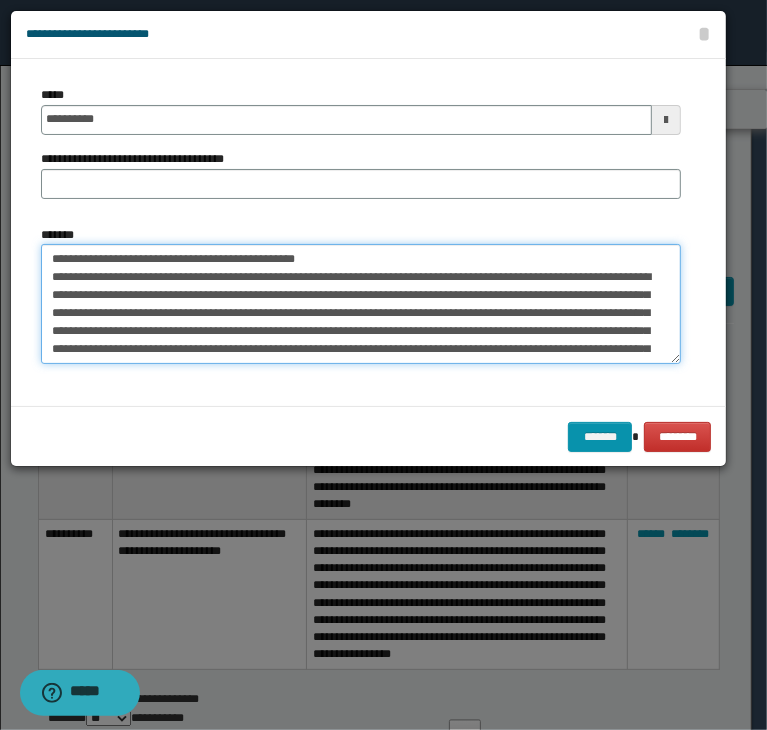 drag, startPoint x: 116, startPoint y: 258, endPoint x: 411, endPoint y: 205, distance: 299.7232 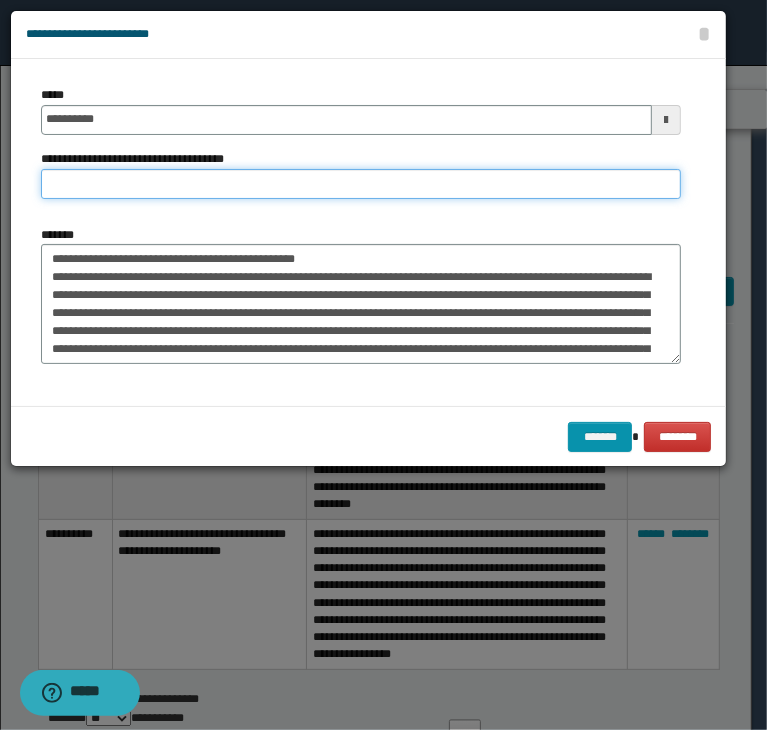 paste on "**********" 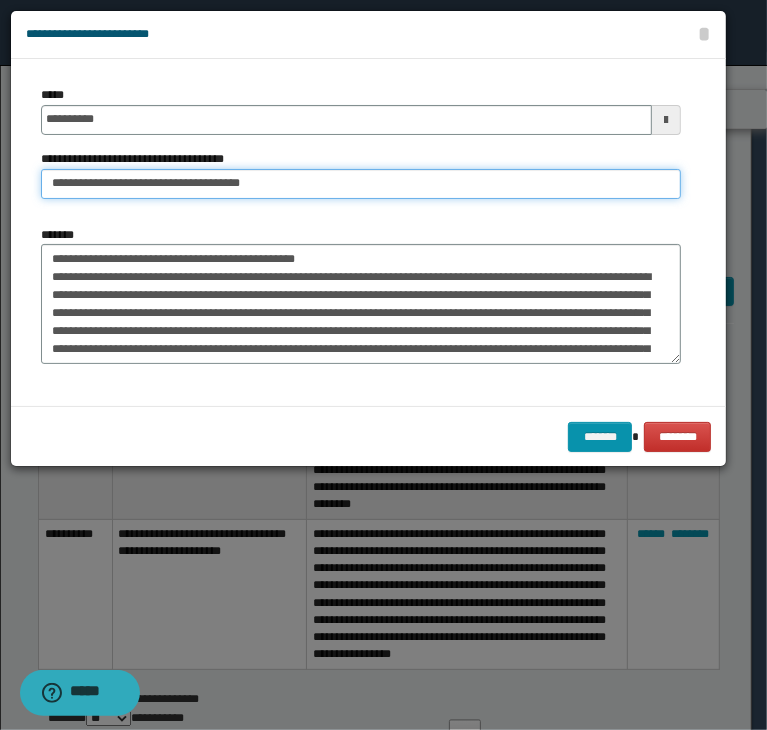 click on "**********" at bounding box center [361, 184] 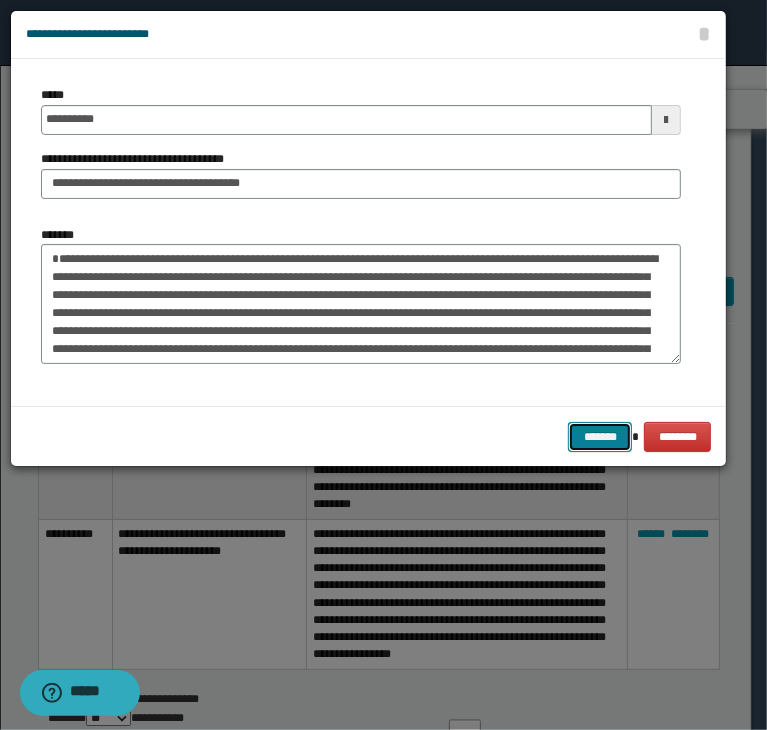 click on "*******" at bounding box center [600, 437] 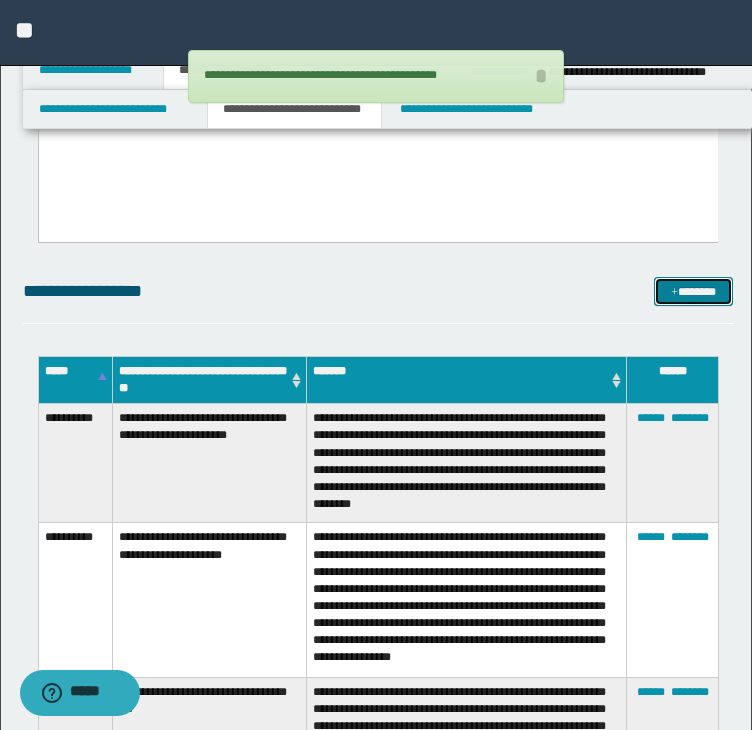 click on "*******" at bounding box center [693, 292] 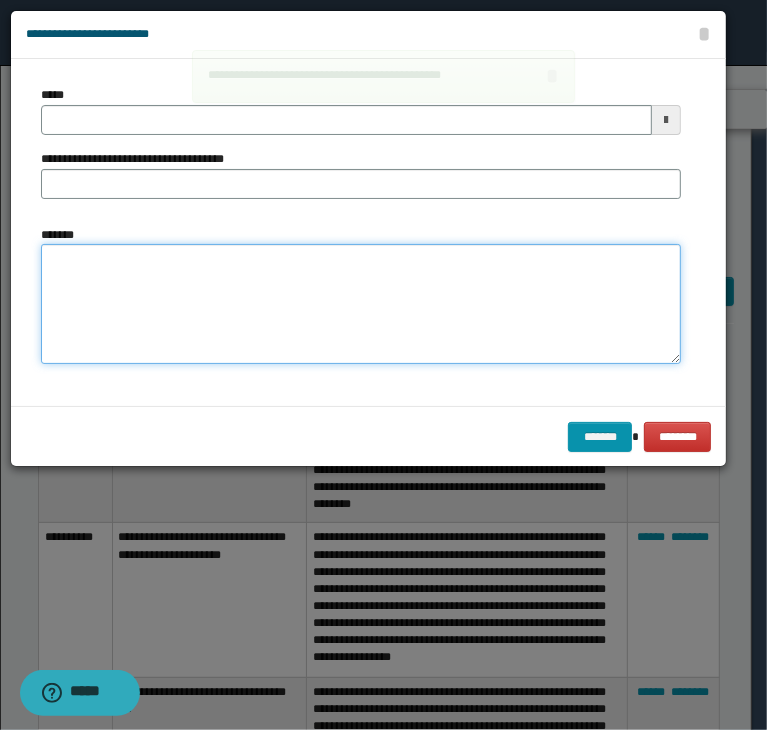 click on "*******" at bounding box center (361, 304) 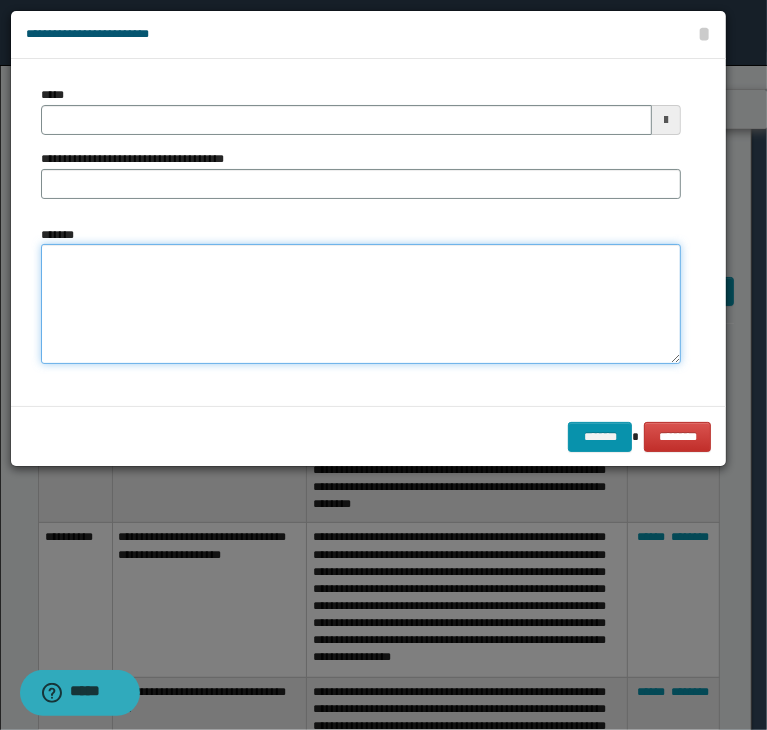 paste on "**********" 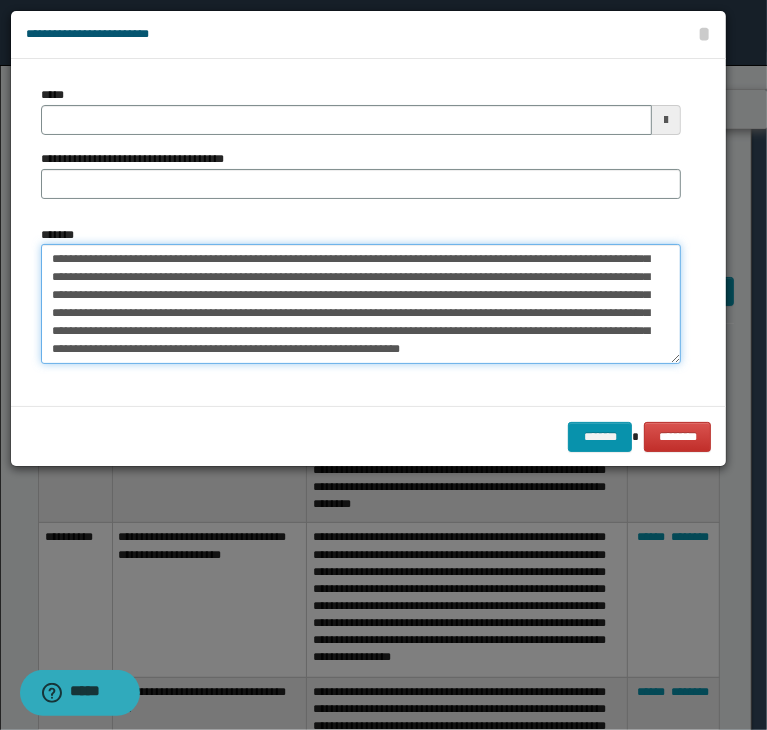 type 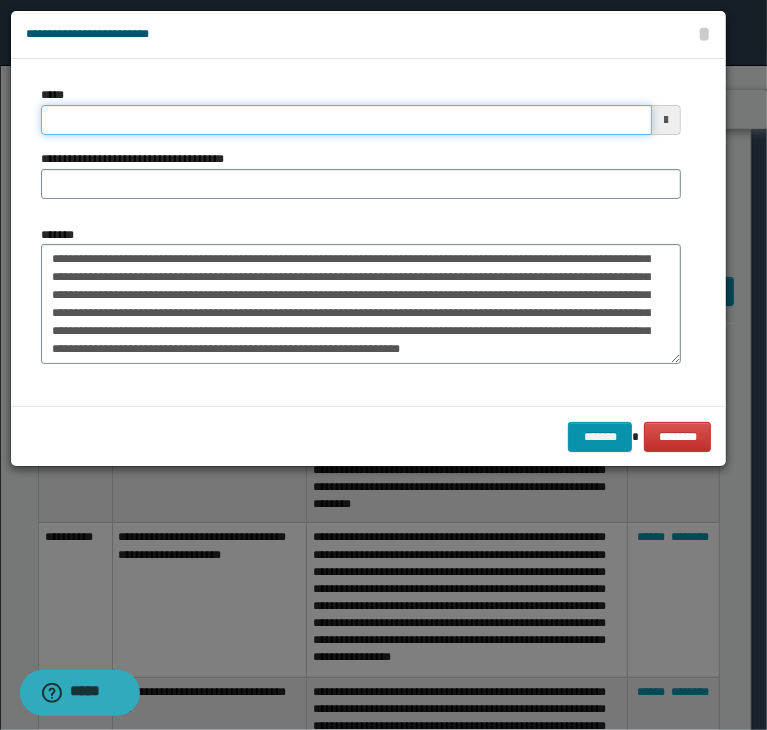drag, startPoint x: 116, startPoint y: 126, endPoint x: 344, endPoint y: 229, distance: 250.18593 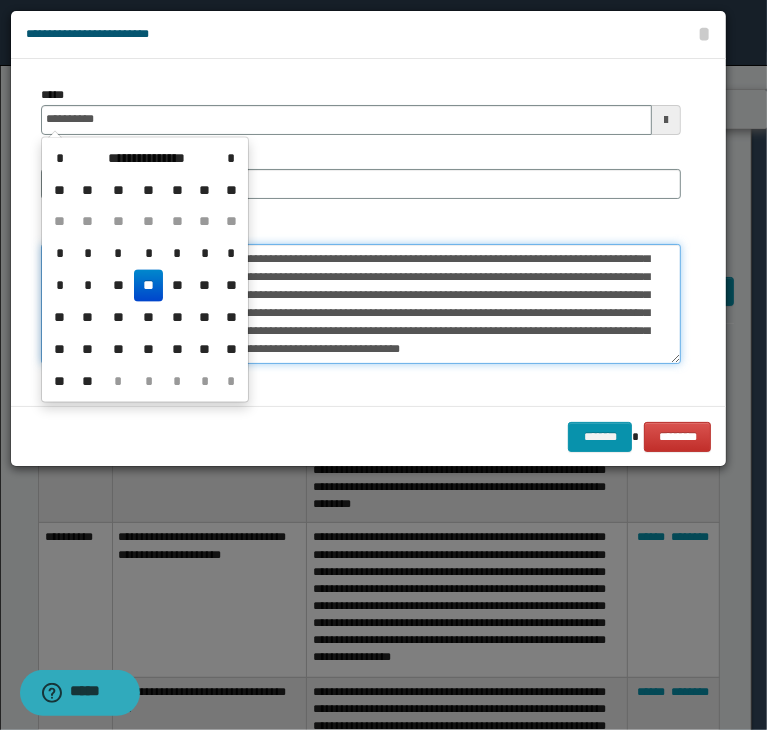 type on "**********" 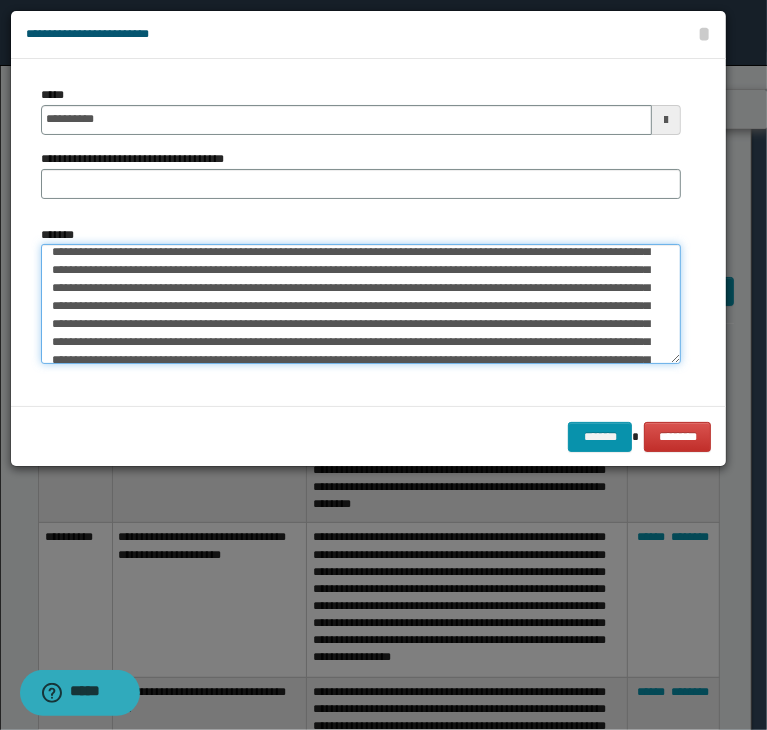 scroll, scrollTop: 0, scrollLeft: 0, axis: both 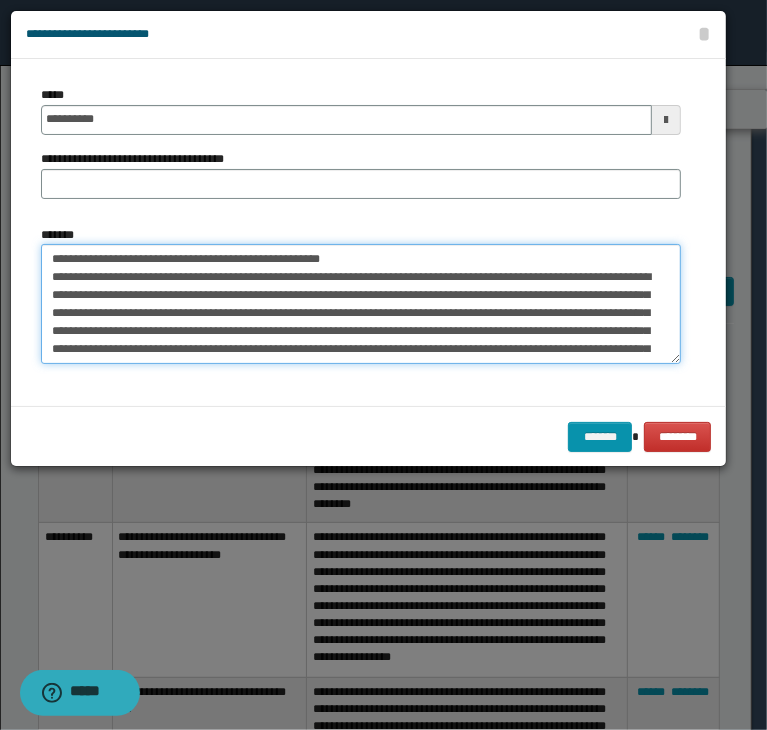 click on "*******" at bounding box center (361, 304) 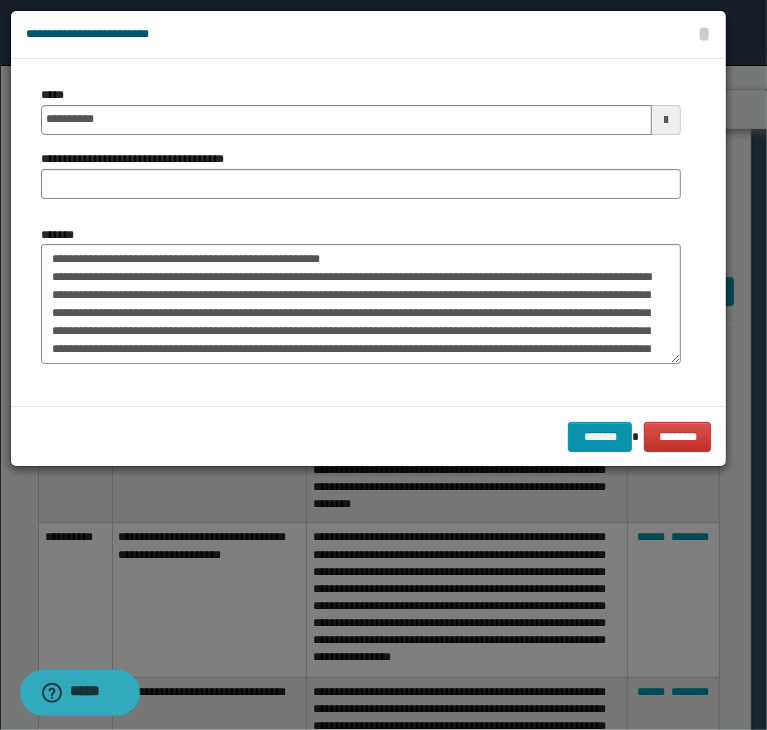 drag, startPoint x: 380, startPoint y: 205, endPoint x: 380, endPoint y: 185, distance: 20 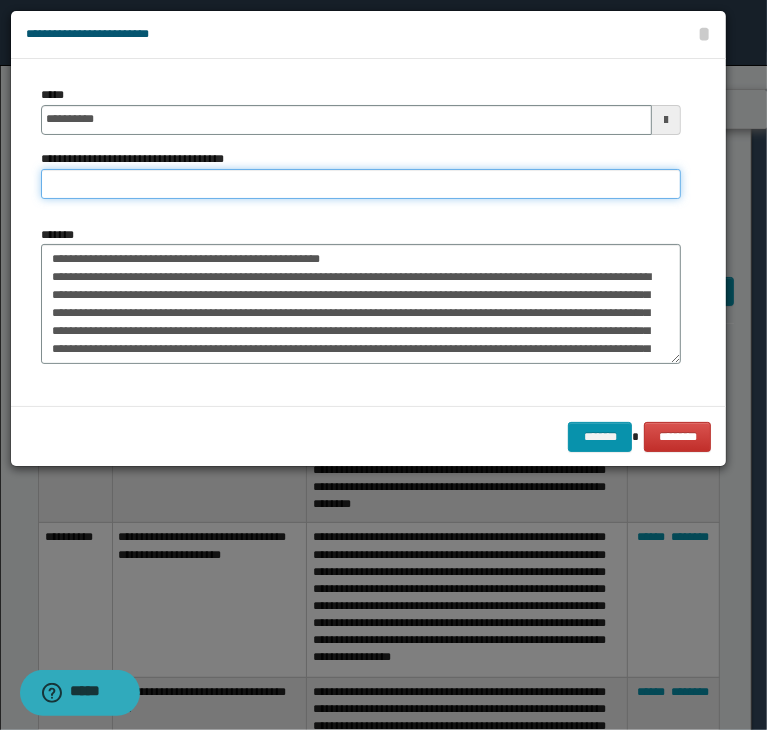 paste on "**********" 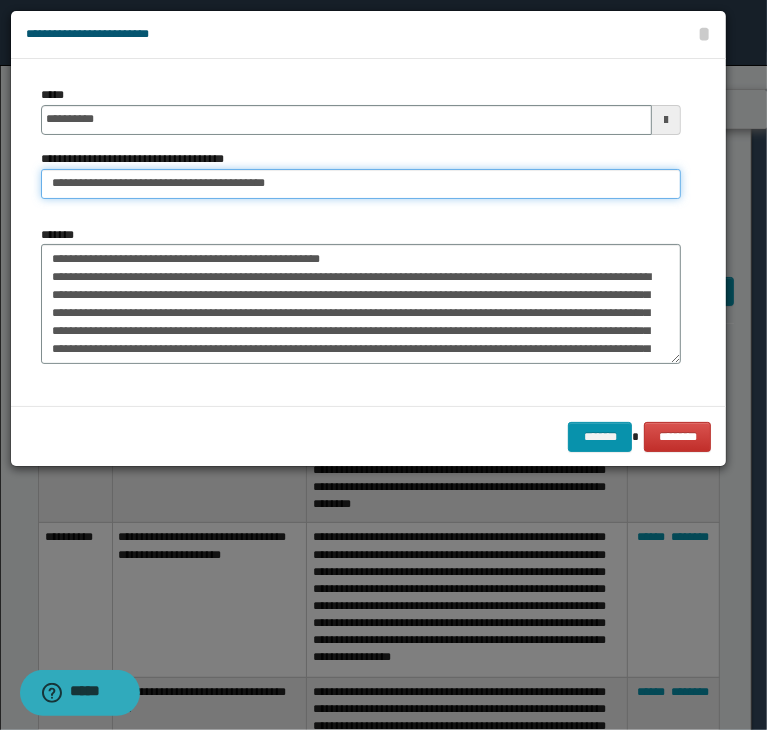 click on "**********" at bounding box center (361, 184) 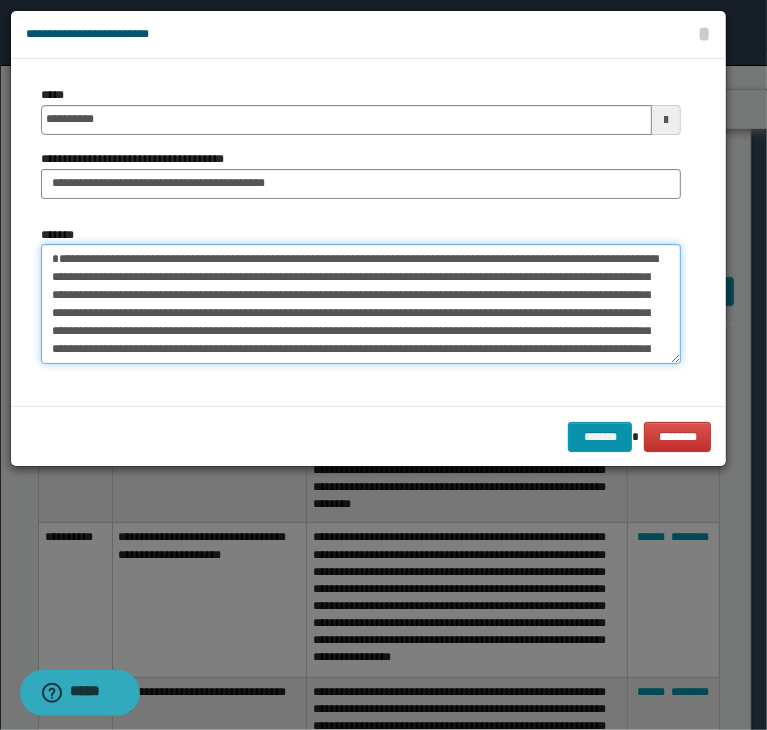 type on "**********" 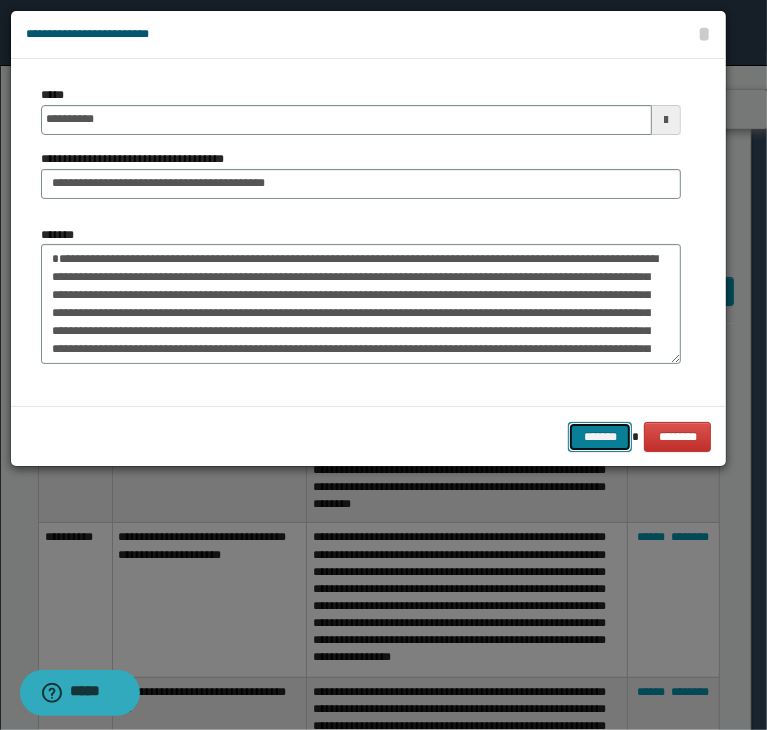 click on "*******" at bounding box center [600, 437] 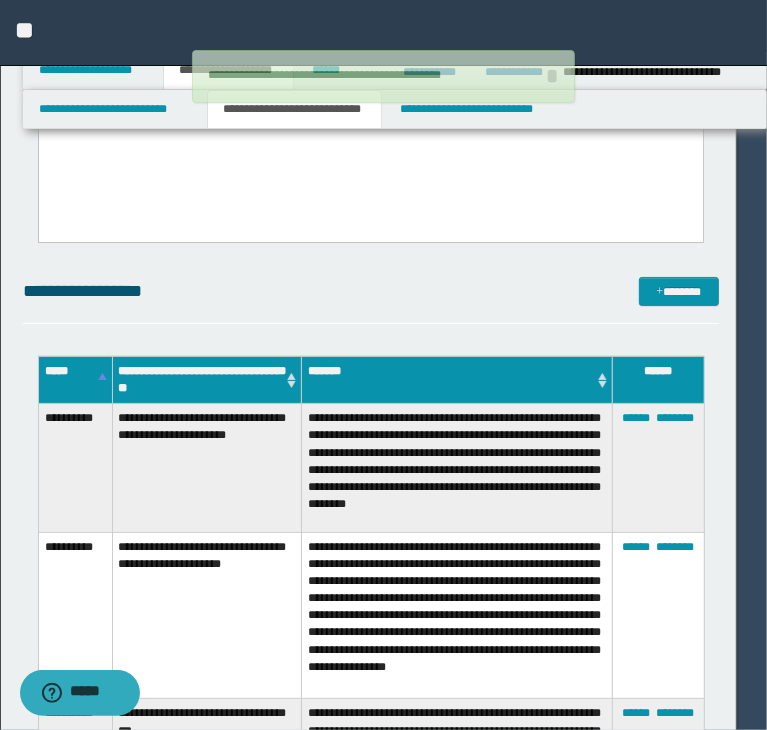 type 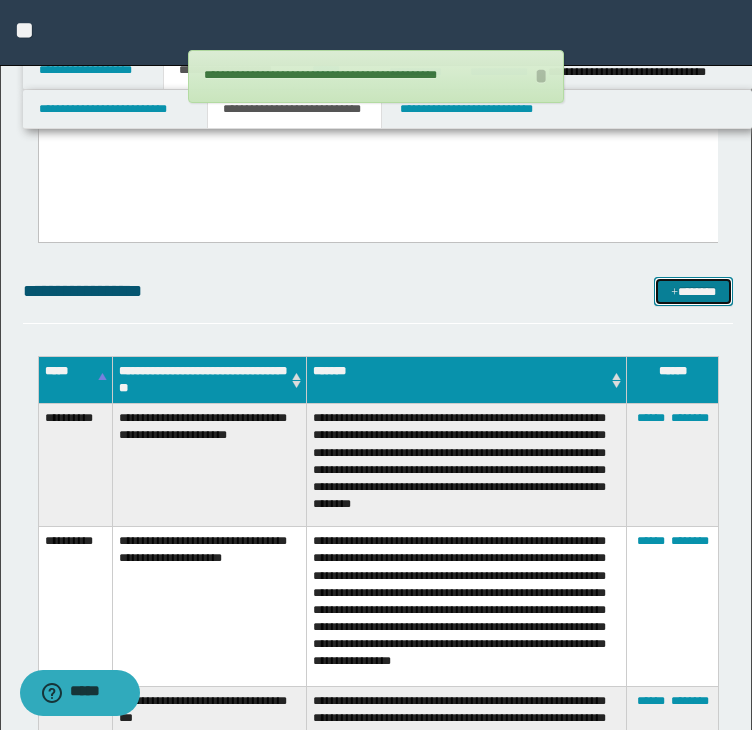 click on "*******" at bounding box center (693, 292) 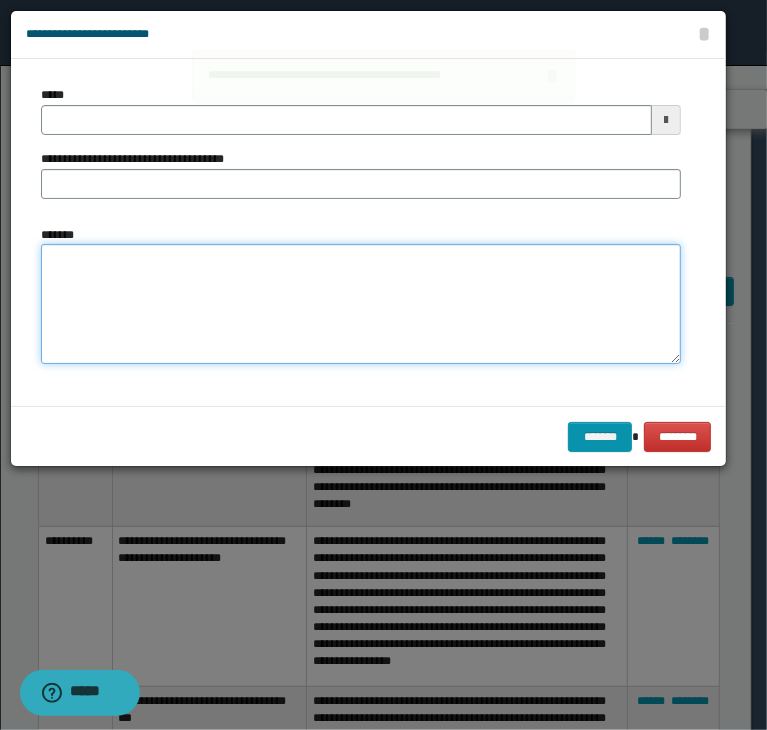 drag, startPoint x: 284, startPoint y: 323, endPoint x: 190, endPoint y: 201, distance: 154.01299 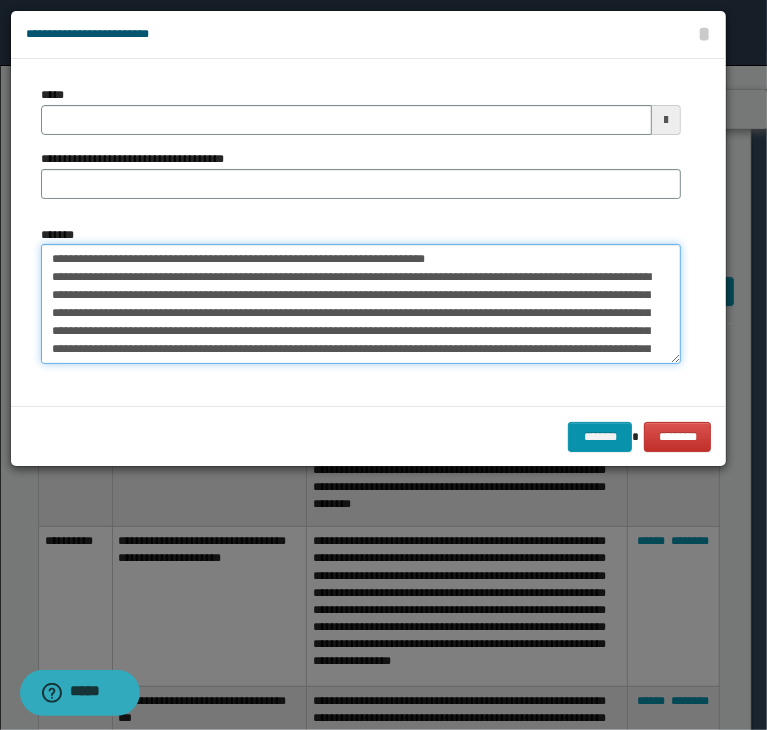 scroll, scrollTop: 66, scrollLeft: 0, axis: vertical 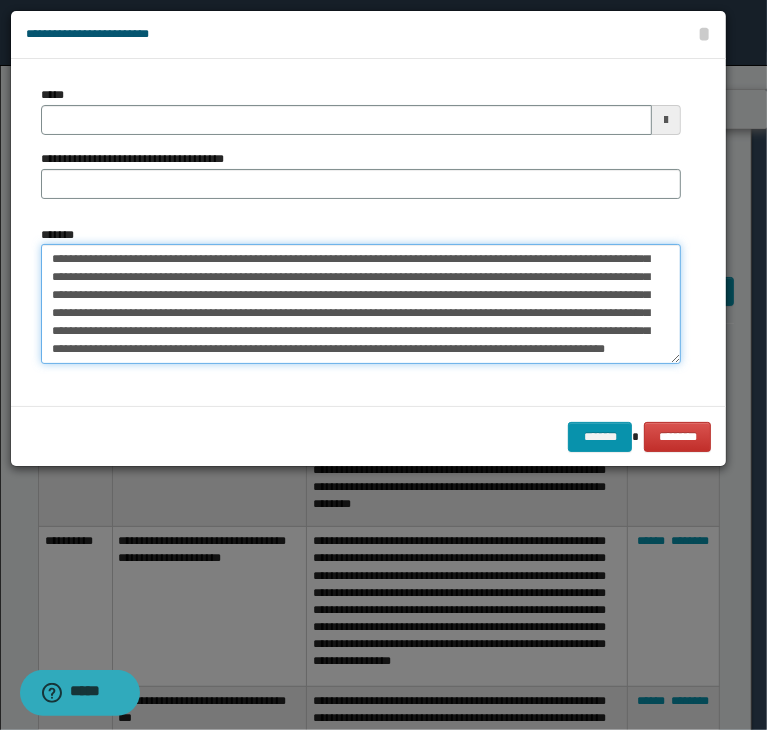 type on "**********" 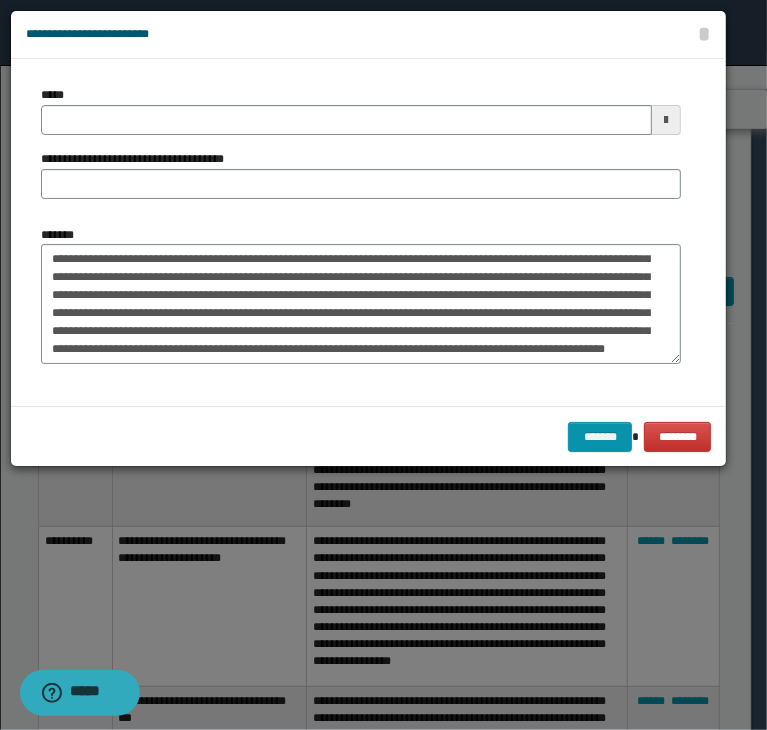 click on "**********" at bounding box center (361, 150) 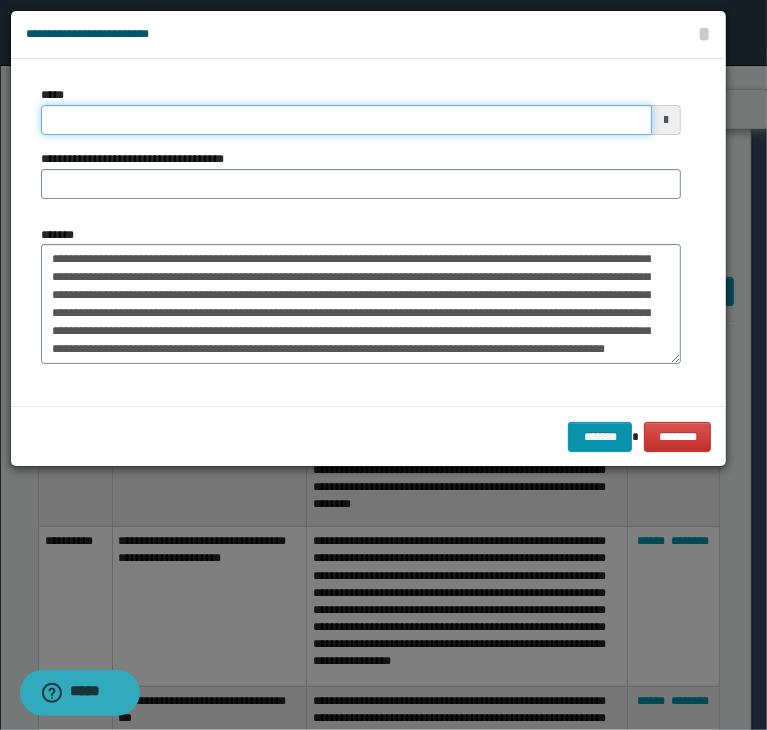 click on "*****" at bounding box center (346, 120) 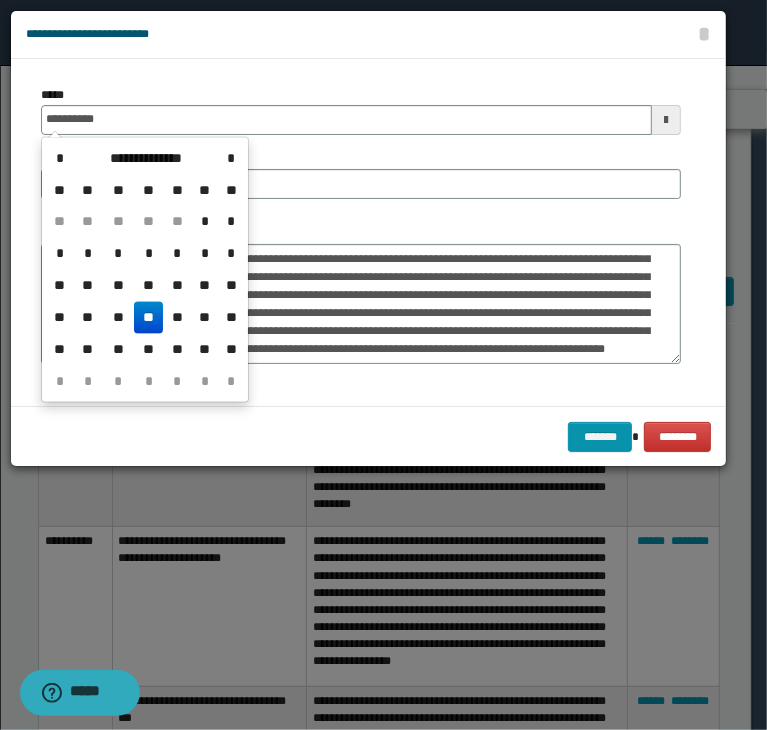 type on "**********" 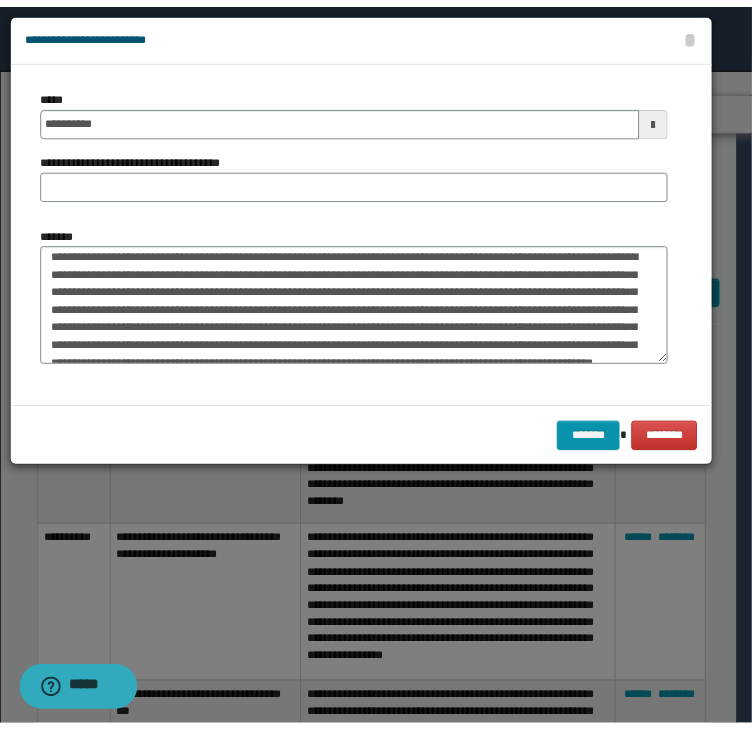 scroll, scrollTop: 0, scrollLeft: 0, axis: both 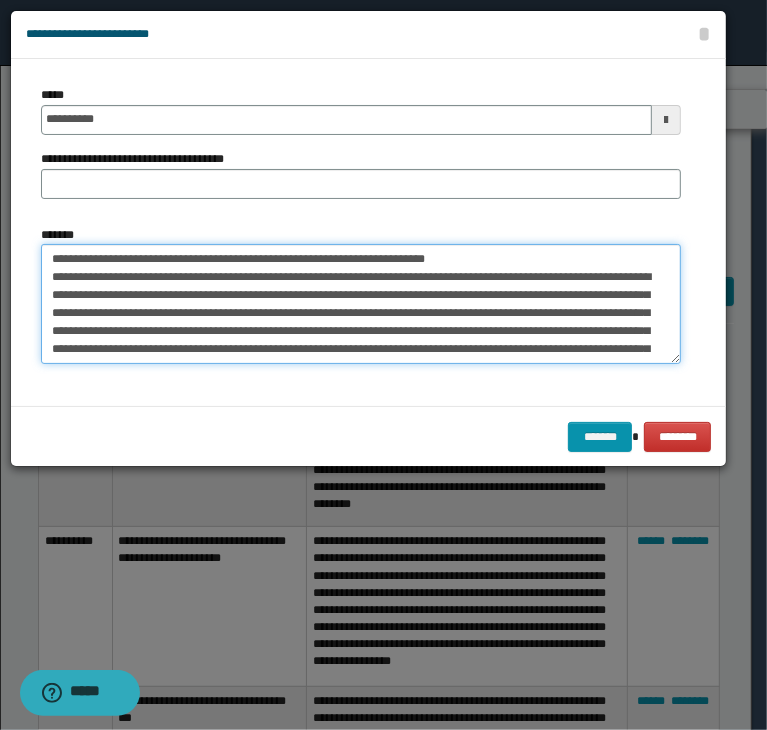 drag, startPoint x: 117, startPoint y: 252, endPoint x: 576, endPoint y: 158, distance: 468.52643 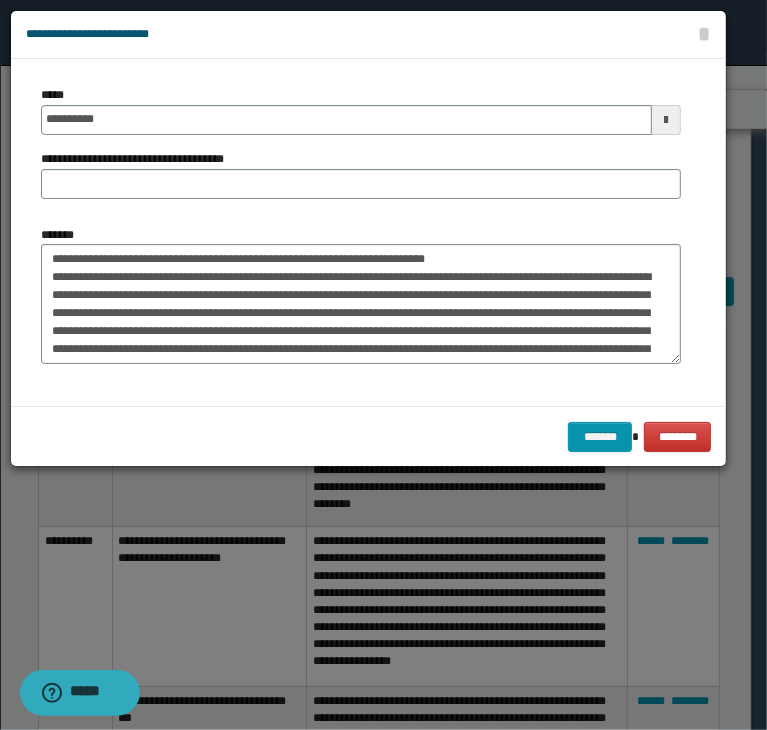 drag, startPoint x: 576, startPoint y: 158, endPoint x: 560, endPoint y: 177, distance: 24.839485 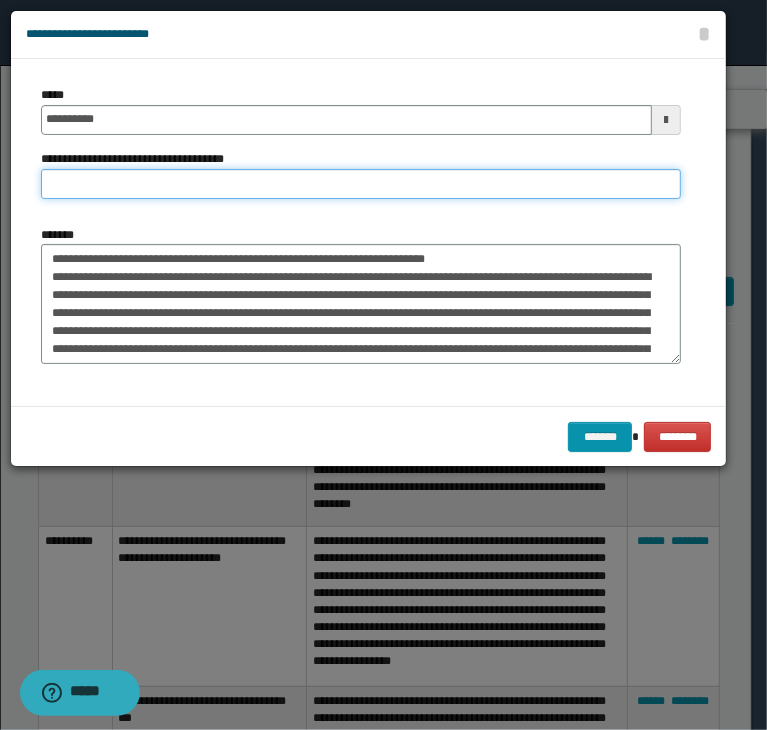 click on "**********" at bounding box center [361, 184] 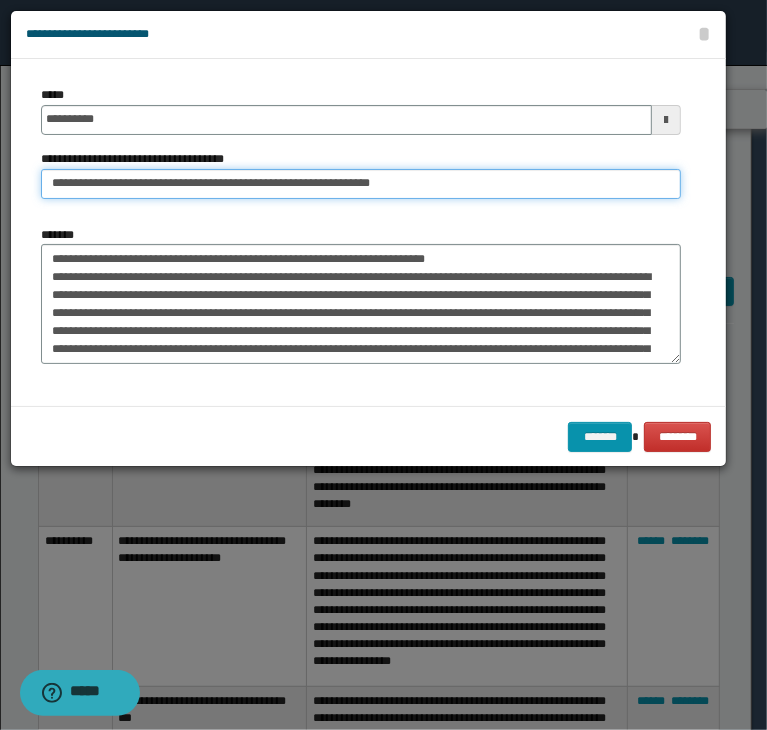 type on "**********" 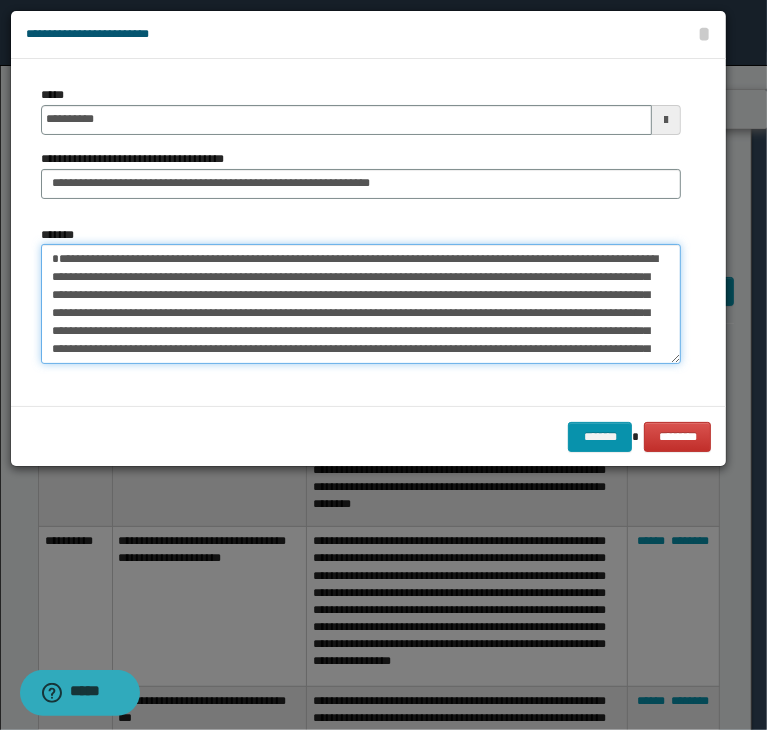 type on "**********" 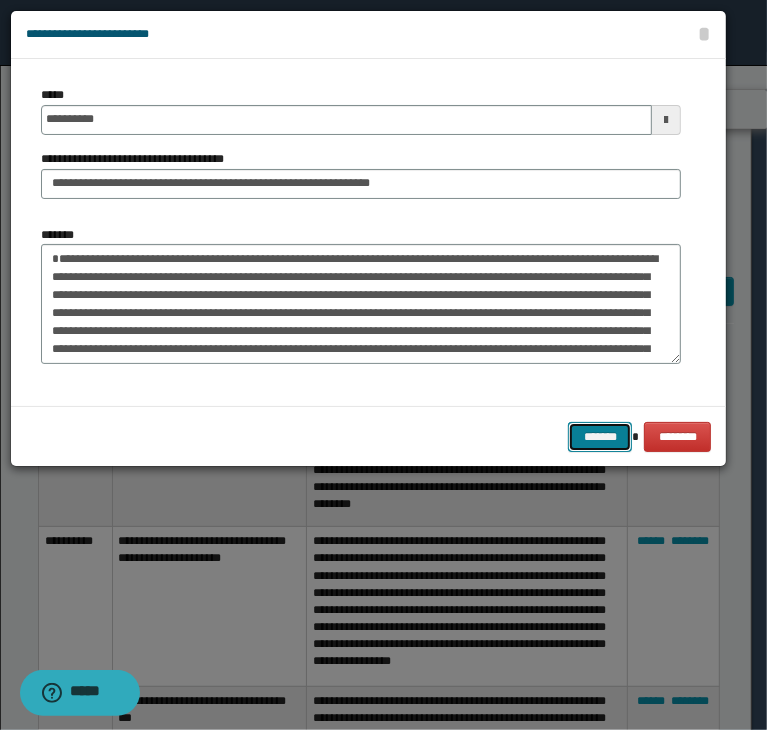click on "*******" at bounding box center [600, 437] 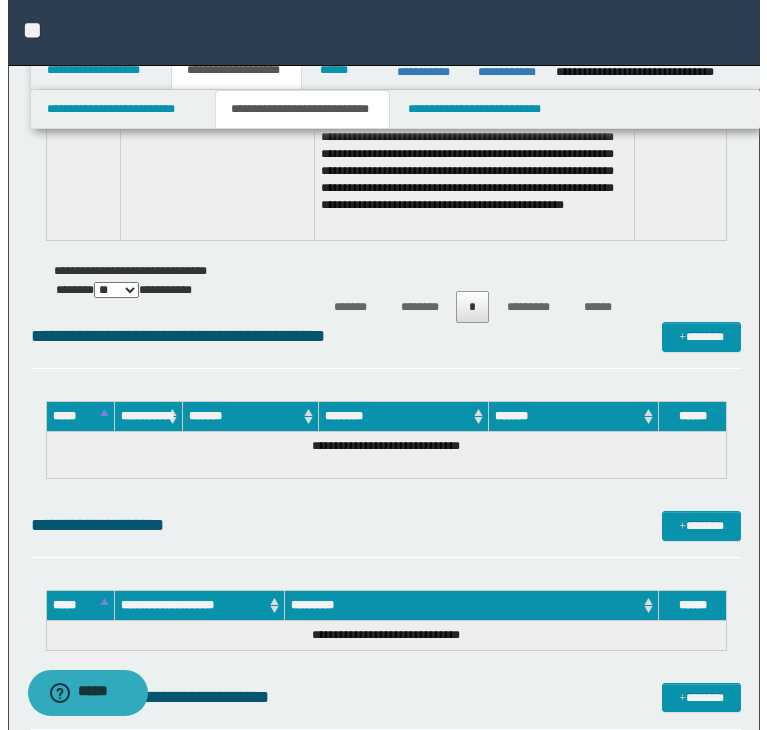 scroll, scrollTop: 3300, scrollLeft: 0, axis: vertical 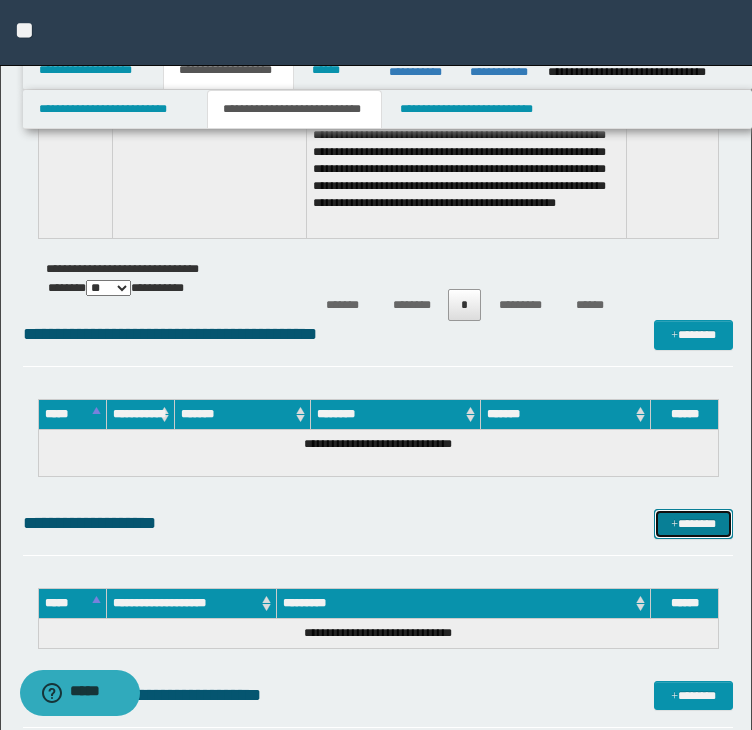click at bounding box center [674, 525] 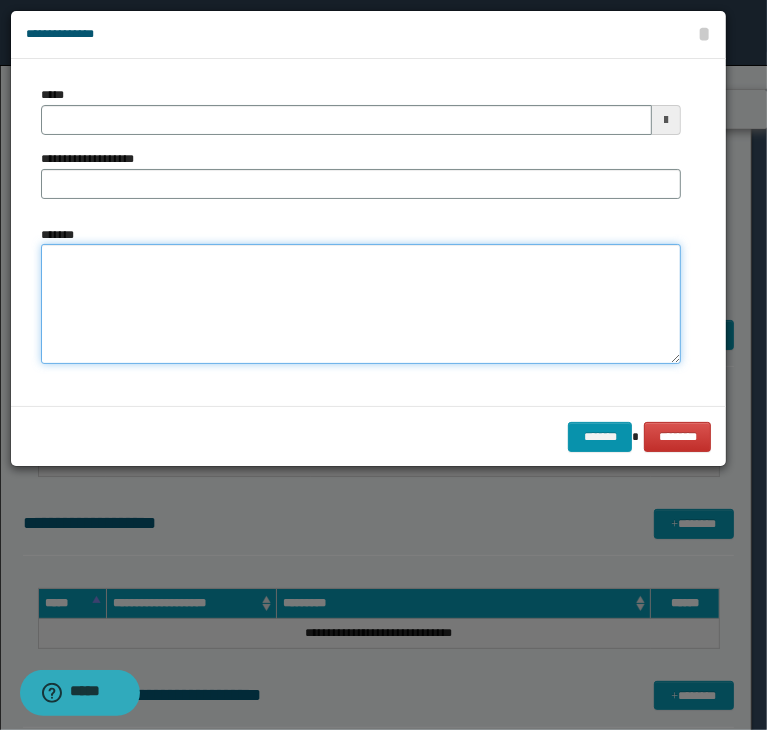 click on "*******" at bounding box center [361, 304] 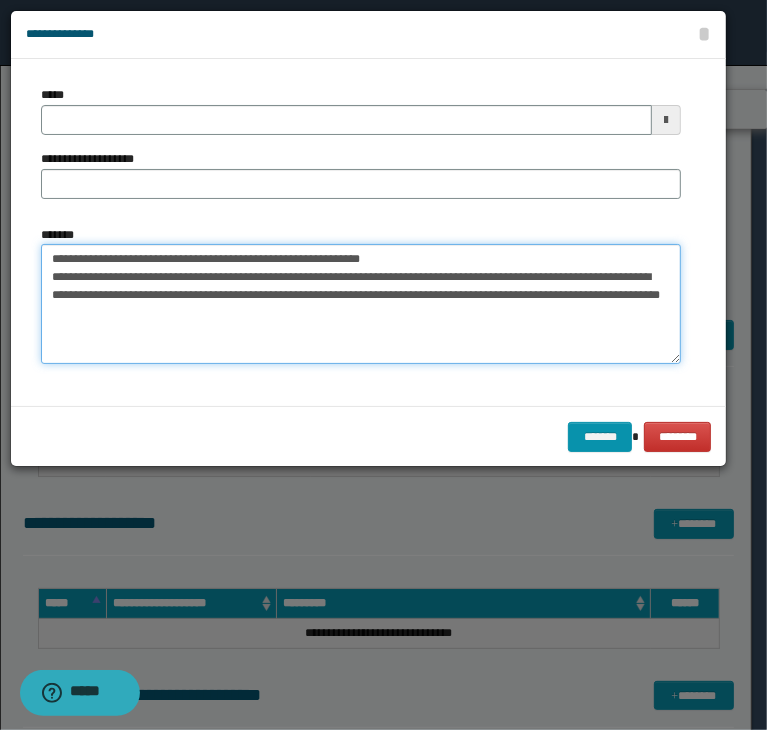 type 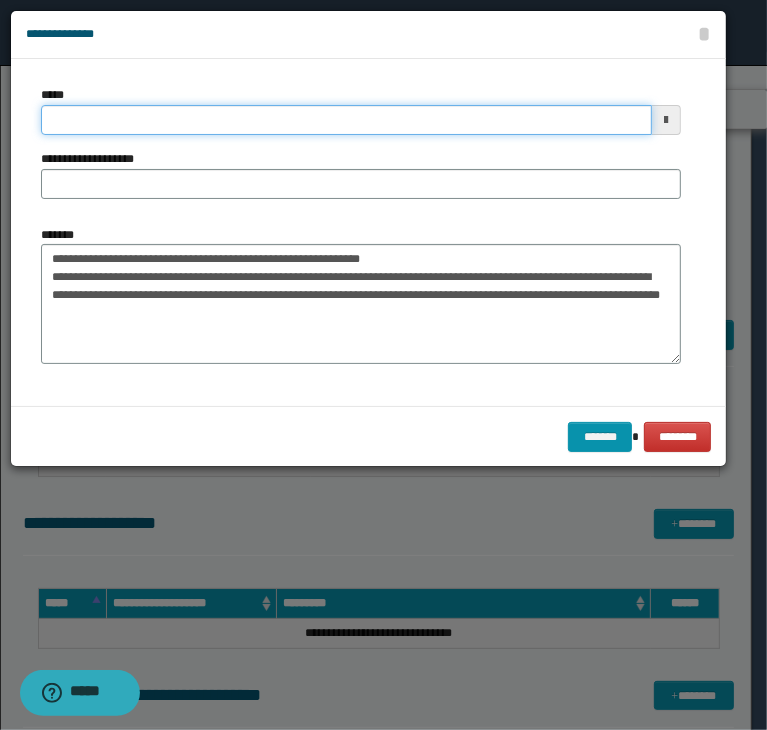 click on "*****" at bounding box center (346, 120) 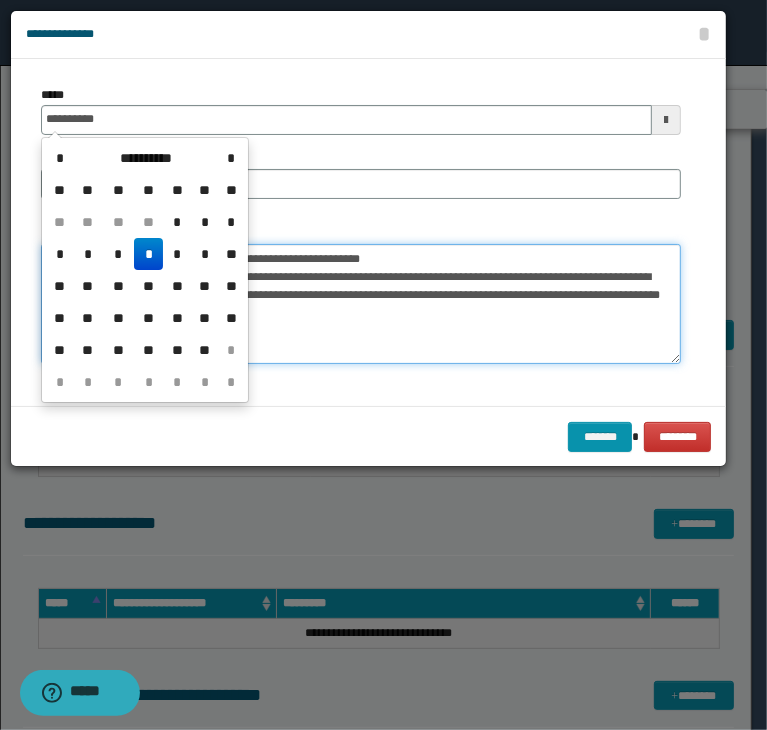 type on "**********" 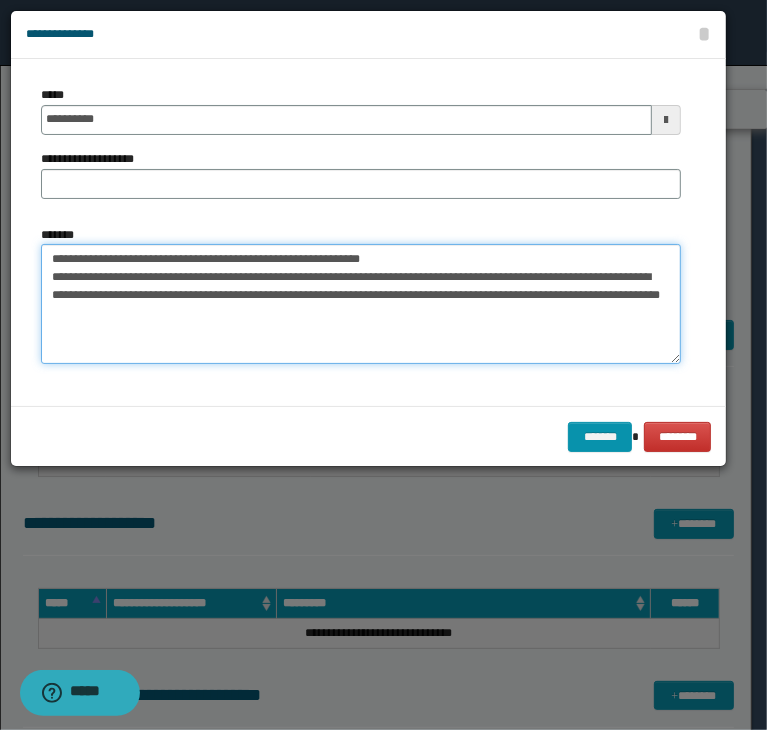 drag, startPoint x: 366, startPoint y: 257, endPoint x: 116, endPoint y: 248, distance: 250.16194 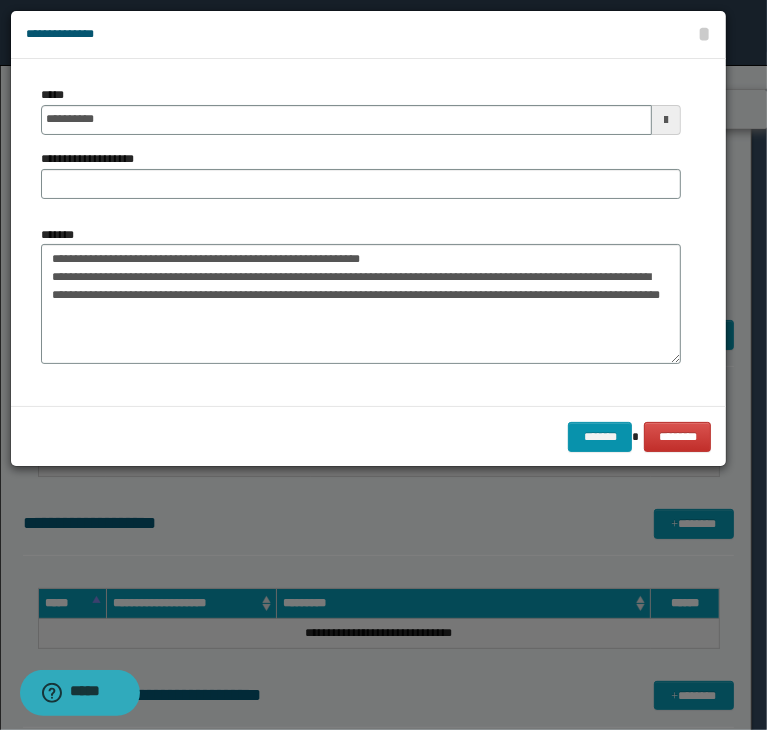 click on "**********" at bounding box center (98, 159) 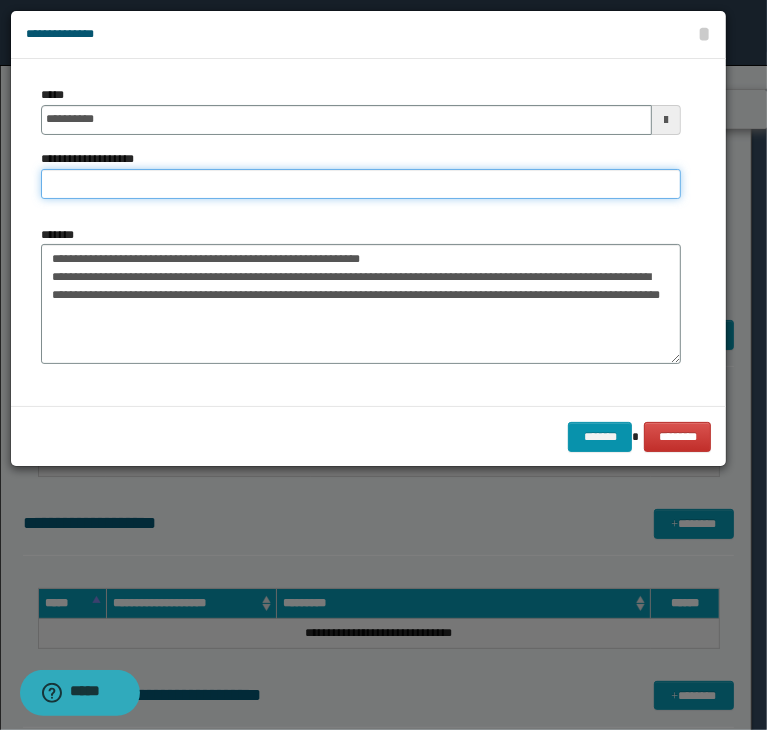 click on "**********" at bounding box center (361, 184) 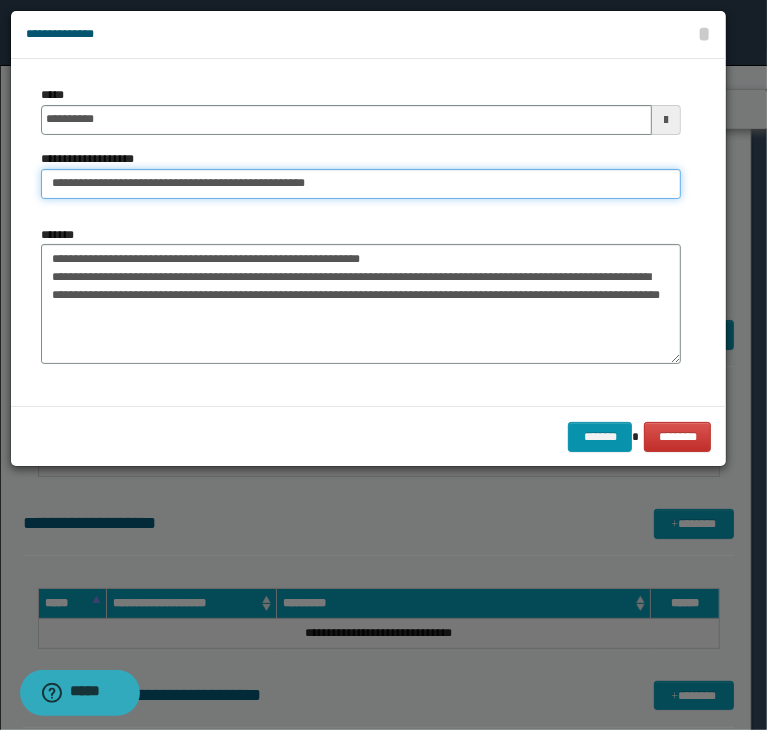 click on "**********" at bounding box center [361, 184] 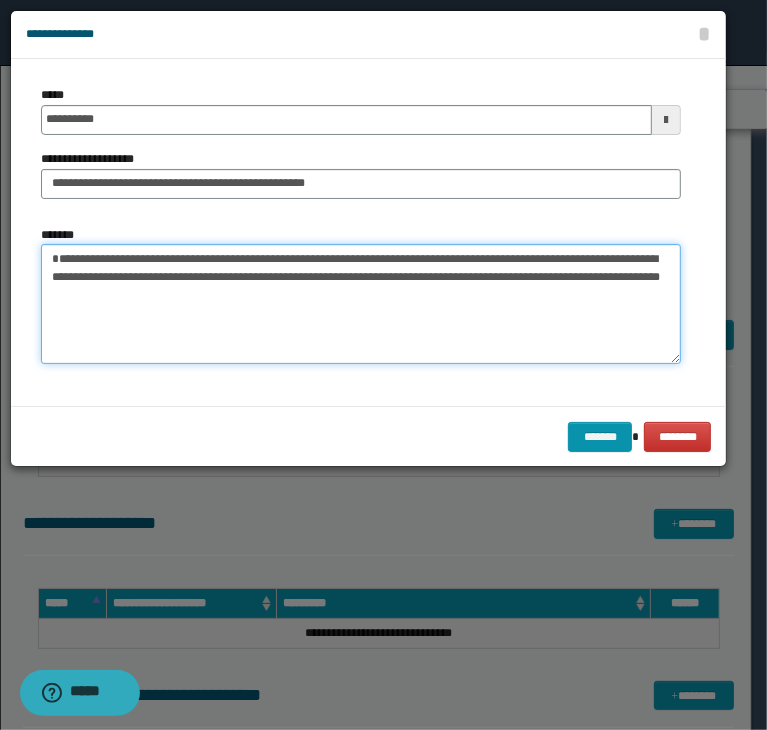type on "**********" 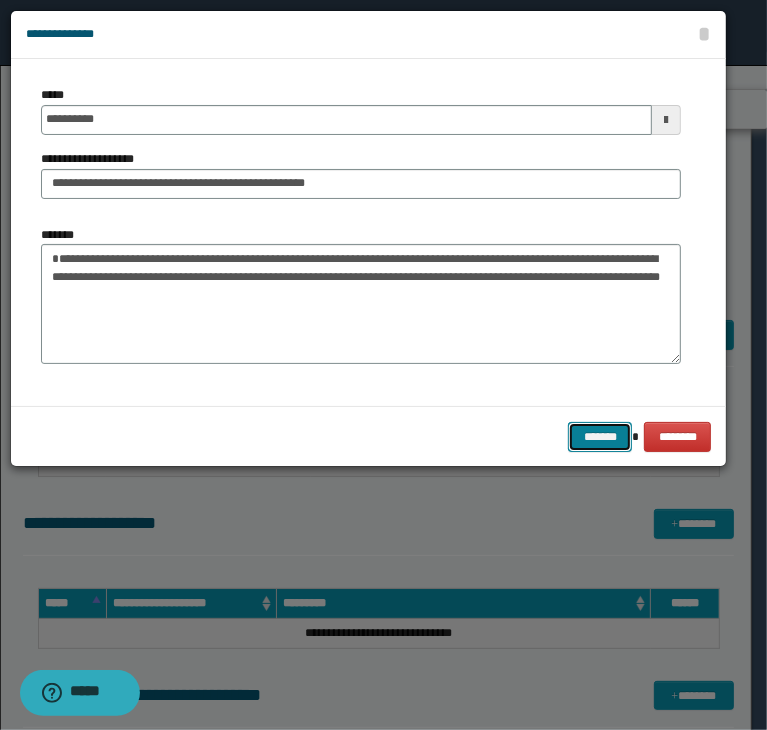type 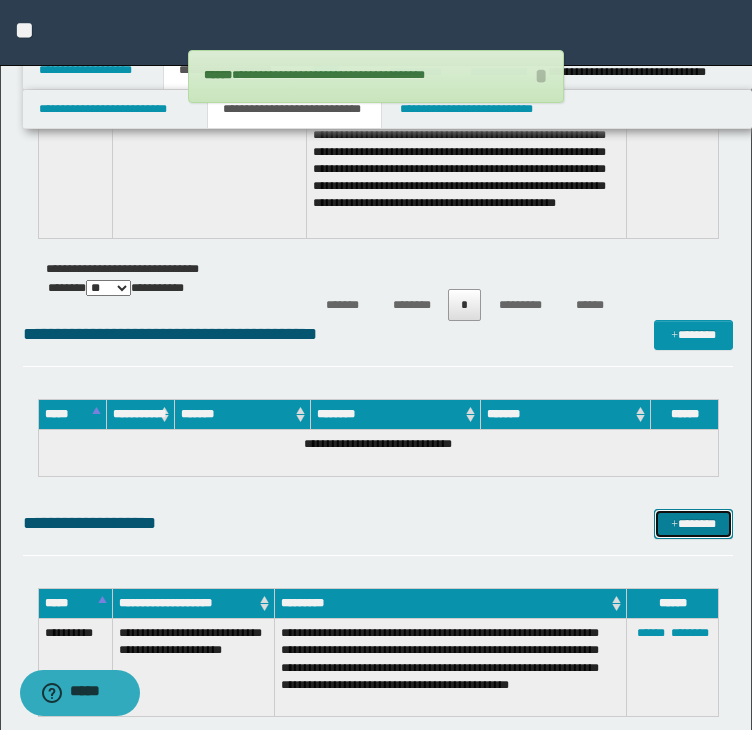 click on "*******" at bounding box center [693, 524] 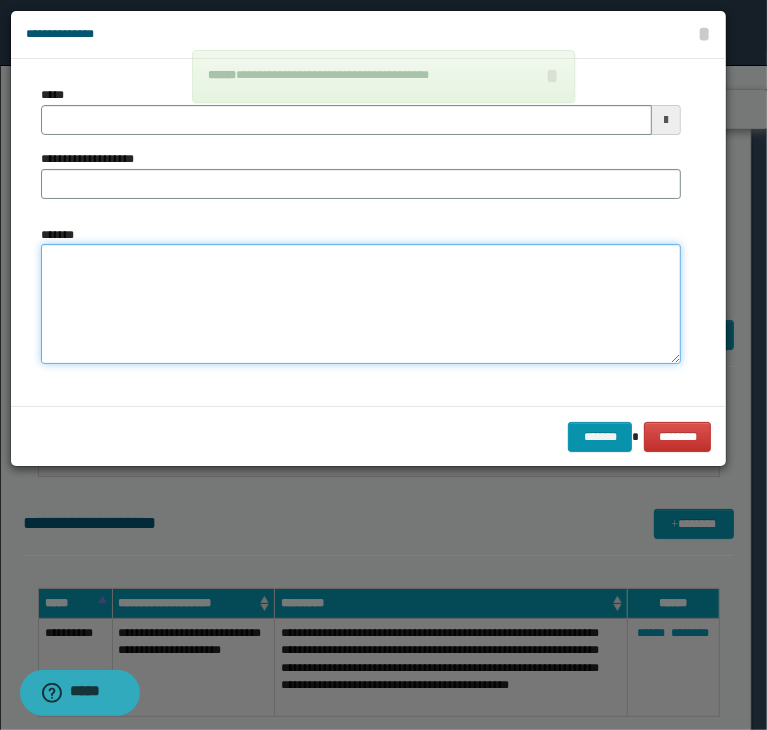 click on "*******" at bounding box center (361, 304) 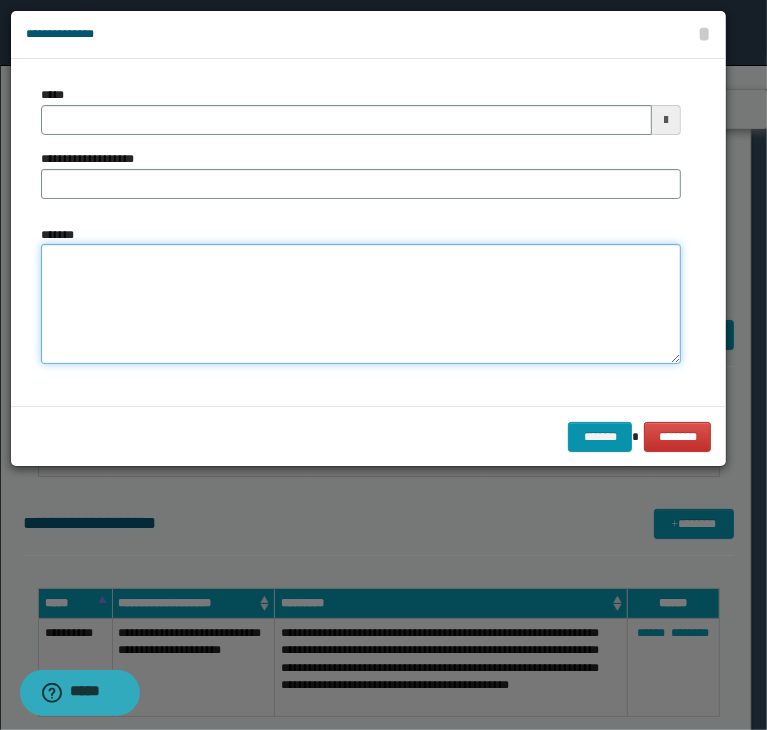 paste on "**********" 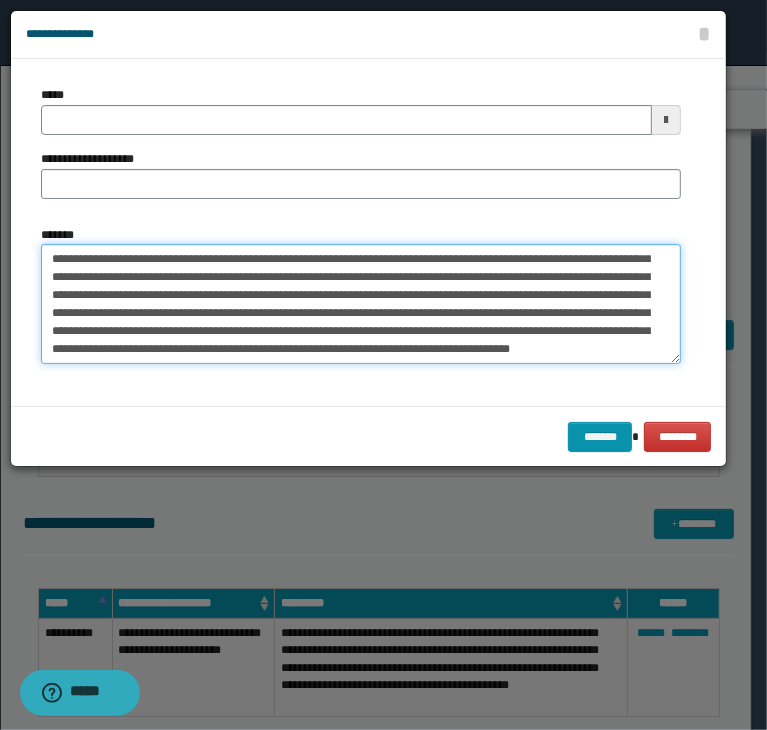 type 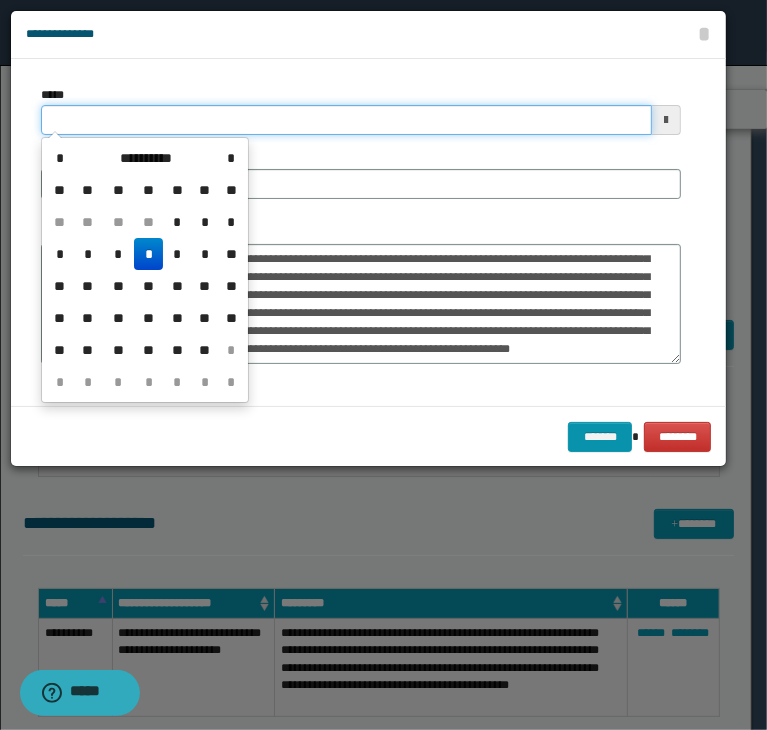 drag, startPoint x: 112, startPoint y: 127, endPoint x: 317, endPoint y: 210, distance: 221.1651 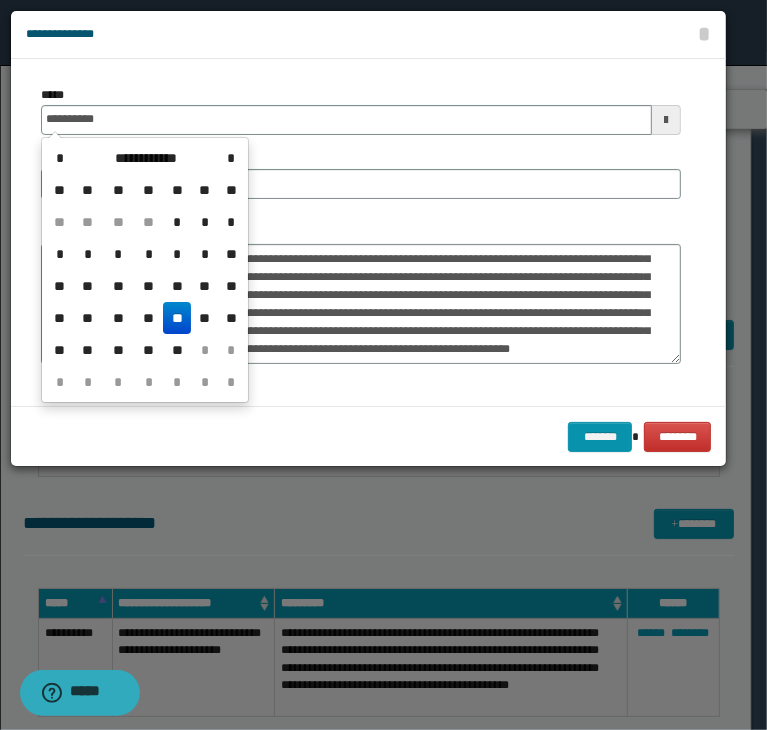 type on "**********" 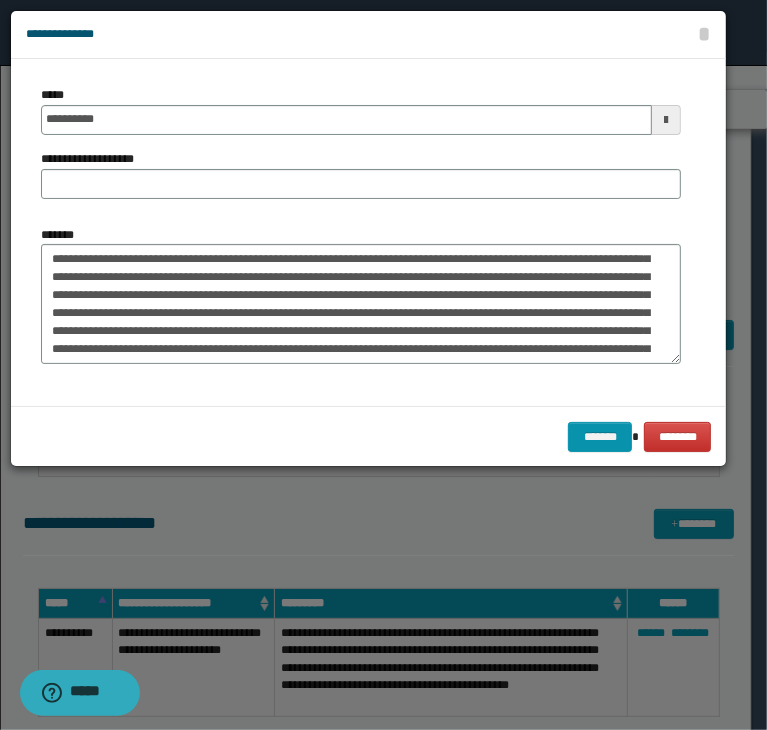 scroll, scrollTop: 0, scrollLeft: 0, axis: both 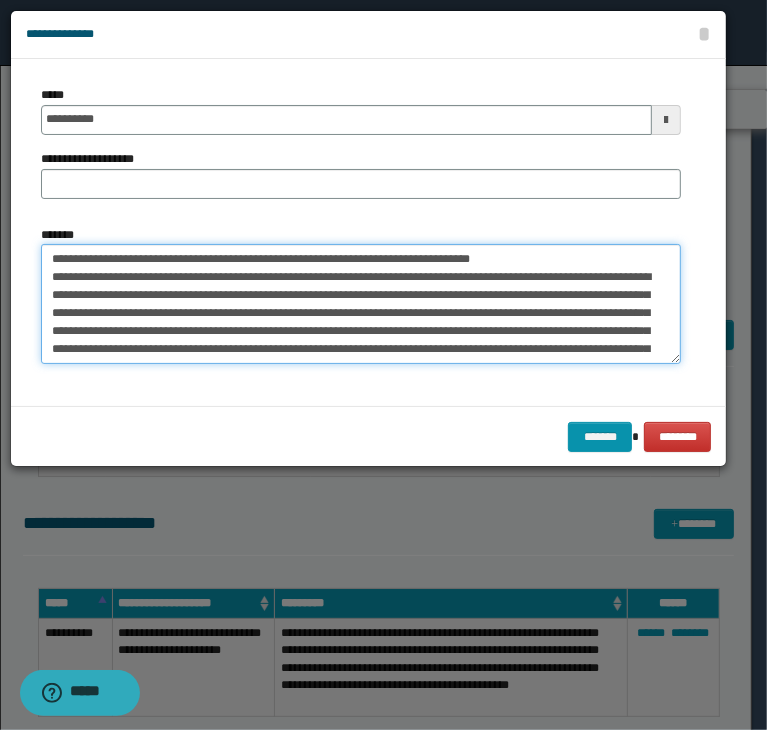 drag, startPoint x: 117, startPoint y: 258, endPoint x: 480, endPoint y: 184, distance: 370.4659 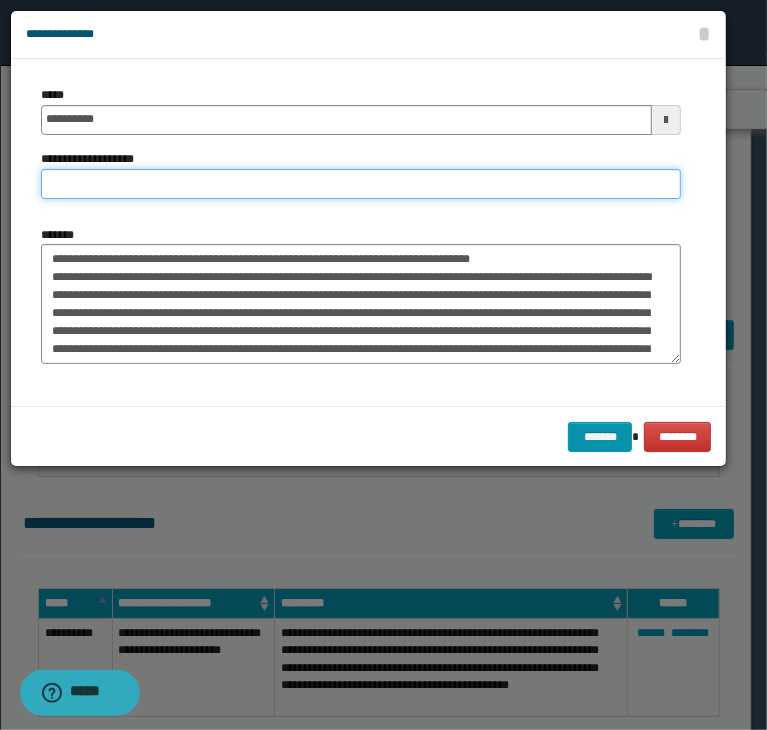 click on "**********" at bounding box center (361, 184) 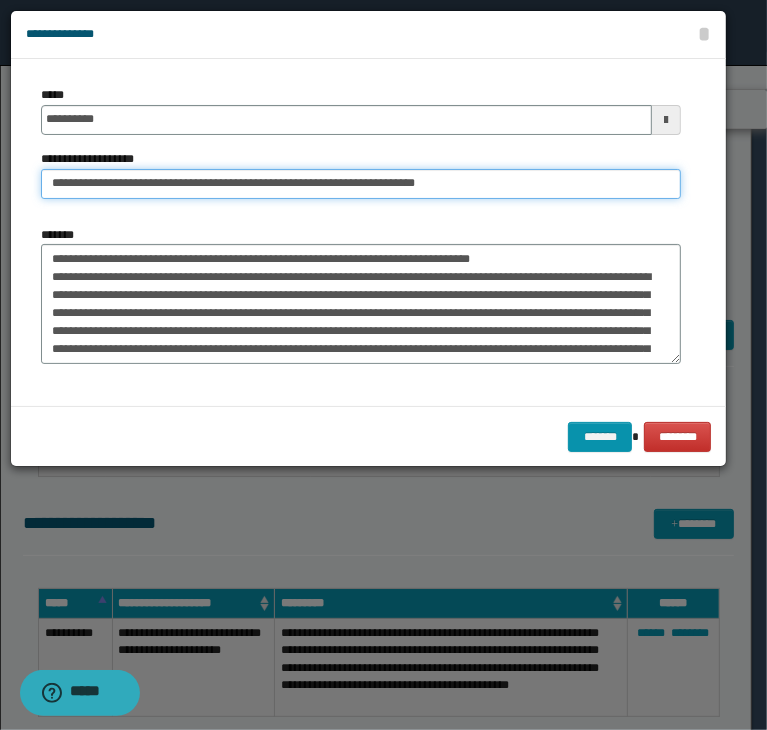 type on "**********" 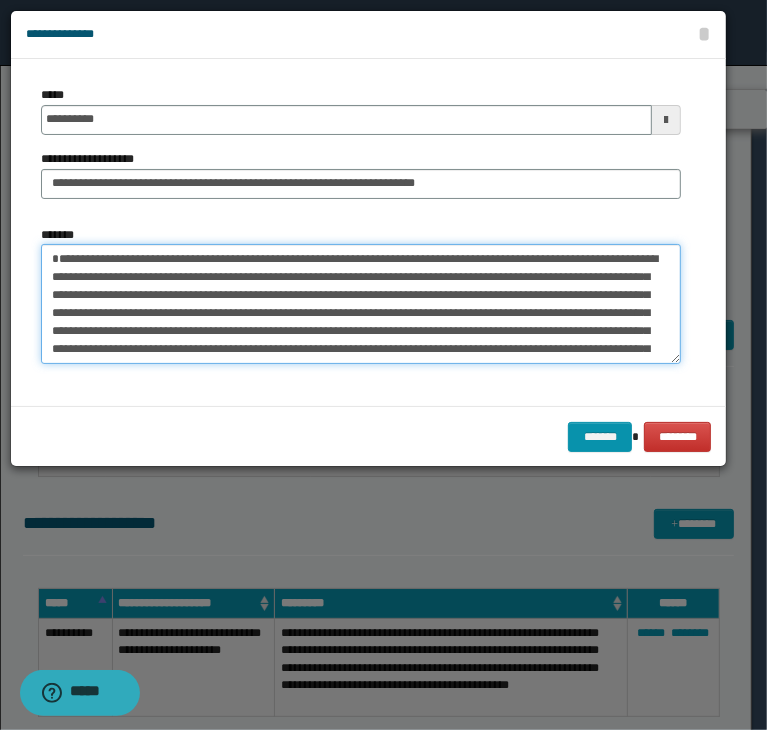type on "**********" 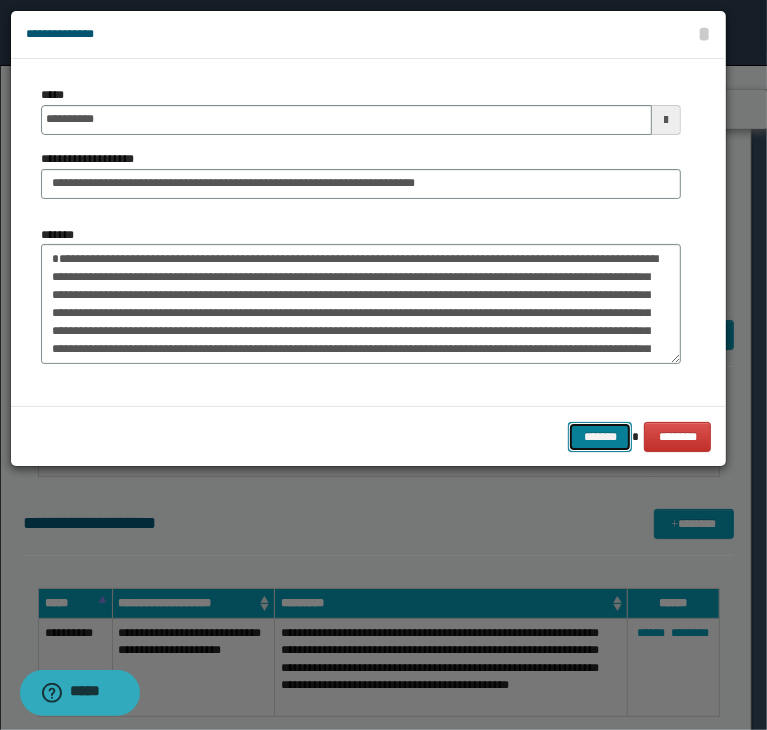 click on "*******" at bounding box center (600, 437) 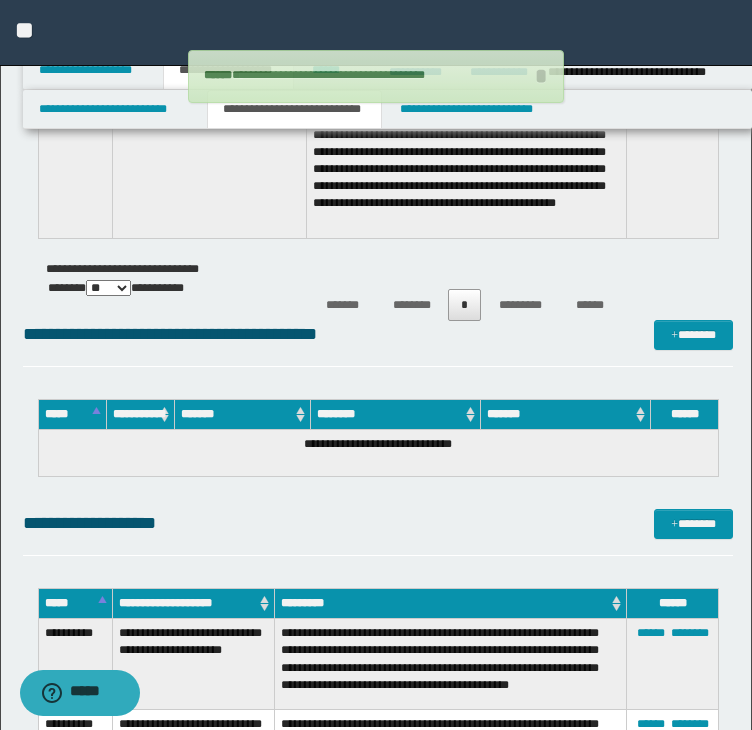 type 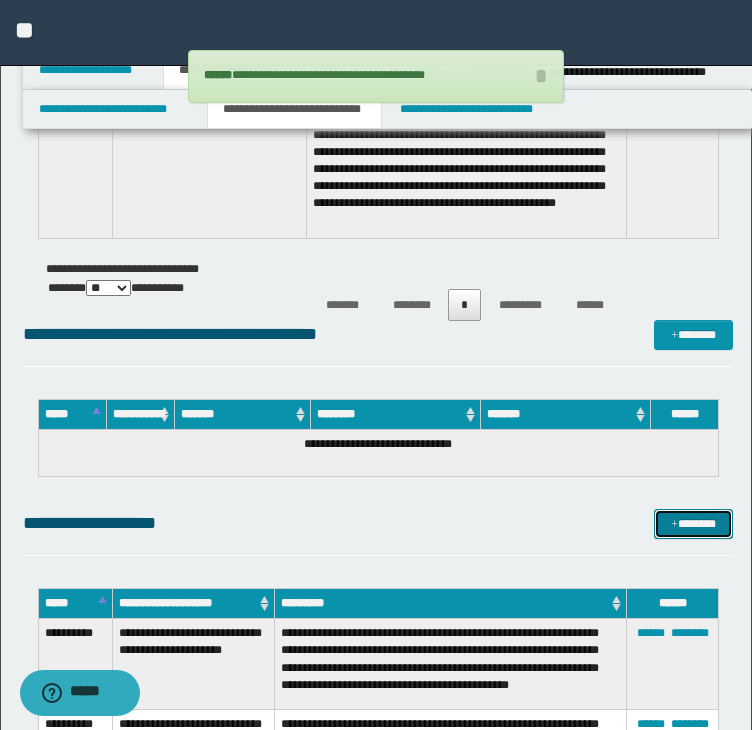 click on "*******" at bounding box center (693, 524) 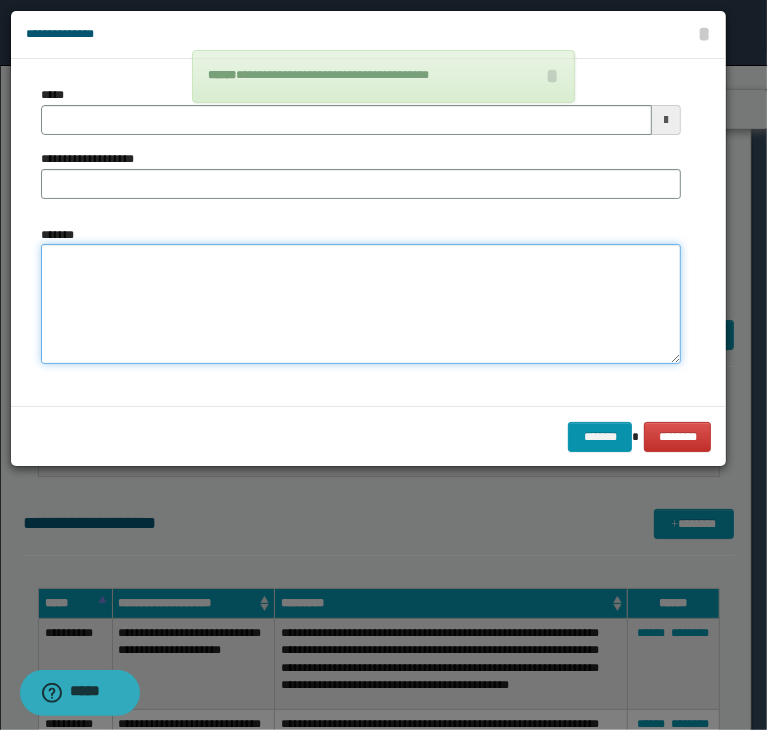 click on "*******" at bounding box center (361, 304) 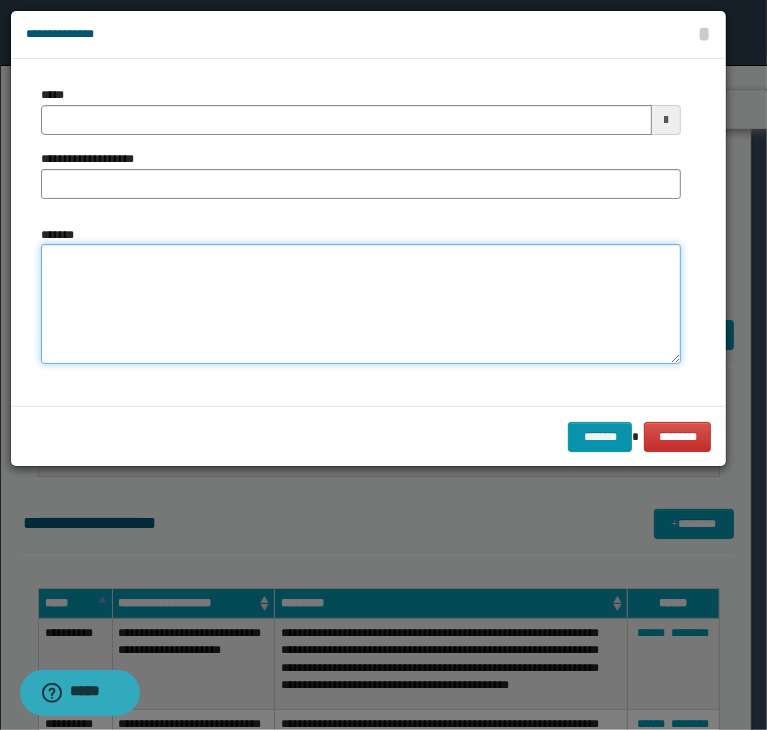 paste on "**********" 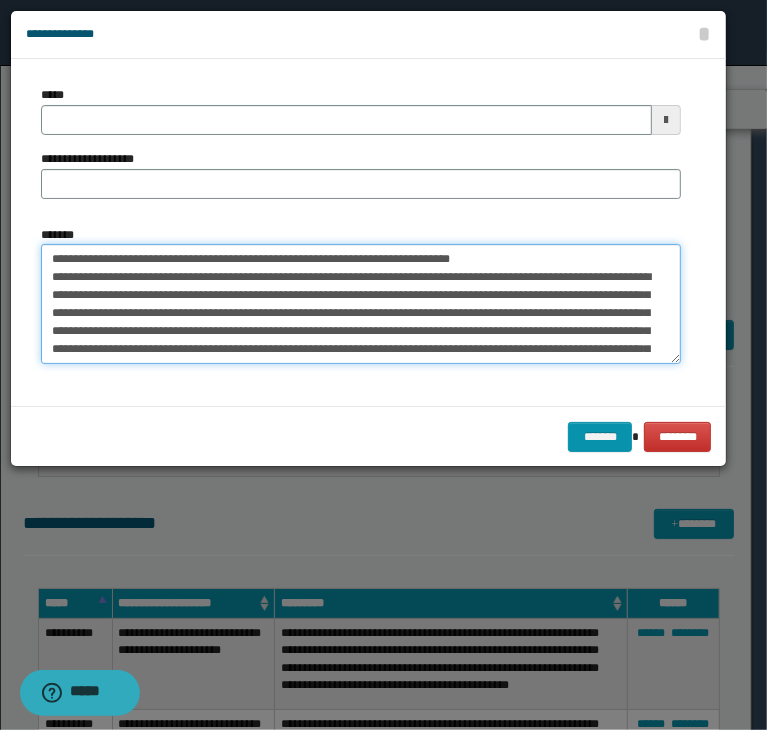 type 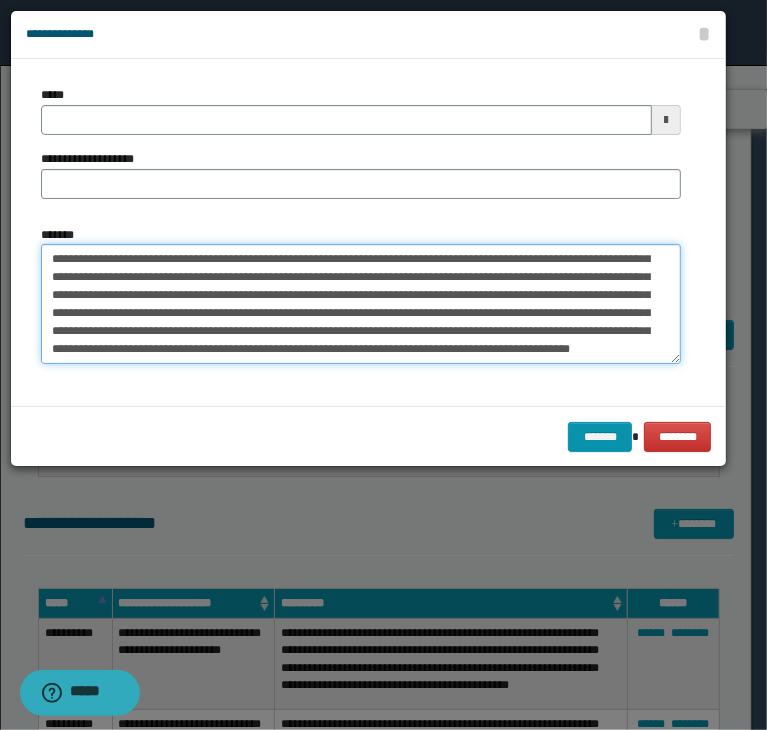 type on "**********" 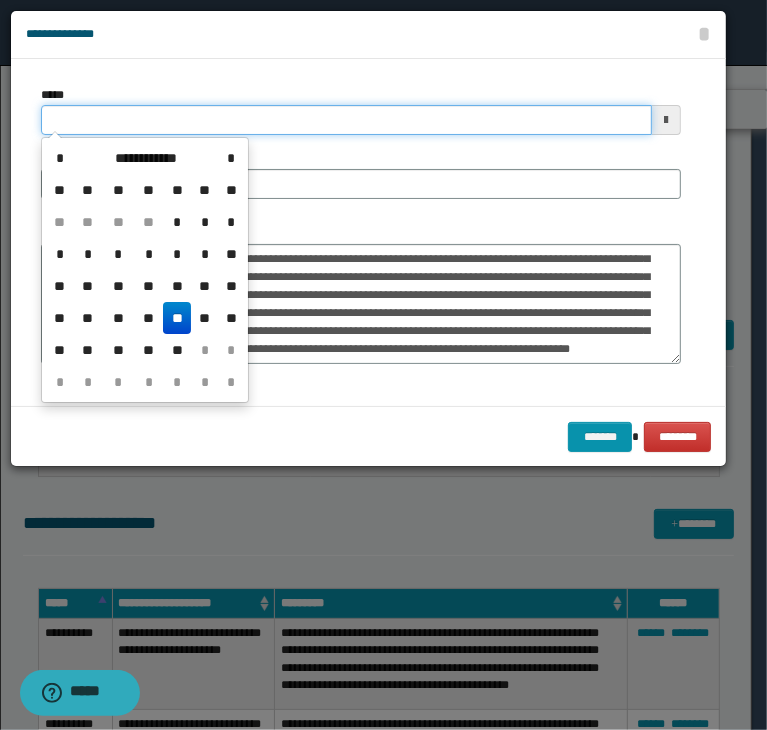 click on "*****" at bounding box center (346, 120) 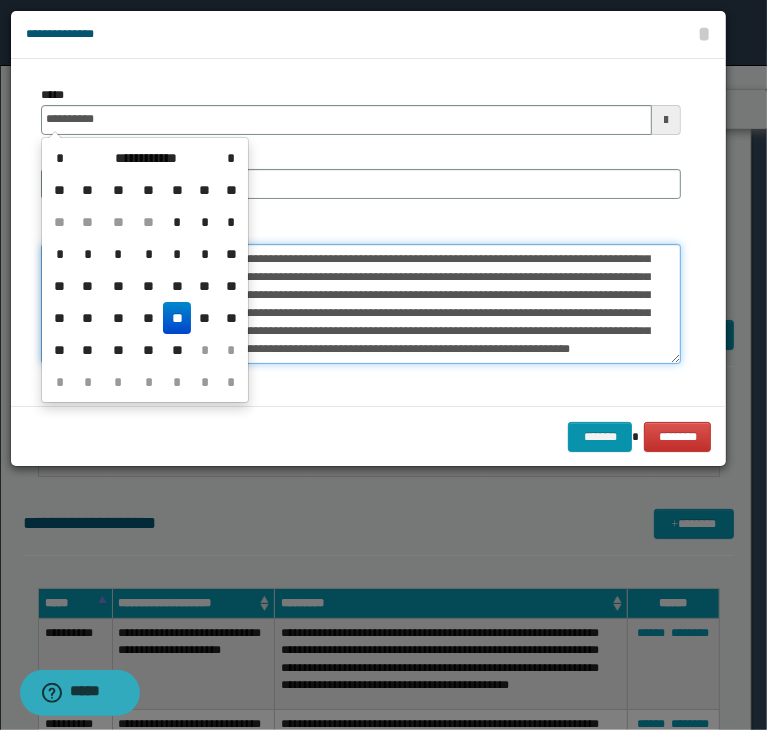 type on "**********" 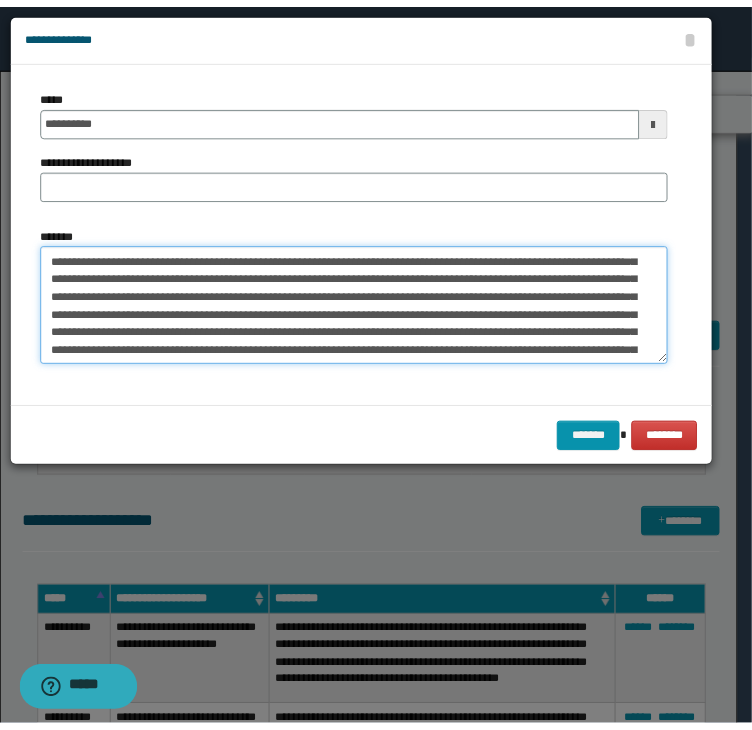 scroll, scrollTop: 0, scrollLeft: 0, axis: both 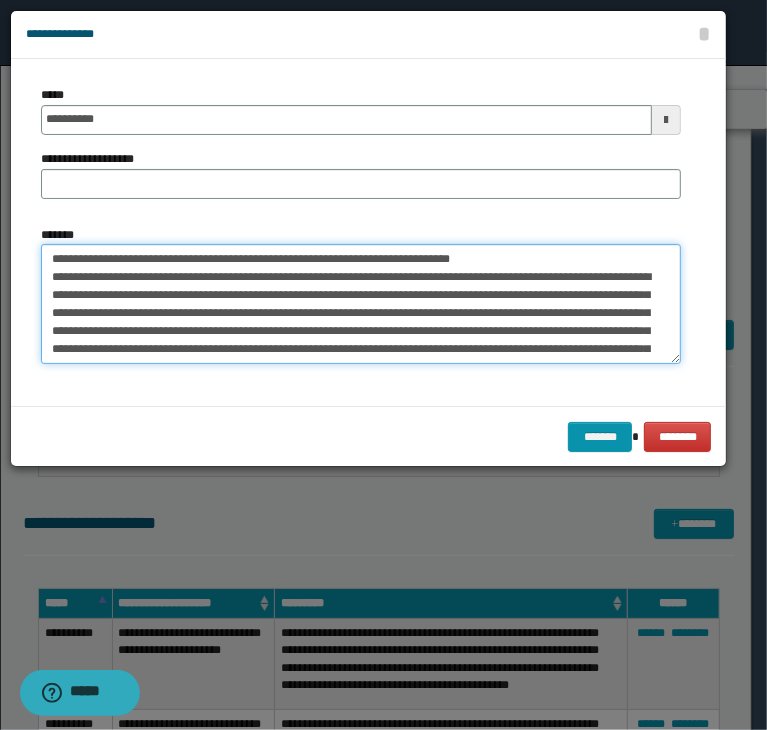 drag, startPoint x: 116, startPoint y: 256, endPoint x: 566, endPoint y: 190, distance: 454.81424 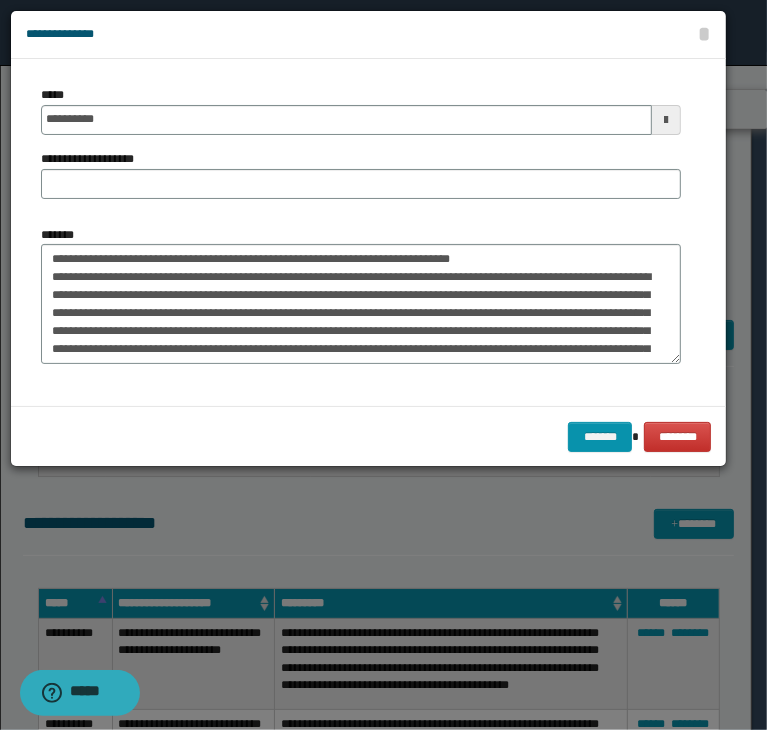 click on "**********" at bounding box center (361, 174) 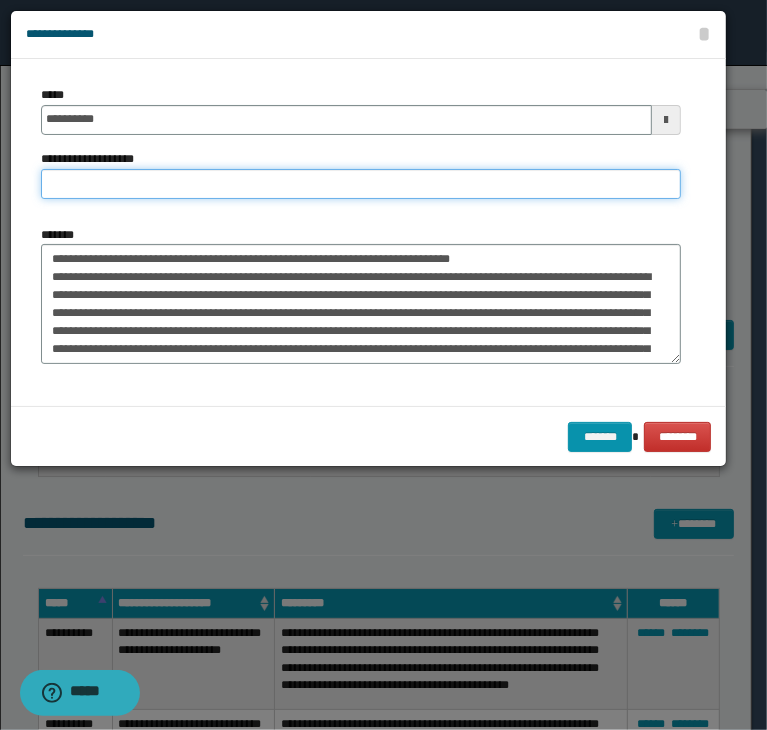 click on "**********" at bounding box center [361, 184] 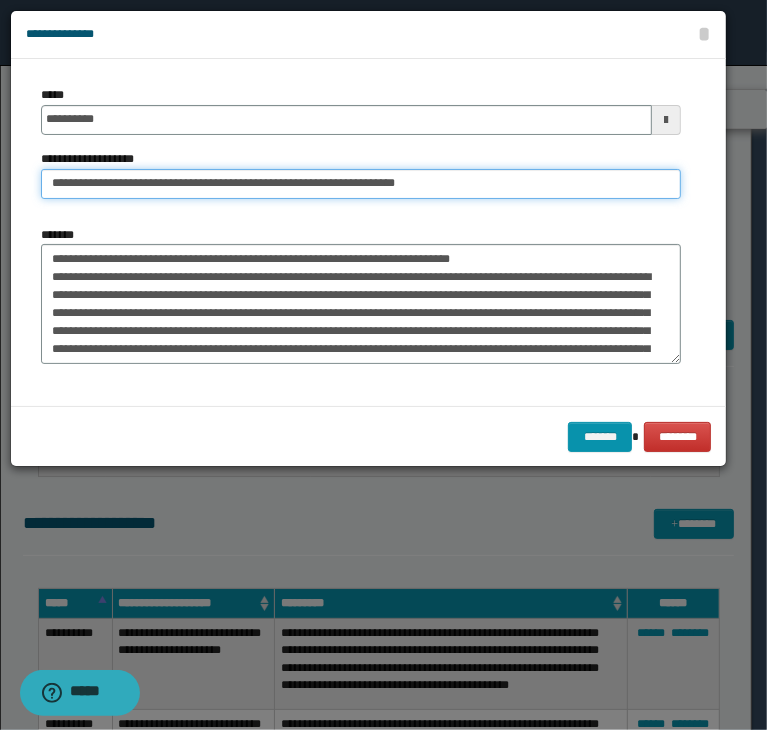 type on "**********" 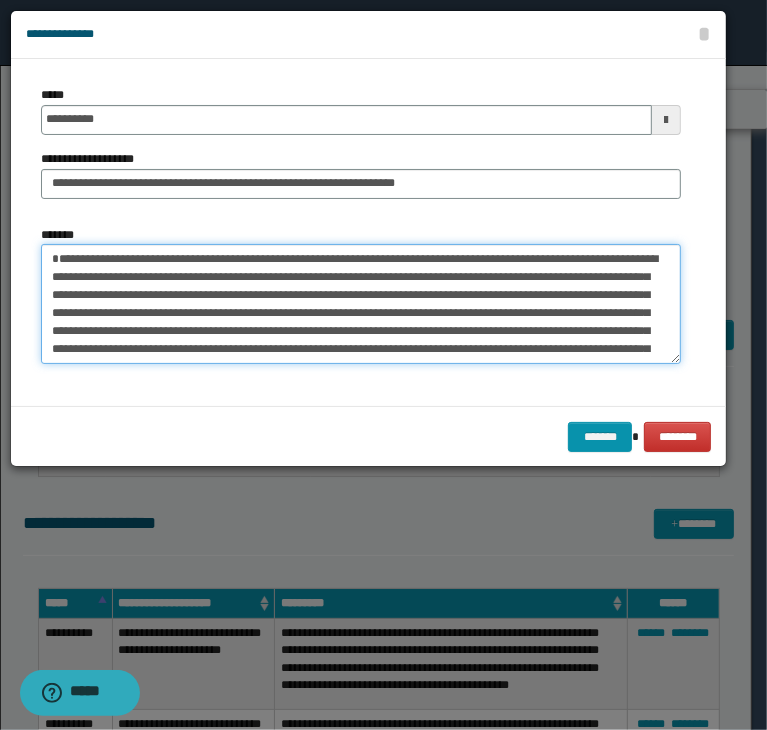 type on "**********" 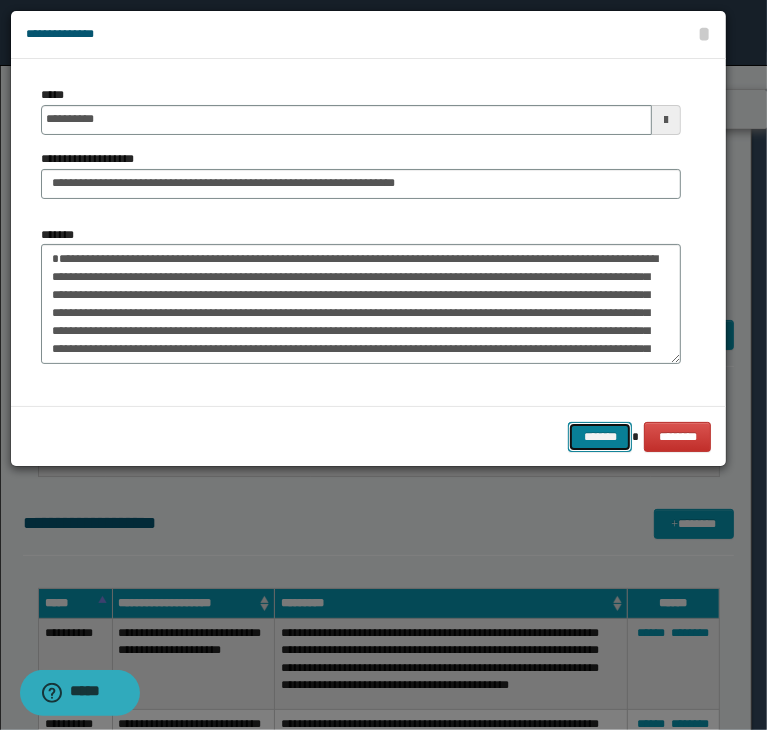 click on "*******" at bounding box center [600, 437] 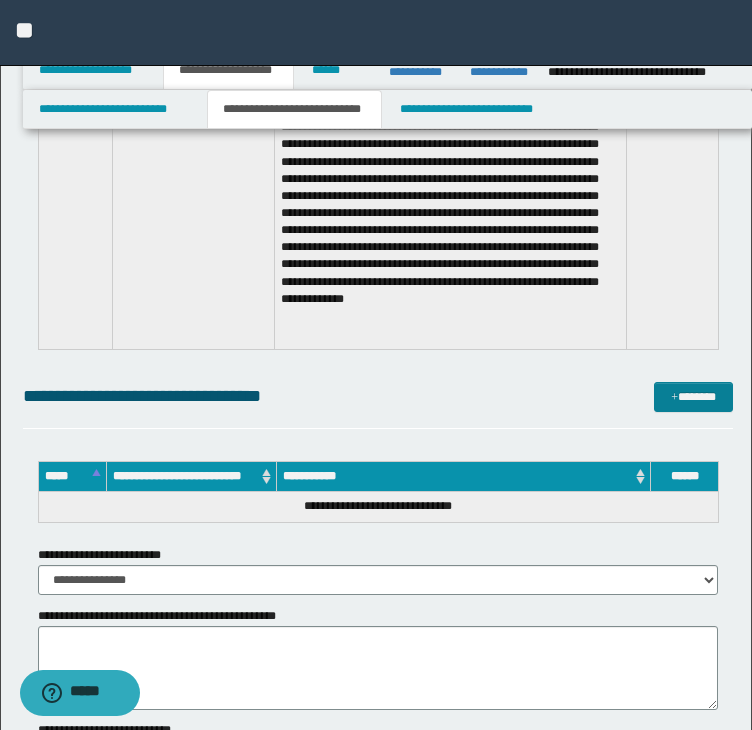 scroll, scrollTop: 4500, scrollLeft: 0, axis: vertical 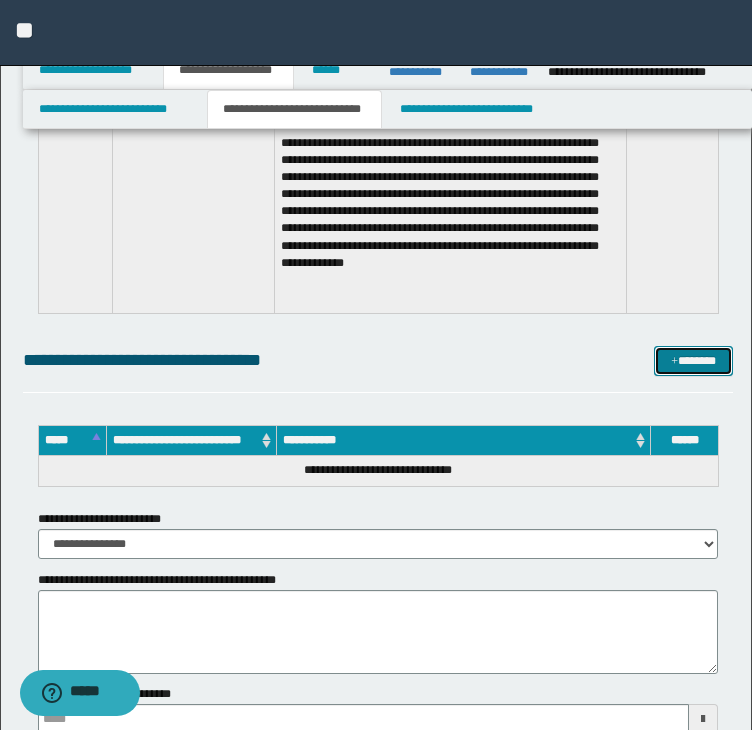 click on "*******" at bounding box center [693, 361] 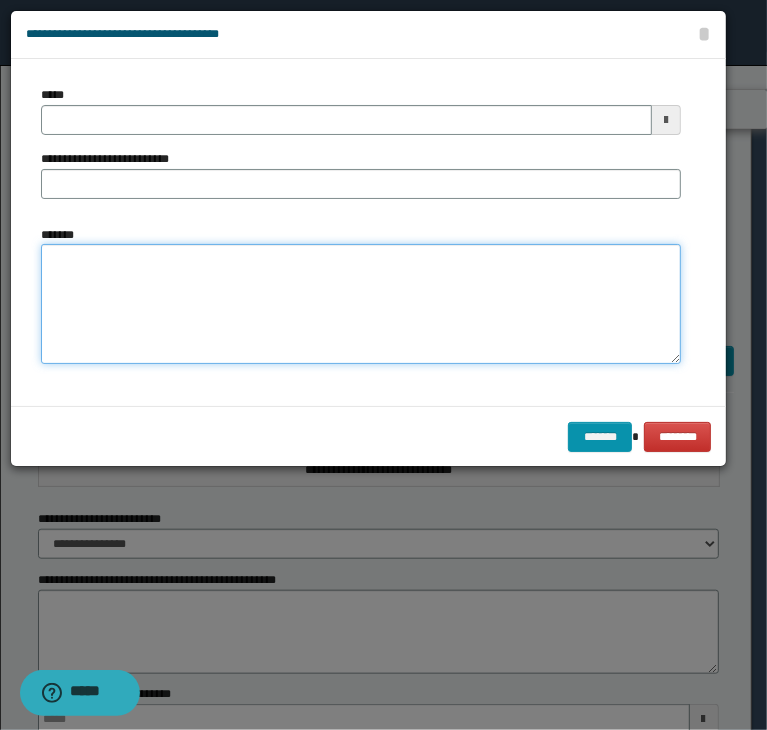 drag, startPoint x: 144, startPoint y: 245, endPoint x: 116, endPoint y: 155, distance: 94.254974 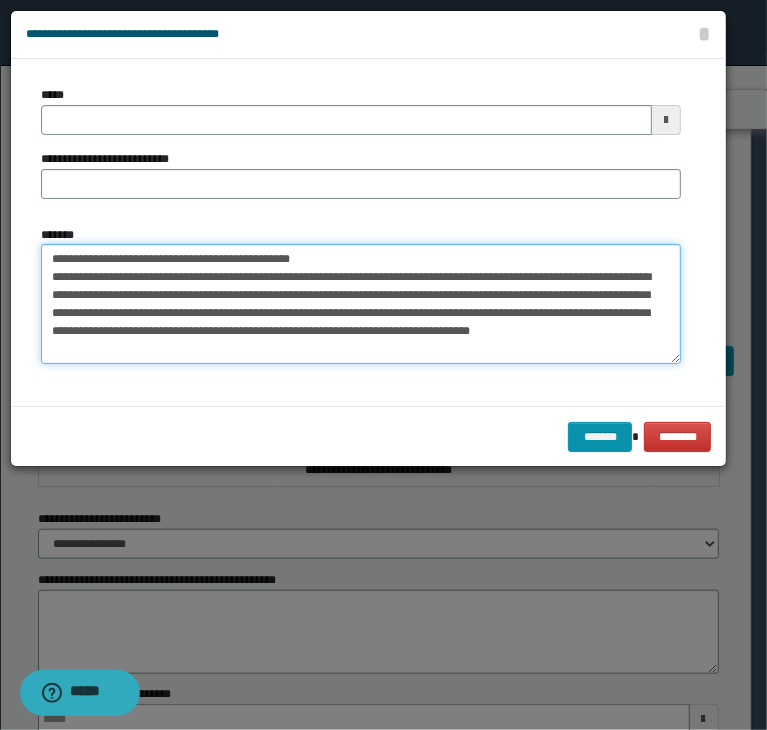 type on "**********" 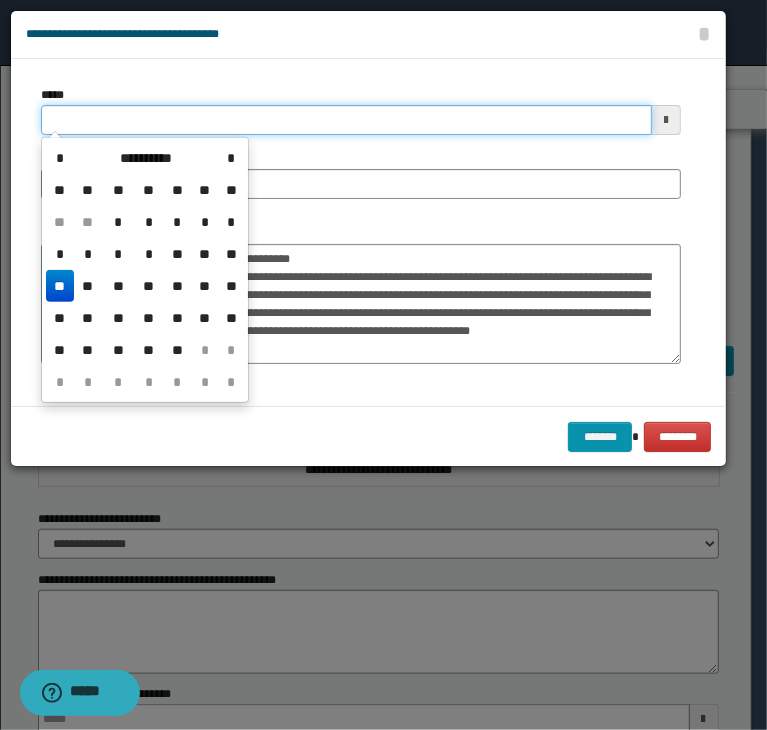 click on "*****" at bounding box center (346, 120) 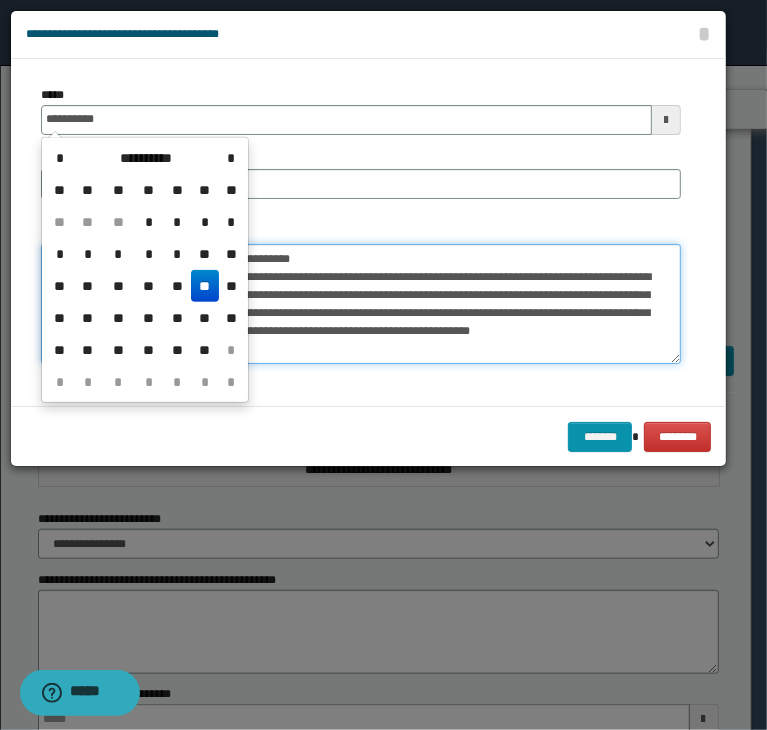 type on "**********" 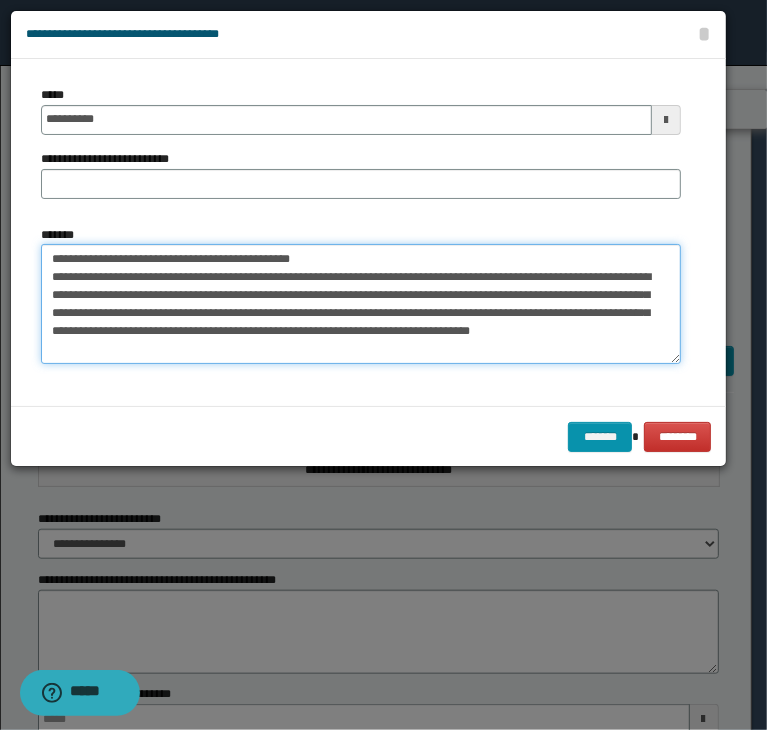 drag, startPoint x: 336, startPoint y: 249, endPoint x: 117, endPoint y: 220, distance: 220.91174 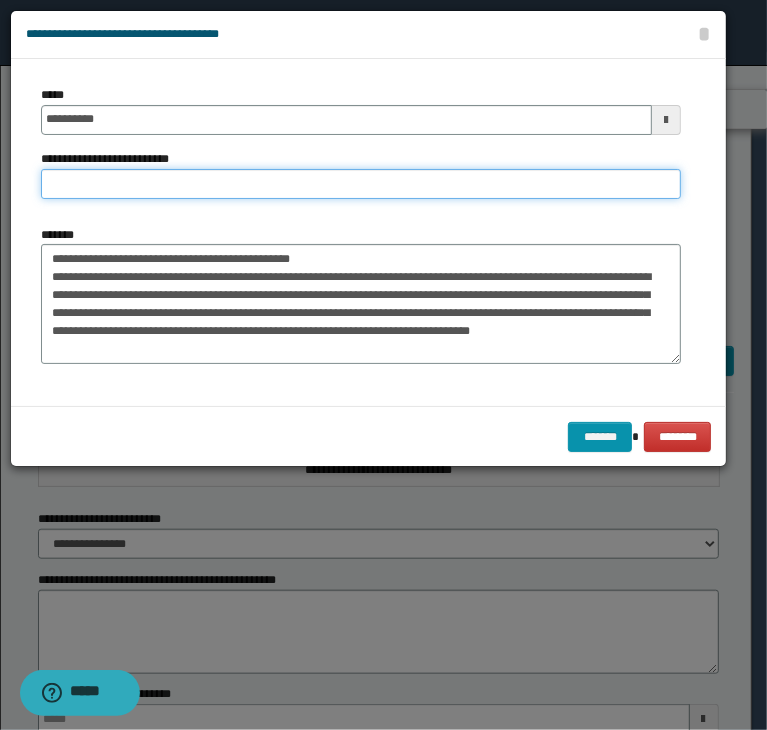 paste on "**********" 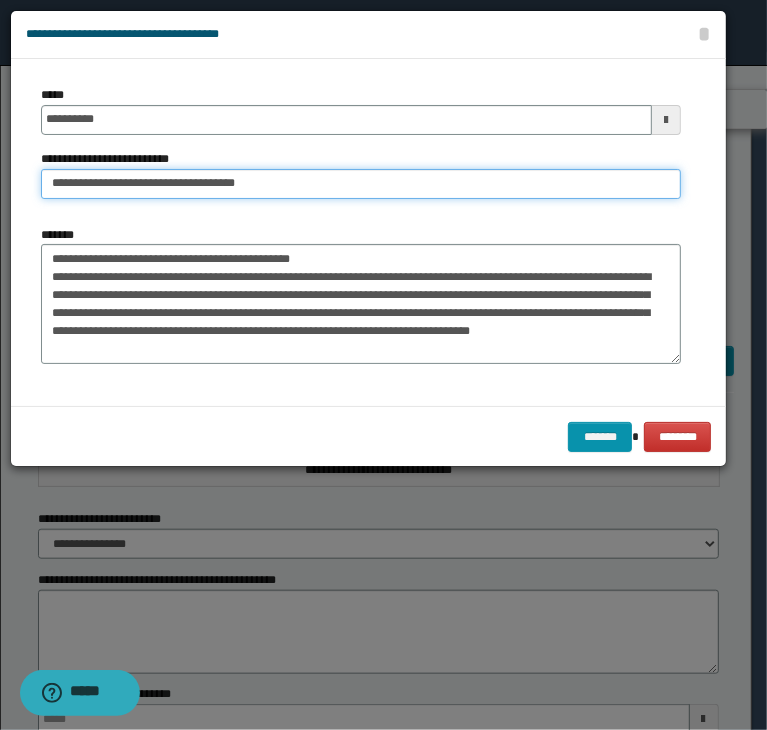 type on "**********" 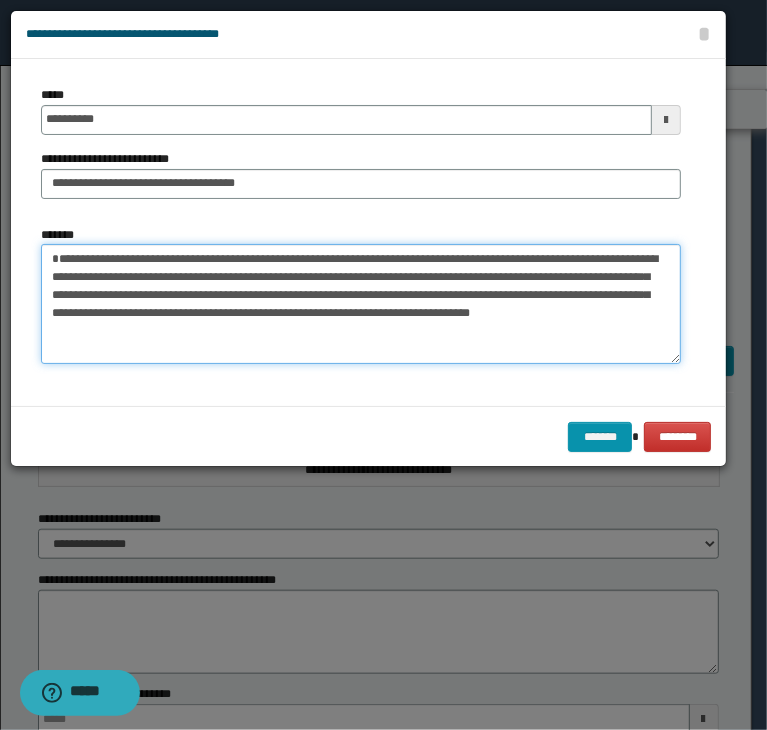 type on "**********" 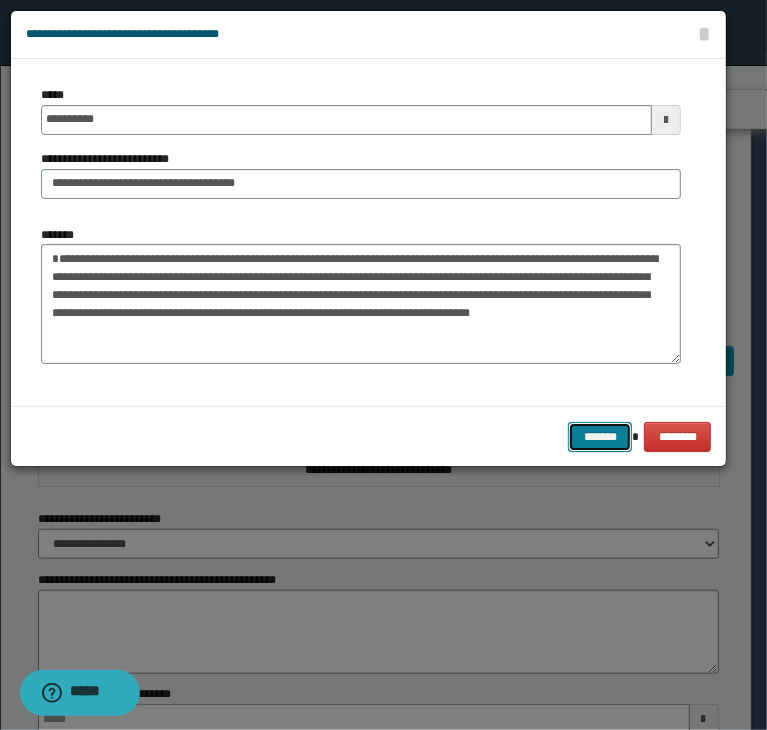 type 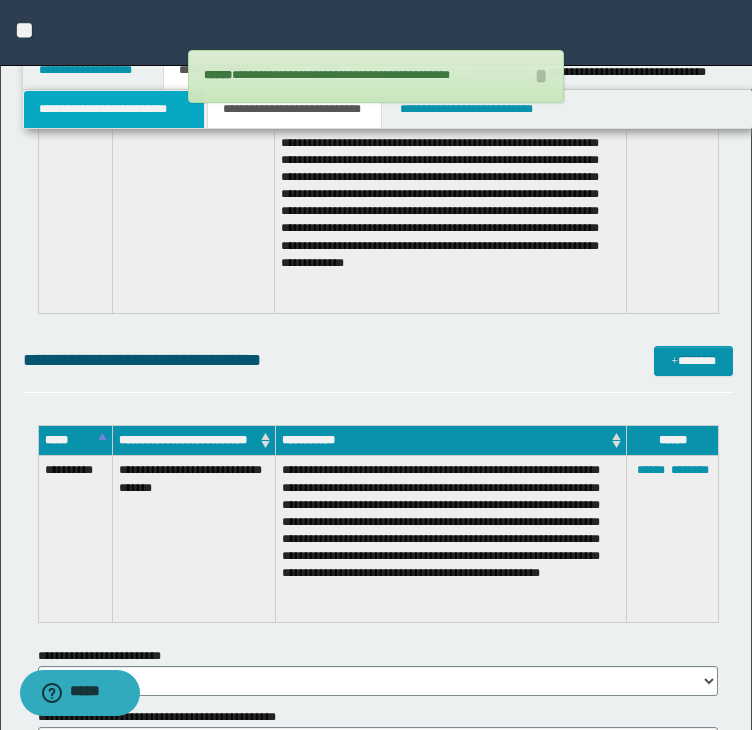 click on "**********" at bounding box center (114, 109) 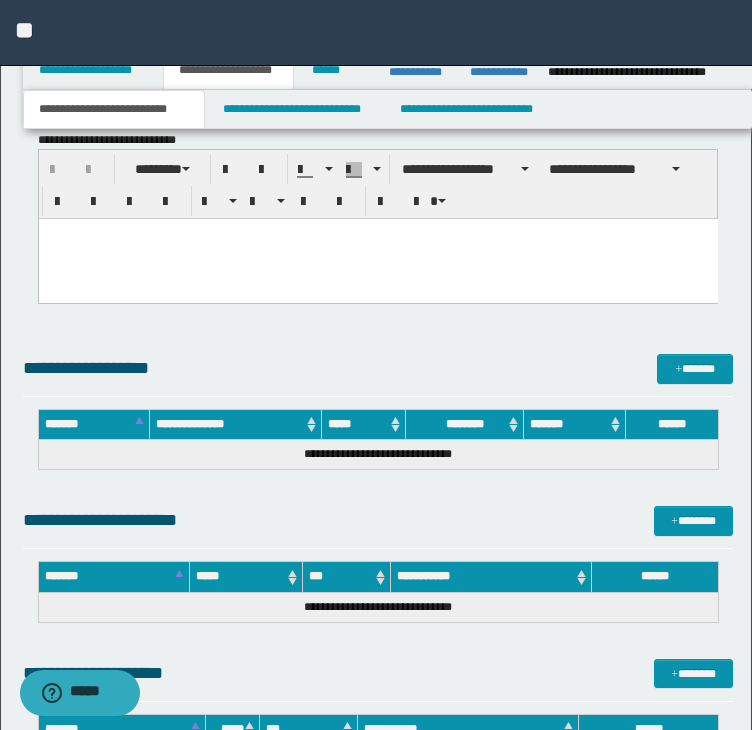 scroll, scrollTop: 1428, scrollLeft: 0, axis: vertical 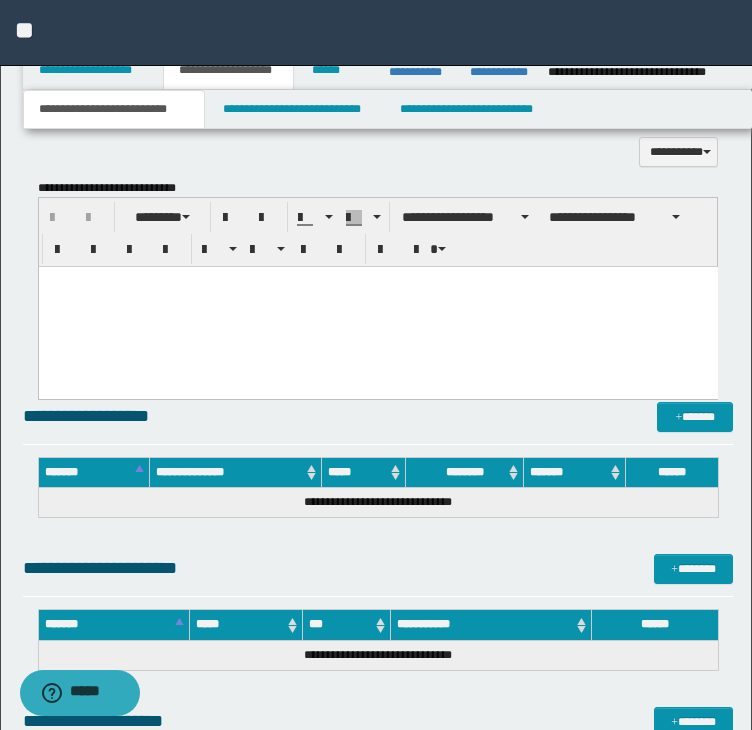 click at bounding box center (377, 282) 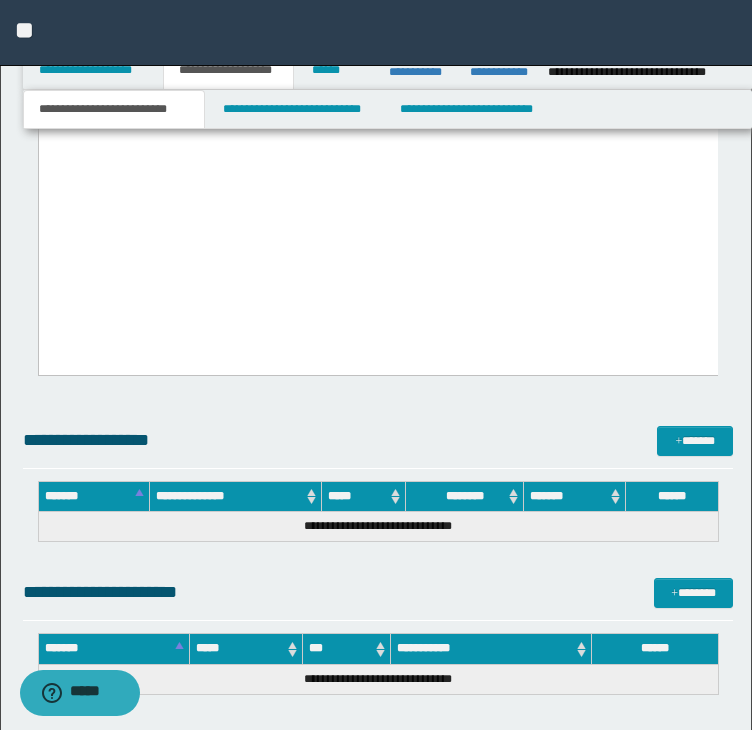 drag, startPoint x: 49, startPoint y: -5615, endPoint x: 423, endPoint y: 489, distance: 6115.447 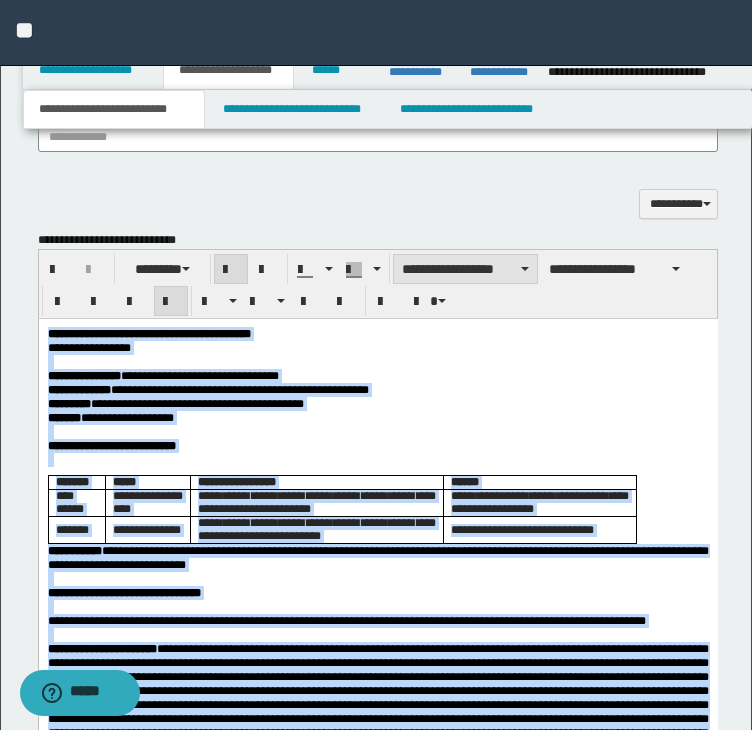 scroll, scrollTop: 1328, scrollLeft: 0, axis: vertical 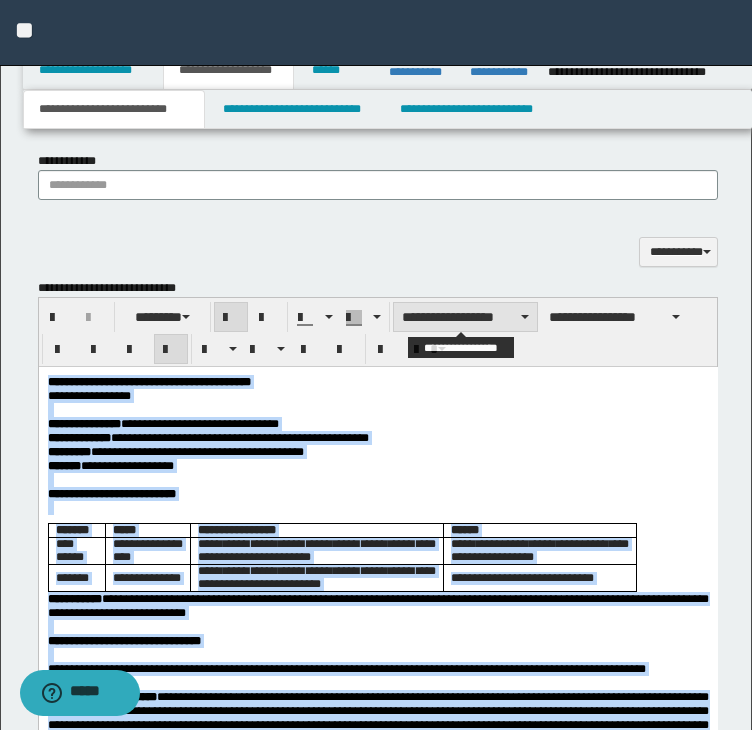 click on "**********" at bounding box center (465, 317) 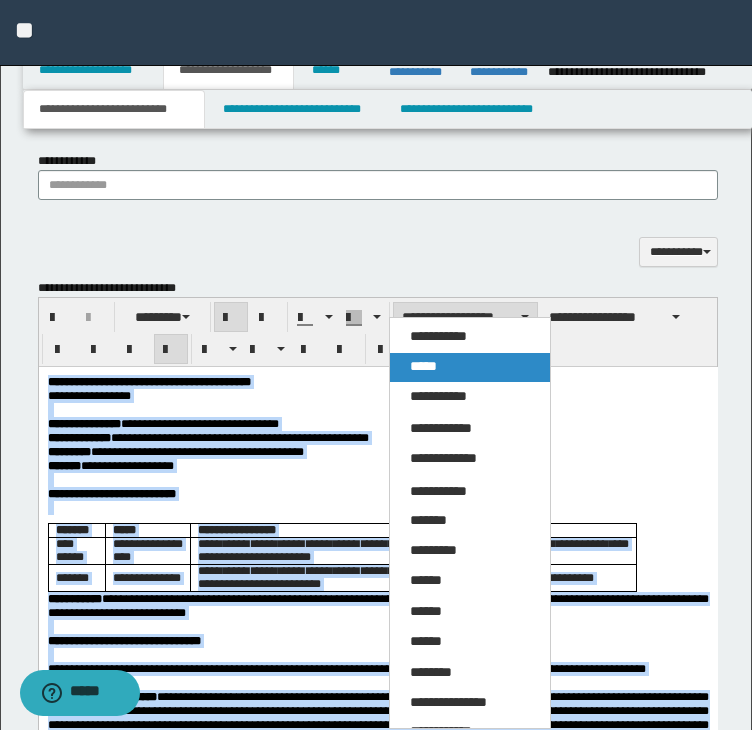 click on "*****" at bounding box center (423, 366) 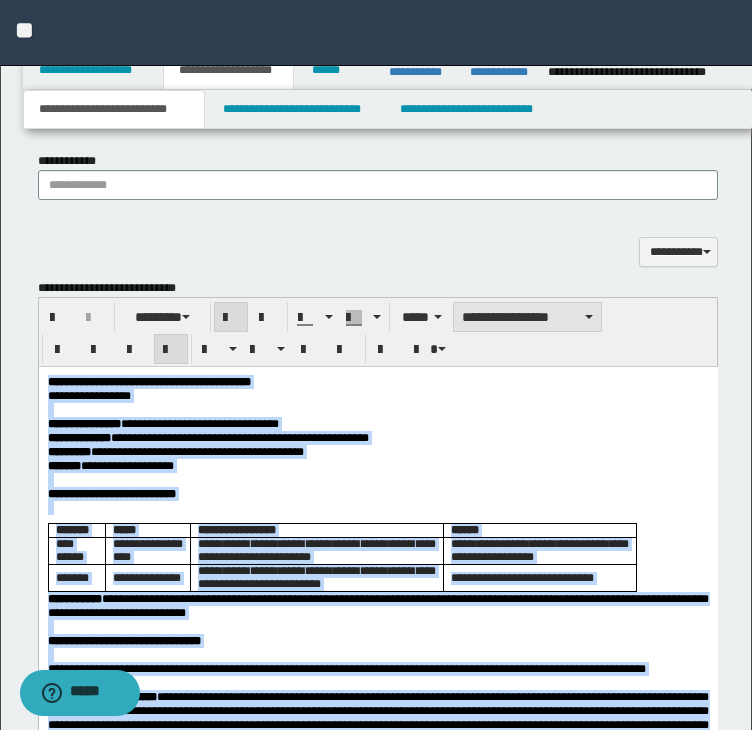 click on "**********" at bounding box center (527, 317) 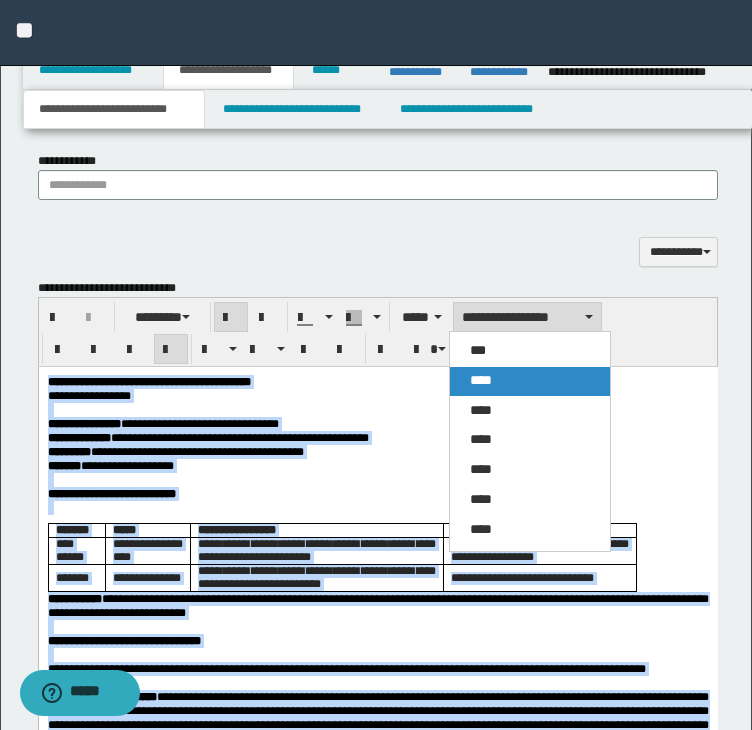click on "****" at bounding box center (481, 380) 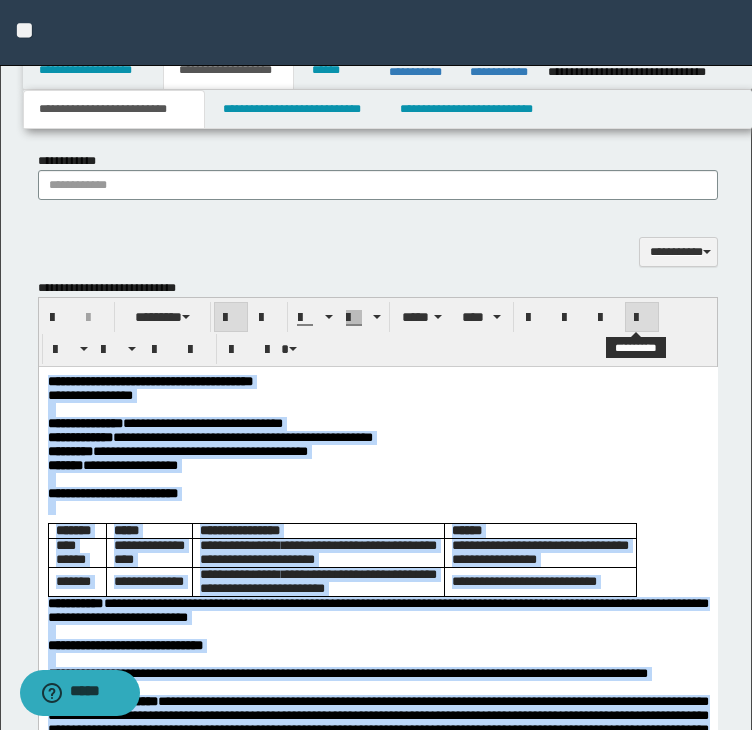 click at bounding box center (642, 318) 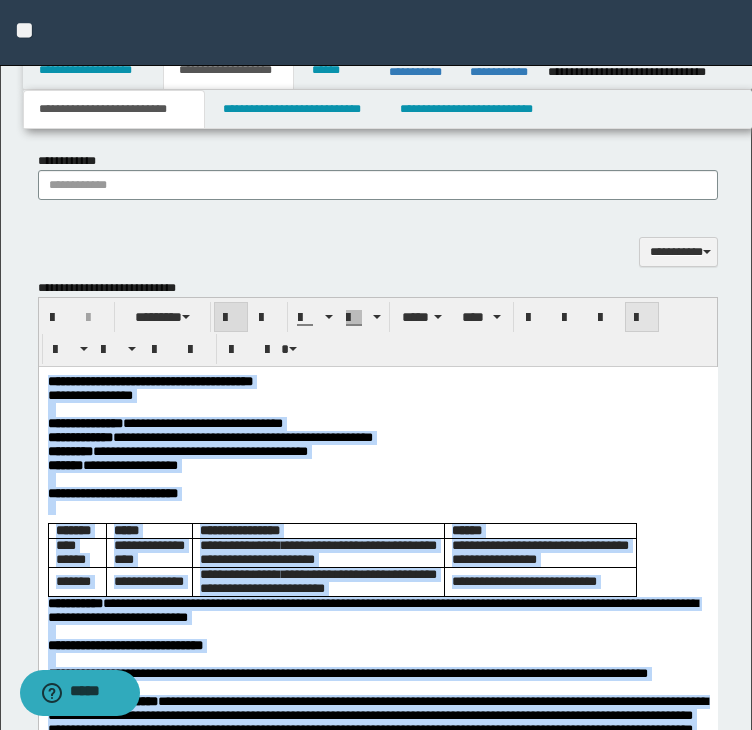 click at bounding box center (642, 318) 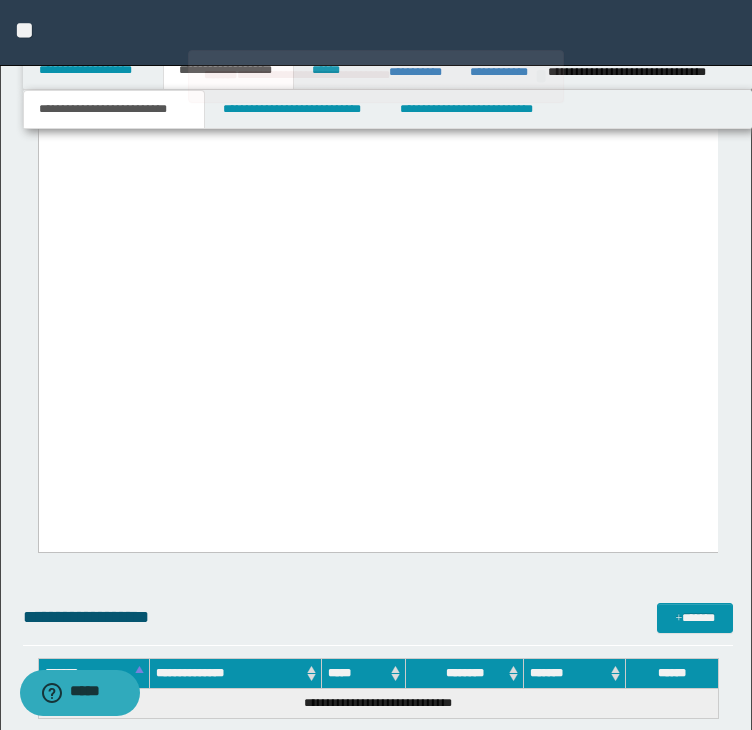 scroll, scrollTop: 7746, scrollLeft: 0, axis: vertical 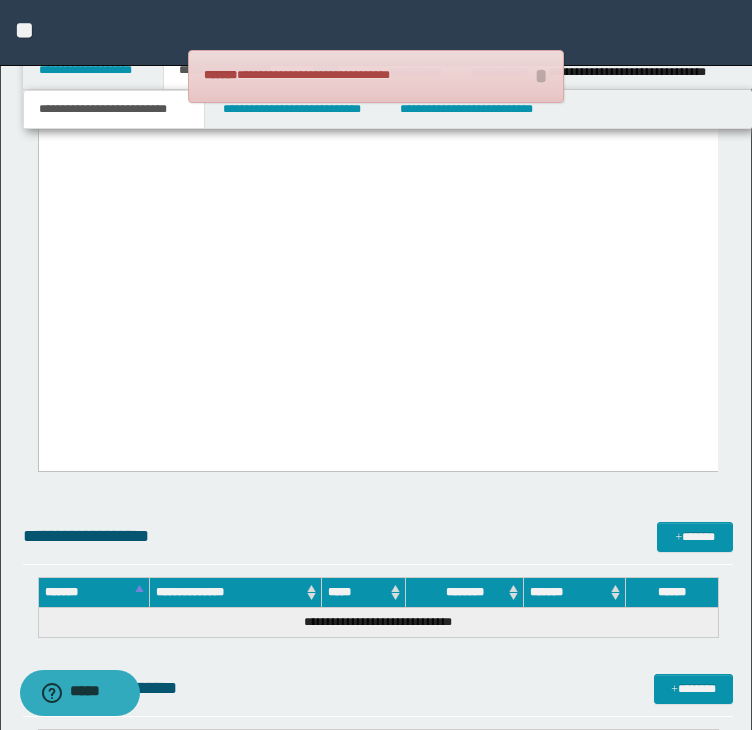 click on "**********" at bounding box center [377, -3403] 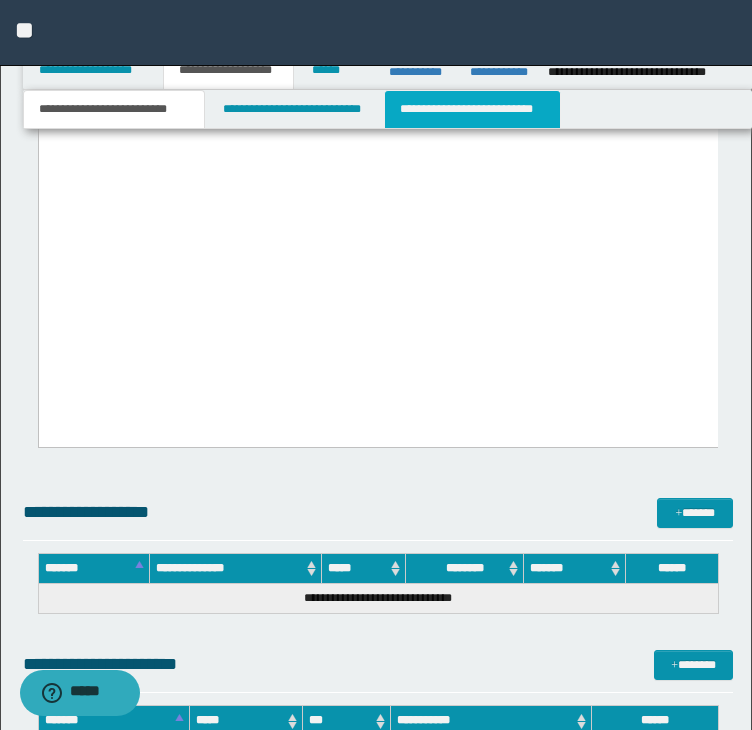 click on "**********" at bounding box center (472, 109) 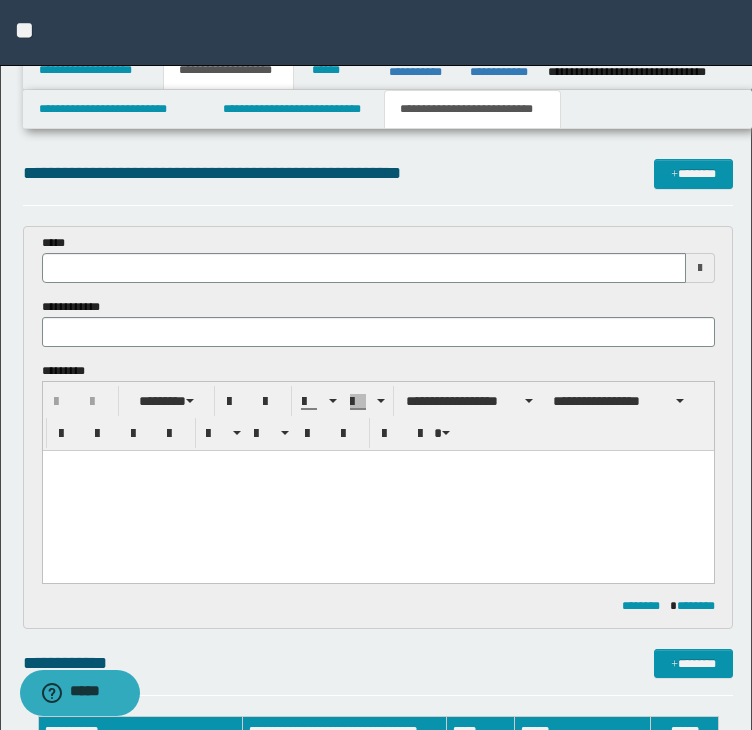 scroll, scrollTop: 0, scrollLeft: 0, axis: both 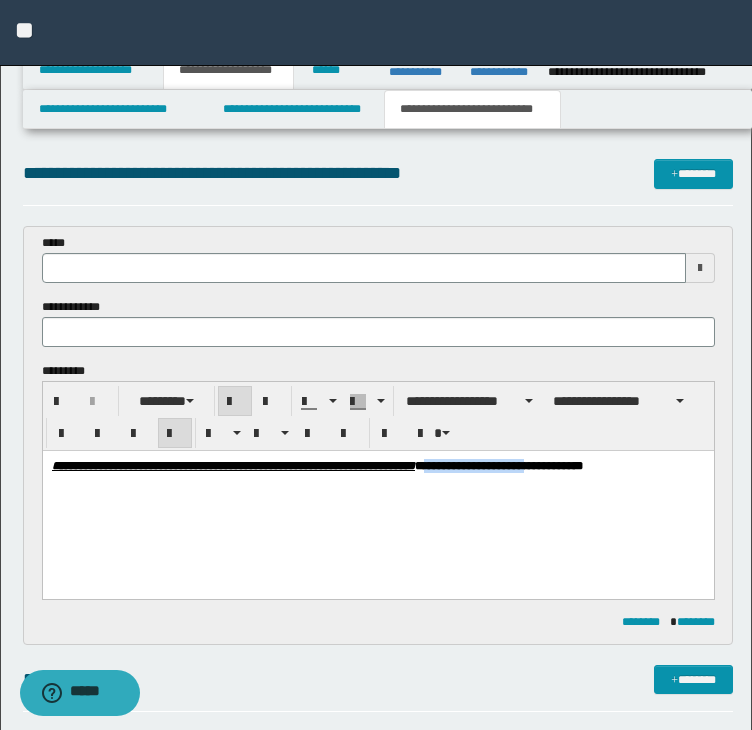 drag, startPoint x: 574, startPoint y: 464, endPoint x: 721, endPoint y: 863, distance: 425.2176 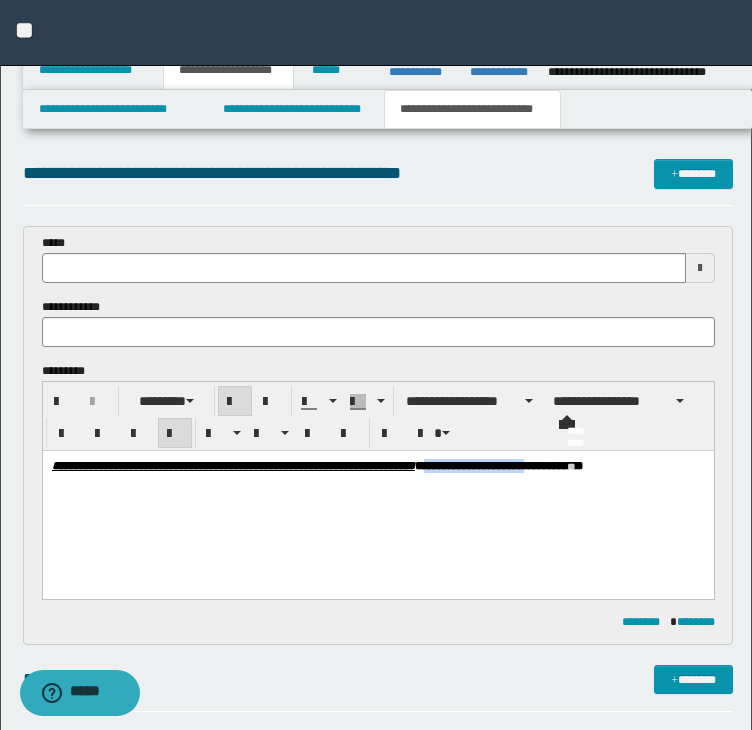 copy on "**********" 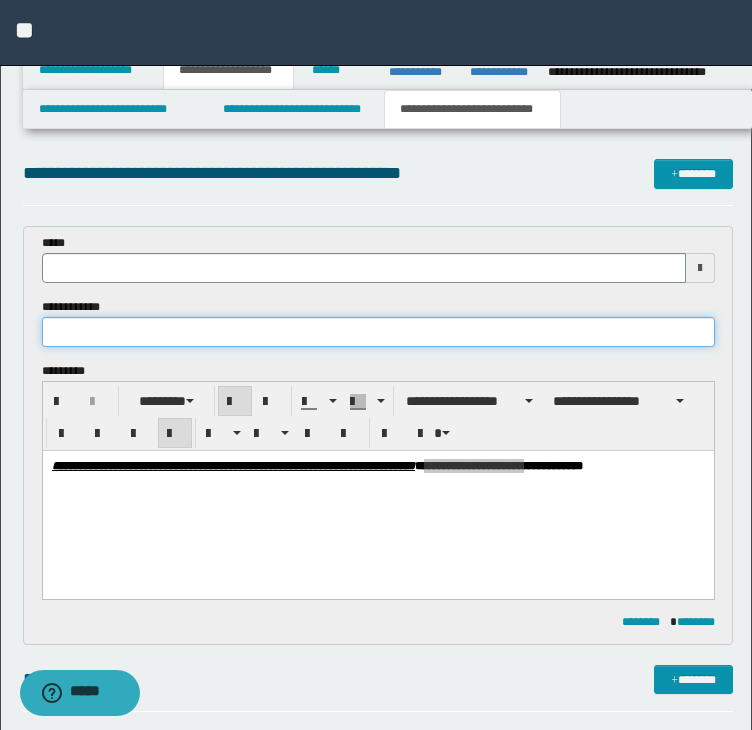 click at bounding box center (378, 332) 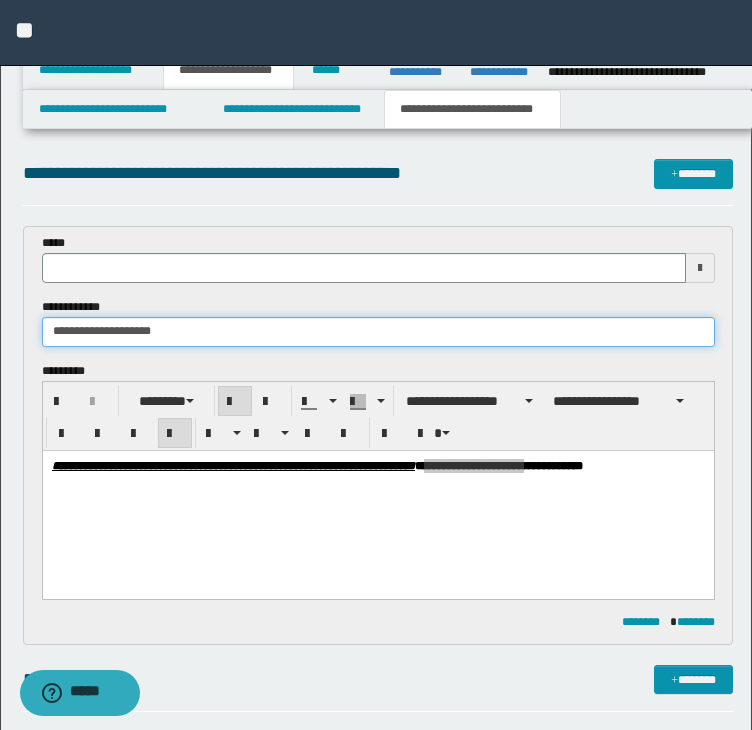 type 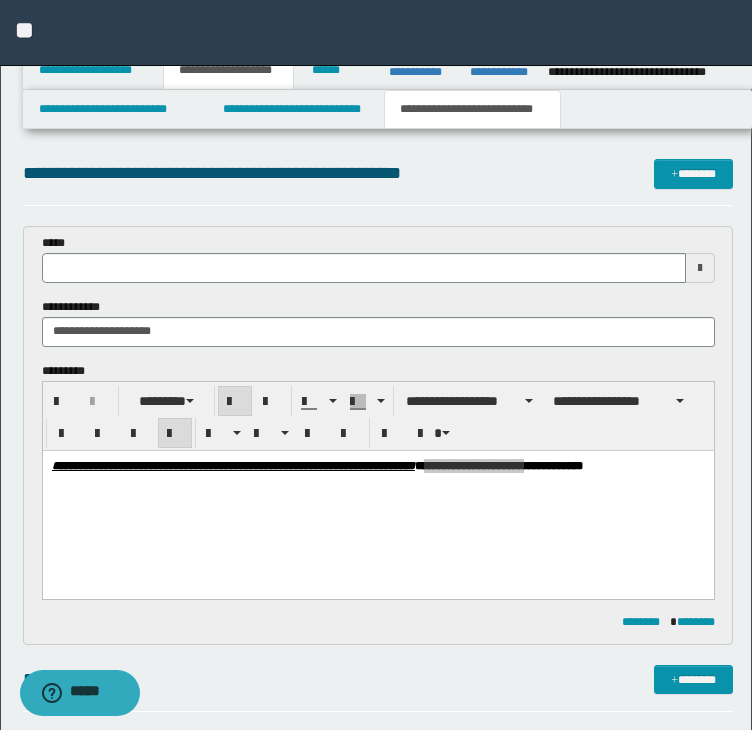 type 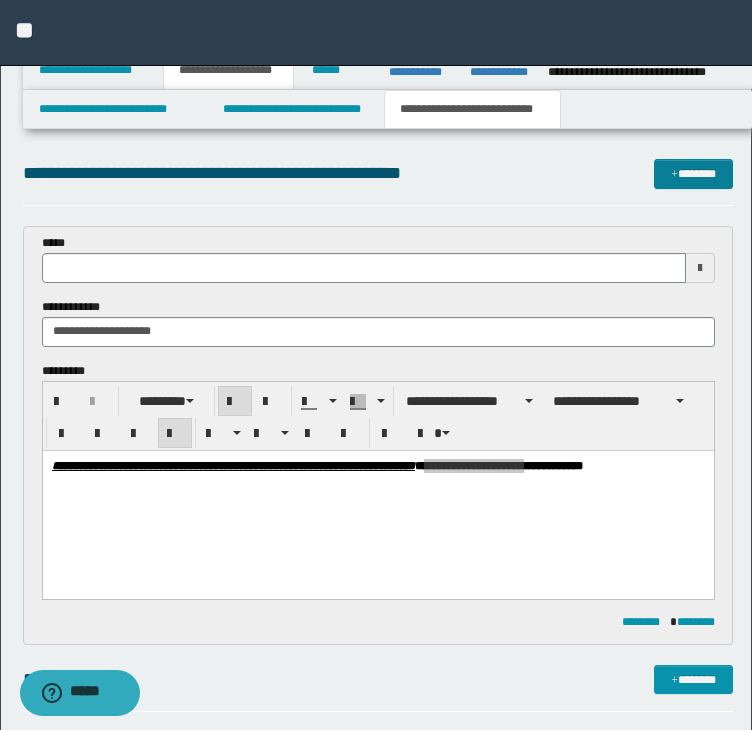drag, startPoint x: 674, startPoint y: 225, endPoint x: 710, endPoint y: 166, distance: 69.115845 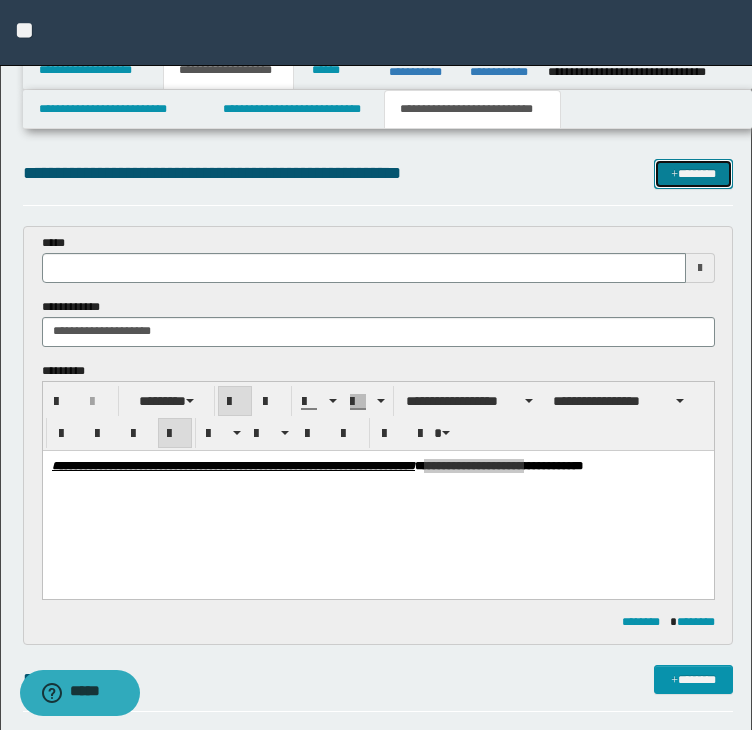 click on "*******" at bounding box center (693, 174) 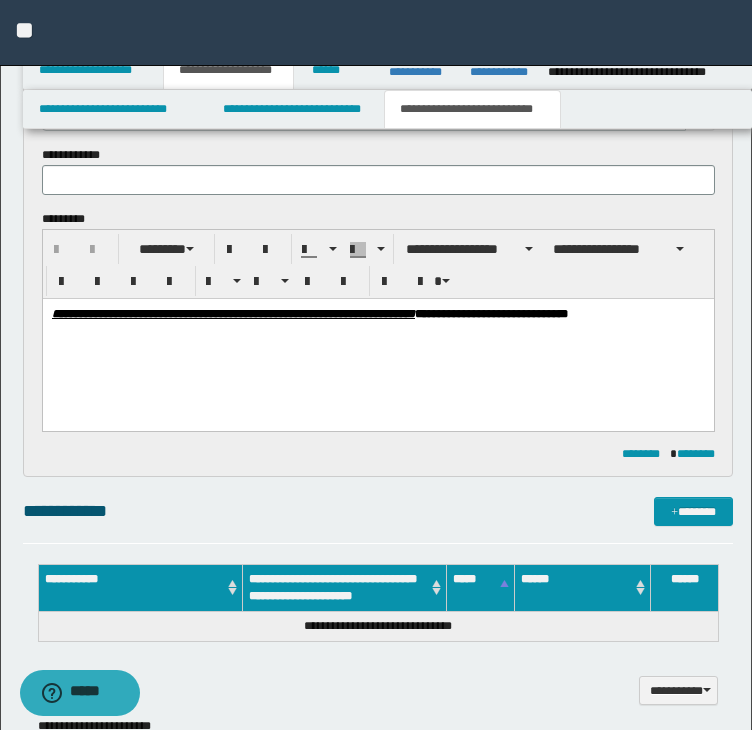 scroll, scrollTop: 0, scrollLeft: 0, axis: both 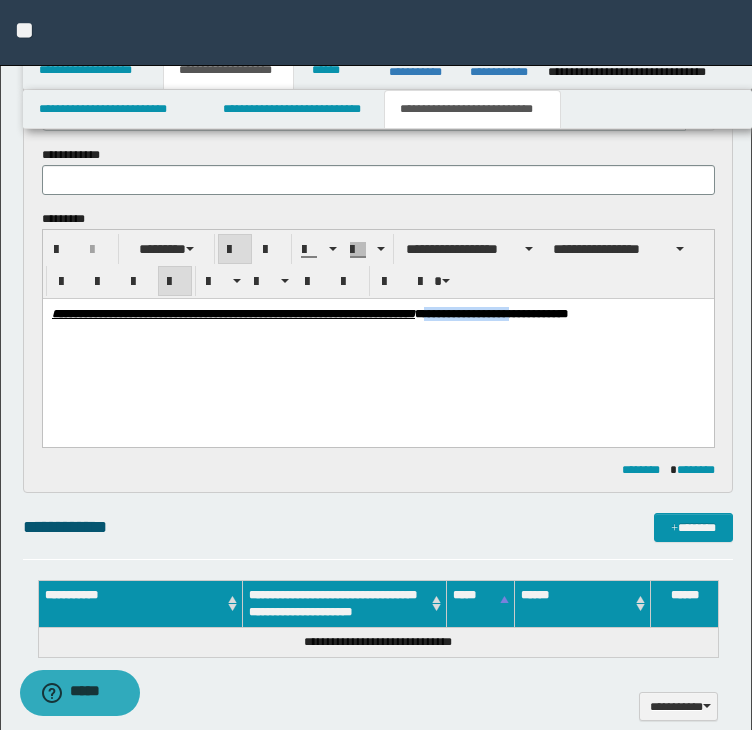 drag, startPoint x: 573, startPoint y: 312, endPoint x: 668, endPoint y: 310, distance: 95.02105 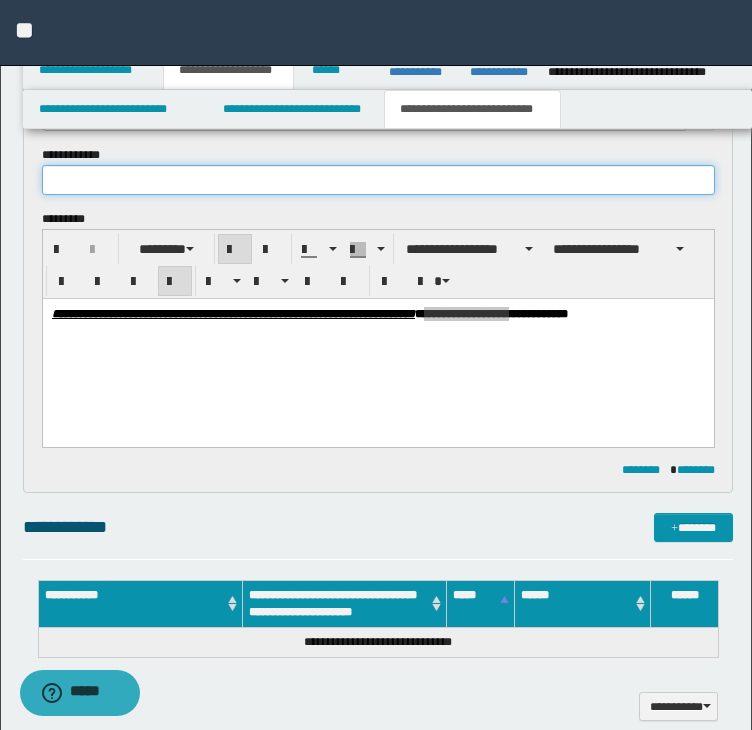 click at bounding box center (378, 180) 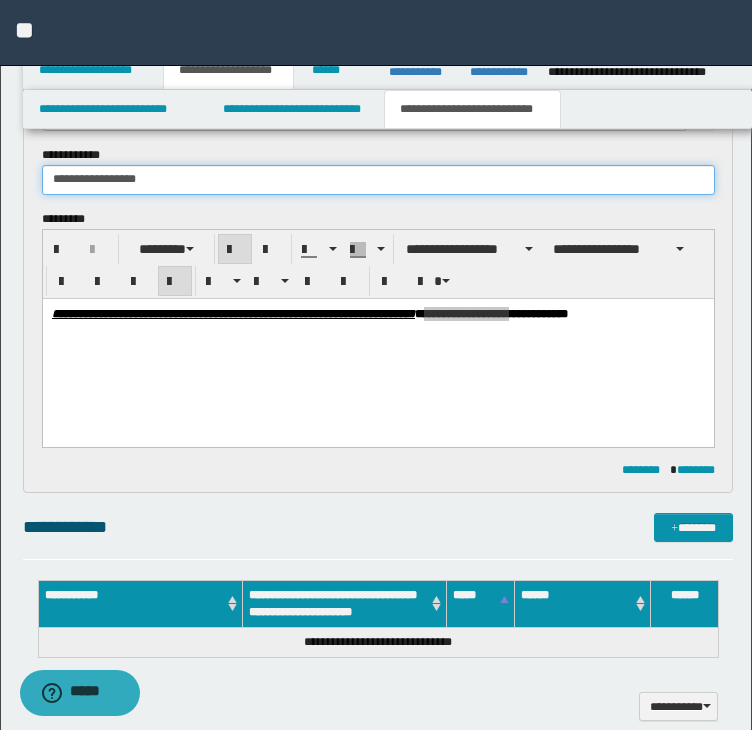 type on "**********" 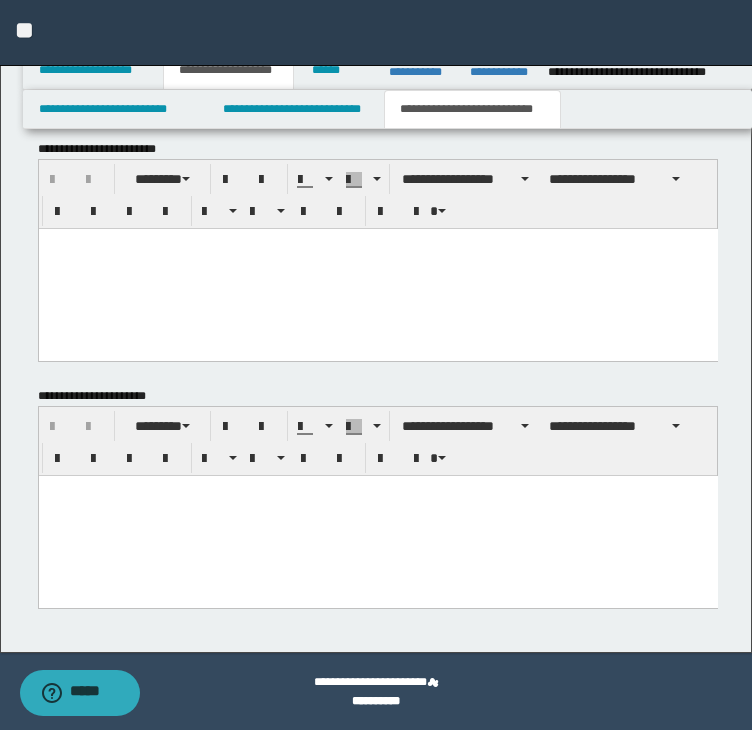 click at bounding box center (377, 516) 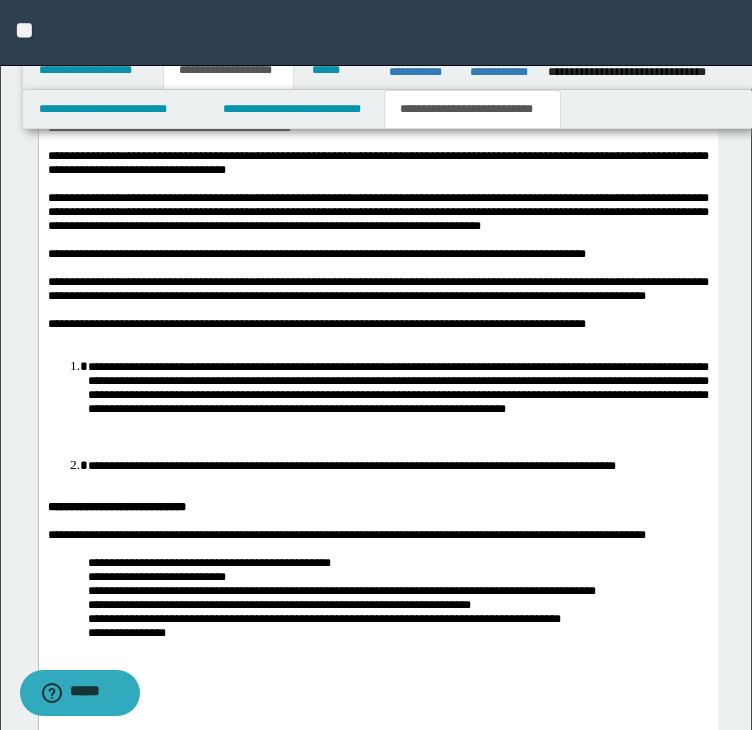 scroll, scrollTop: 1932, scrollLeft: 0, axis: vertical 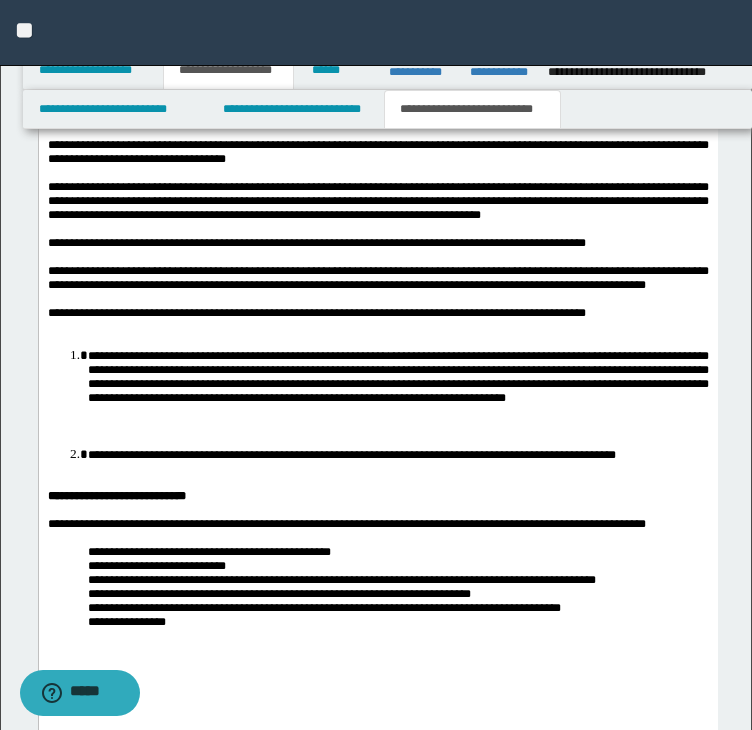 click on "**********" at bounding box center (377, 314) 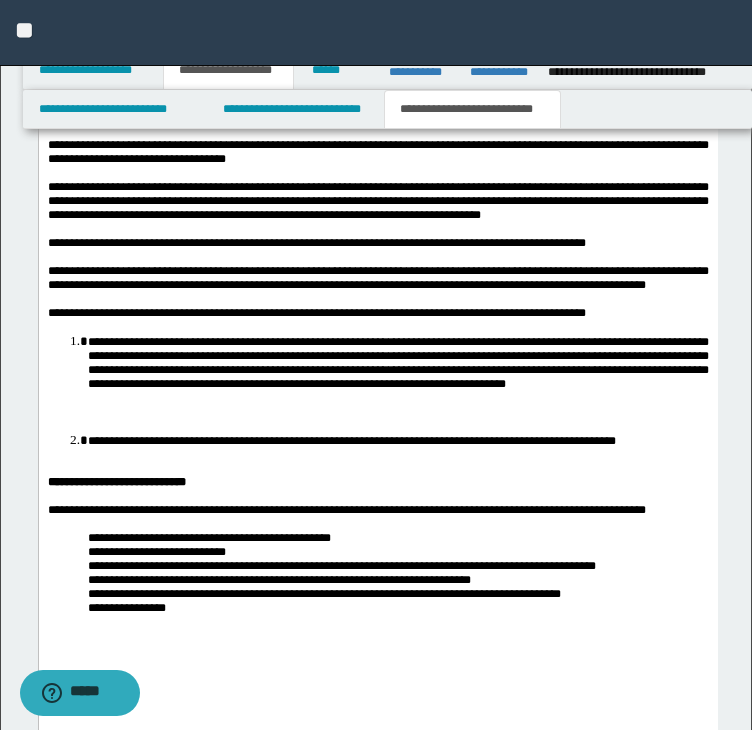 click on "**********" at bounding box center [397, 363] 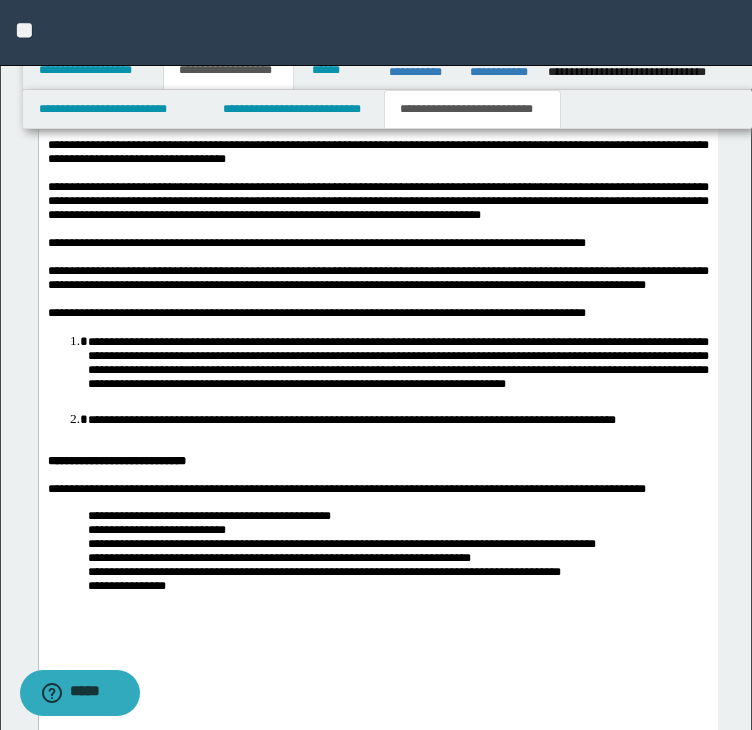 click on "**********" at bounding box center (397, 420) 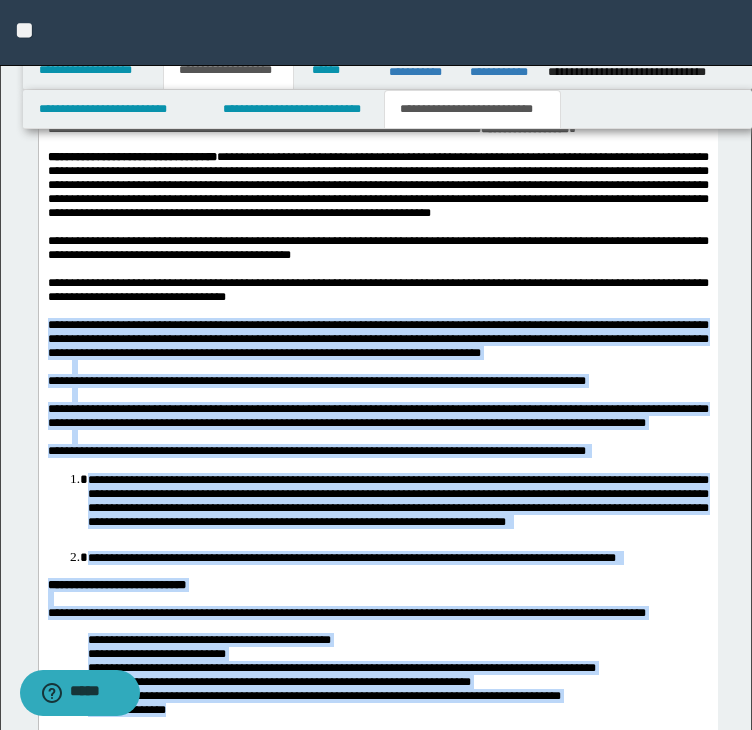 scroll, scrollTop: 1732, scrollLeft: 0, axis: vertical 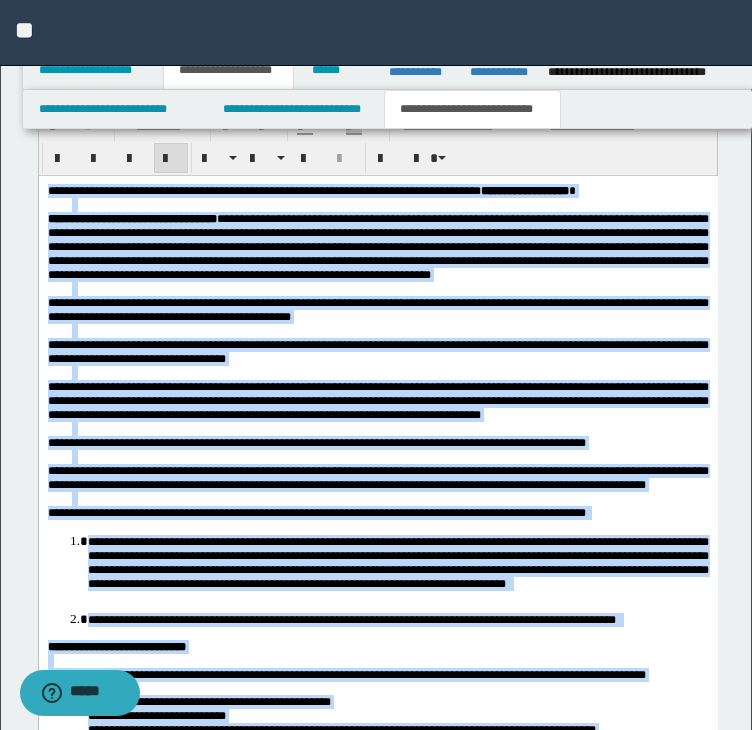 drag, startPoint x: 183, startPoint y: 850, endPoint x: -12, endPoint y: 166, distance: 711.2531 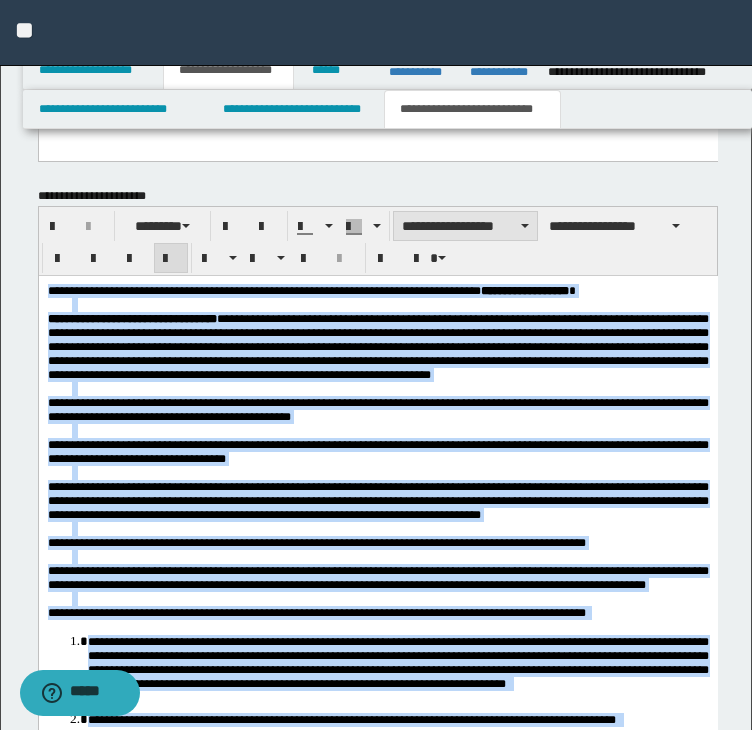 click on "**********" at bounding box center (465, 226) 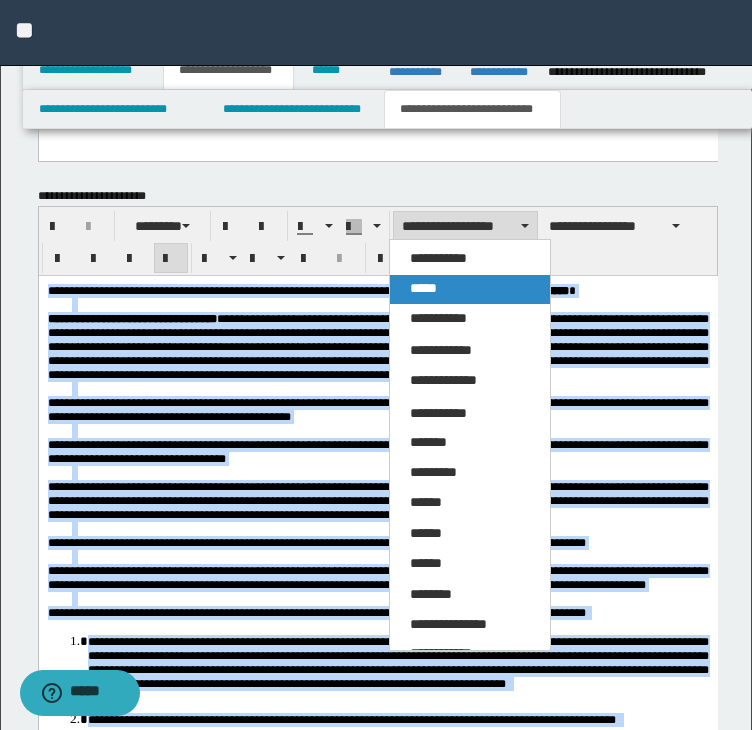 click on "*****" at bounding box center (470, 289) 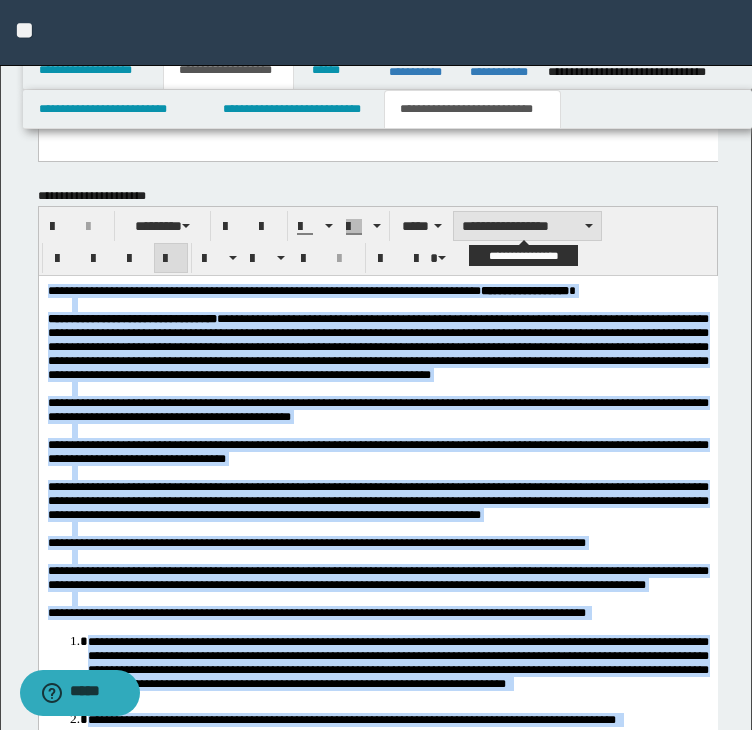 click on "**********" at bounding box center [527, 226] 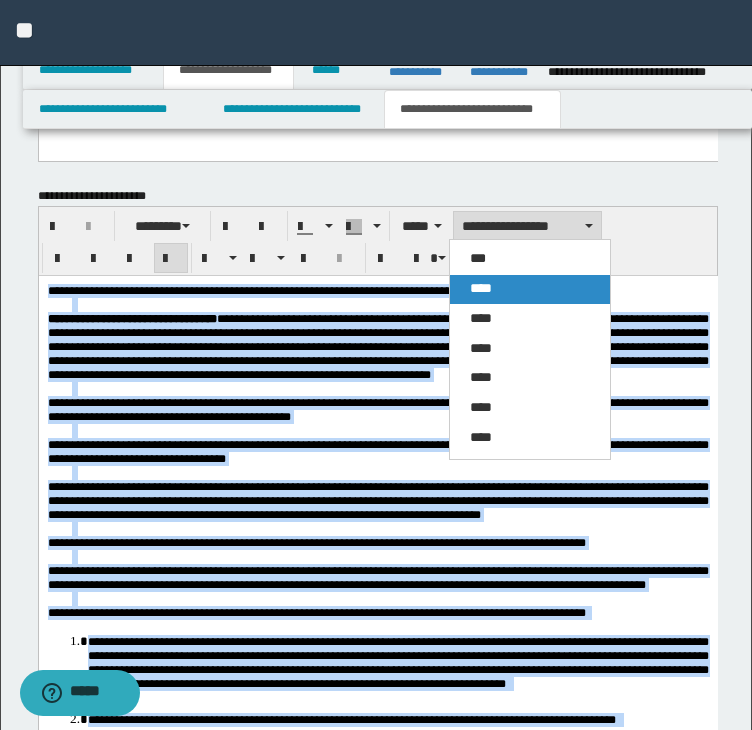 drag, startPoint x: 518, startPoint y: 290, endPoint x: 506, endPoint y: 0, distance: 290.24817 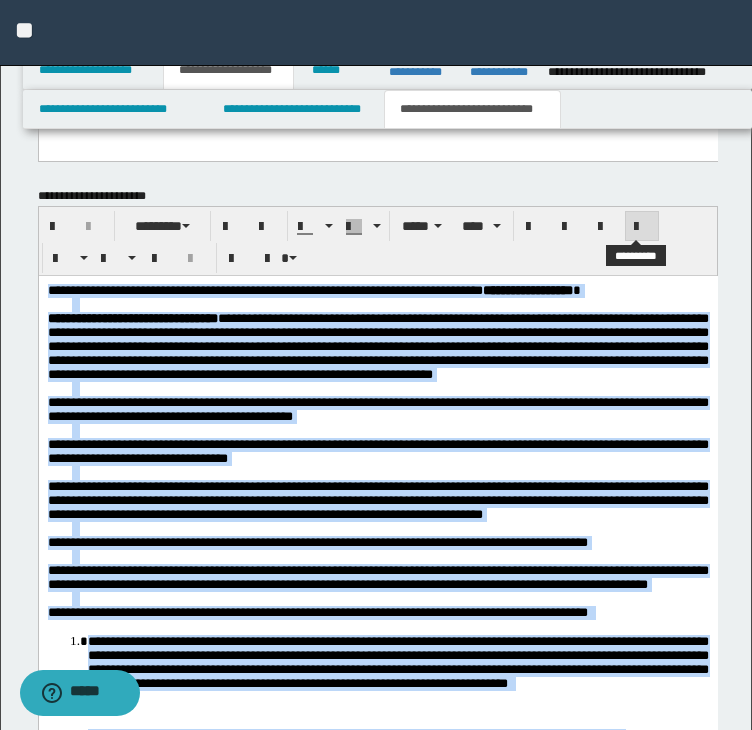 click at bounding box center [642, 226] 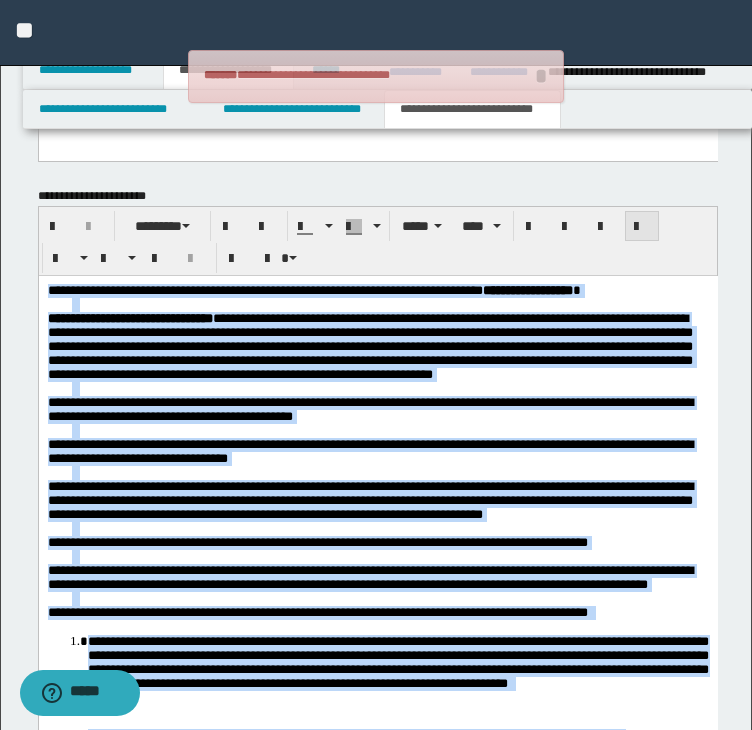 click at bounding box center (642, 226) 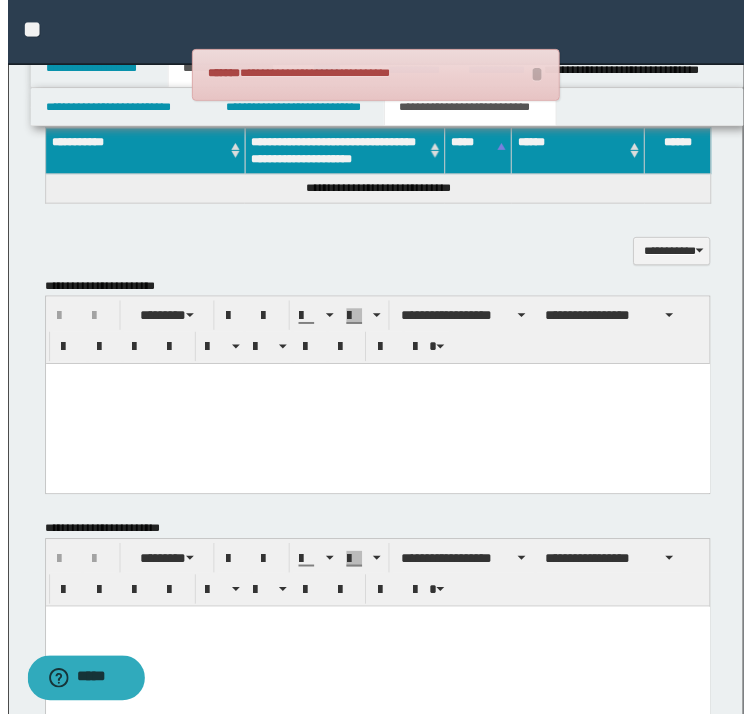 scroll, scrollTop: 932, scrollLeft: 0, axis: vertical 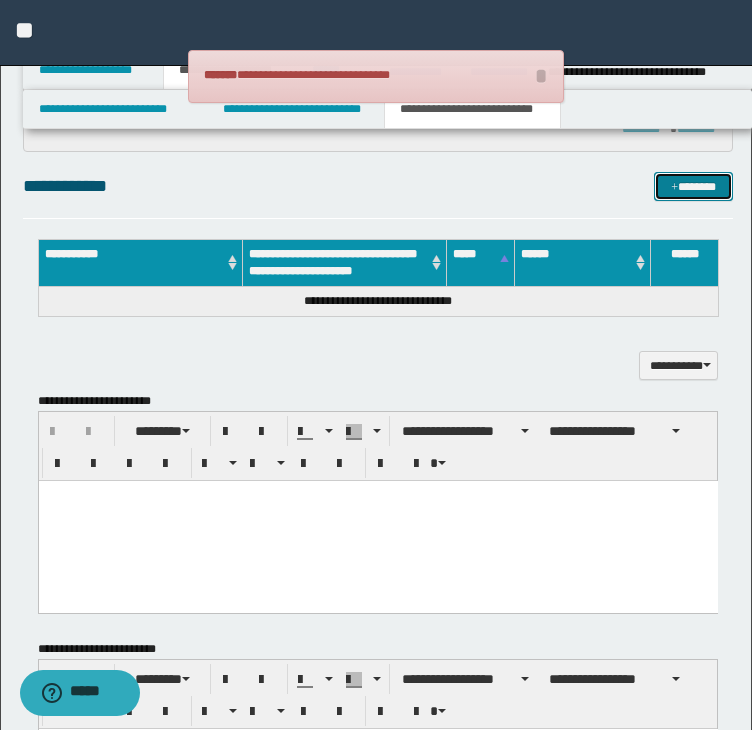click on "*******" at bounding box center [693, 187] 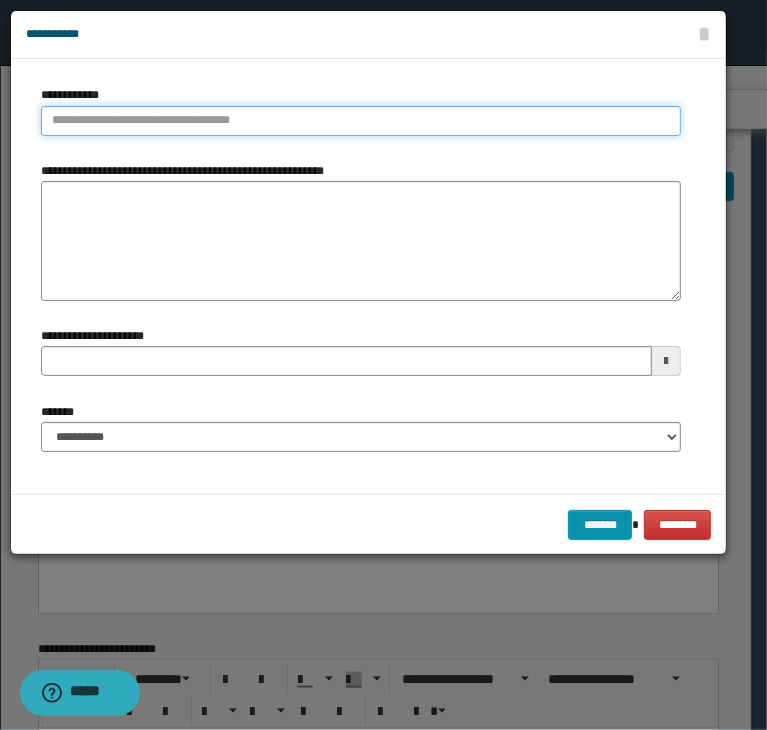 click on "**********" at bounding box center [361, 121] 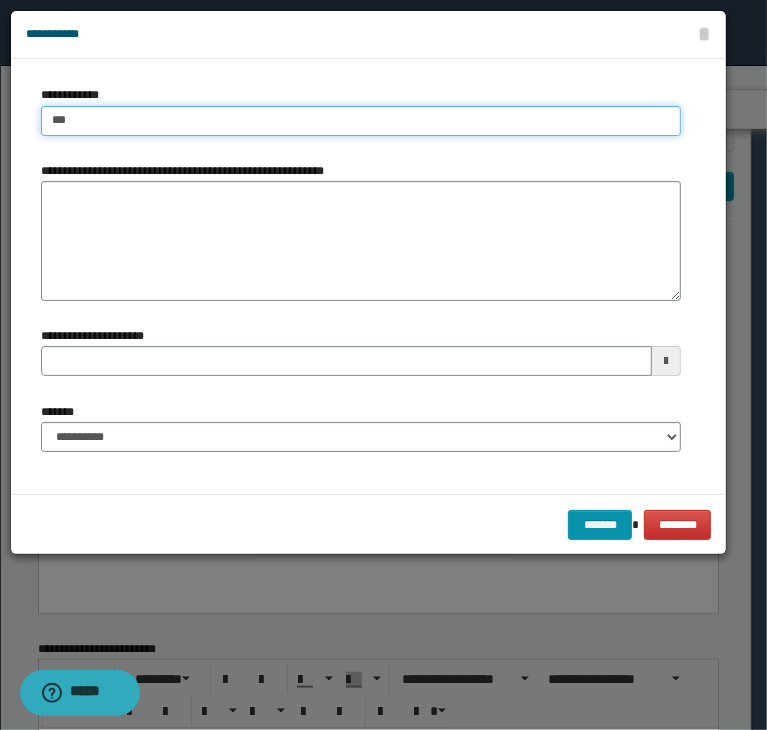 type on "****" 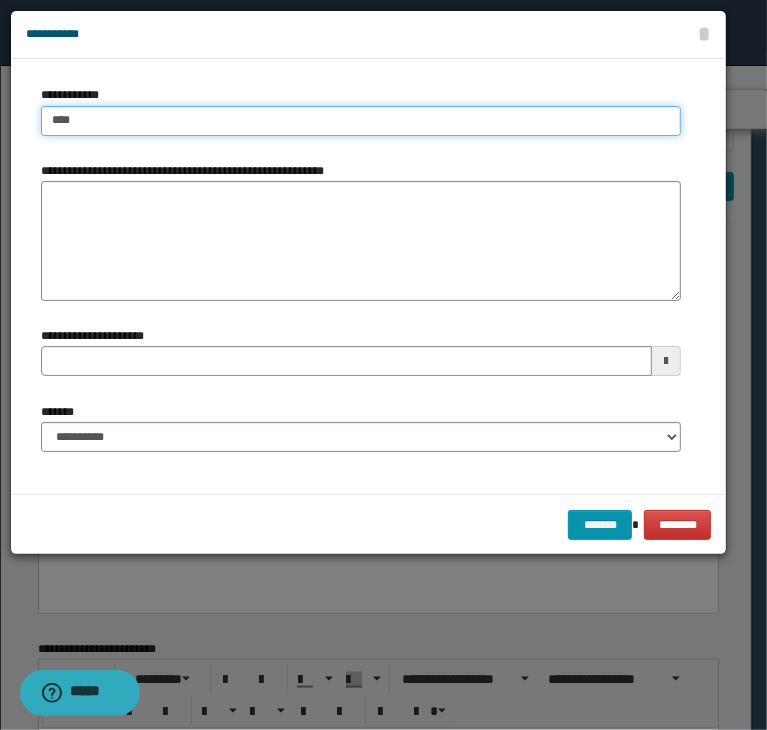 type on "****" 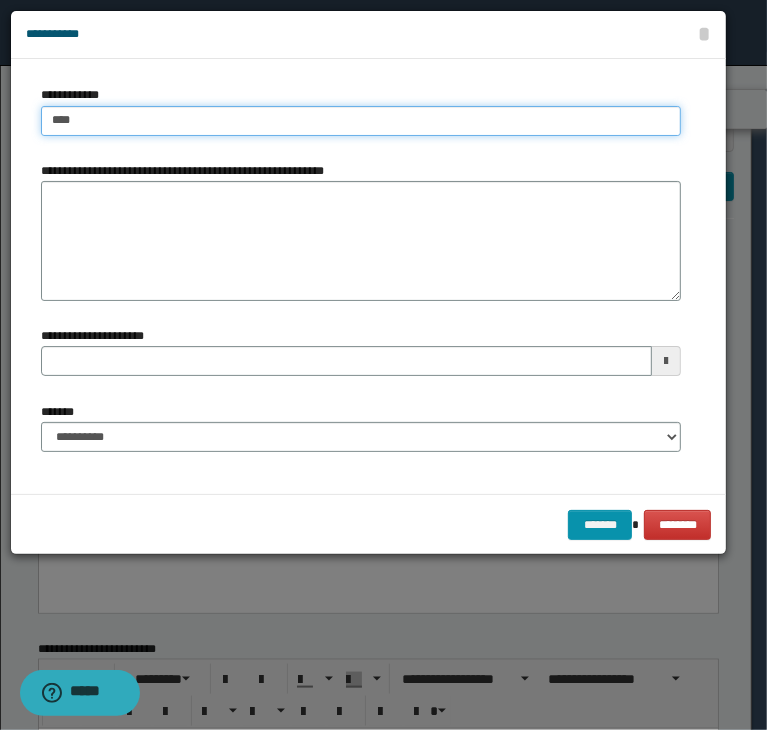 type 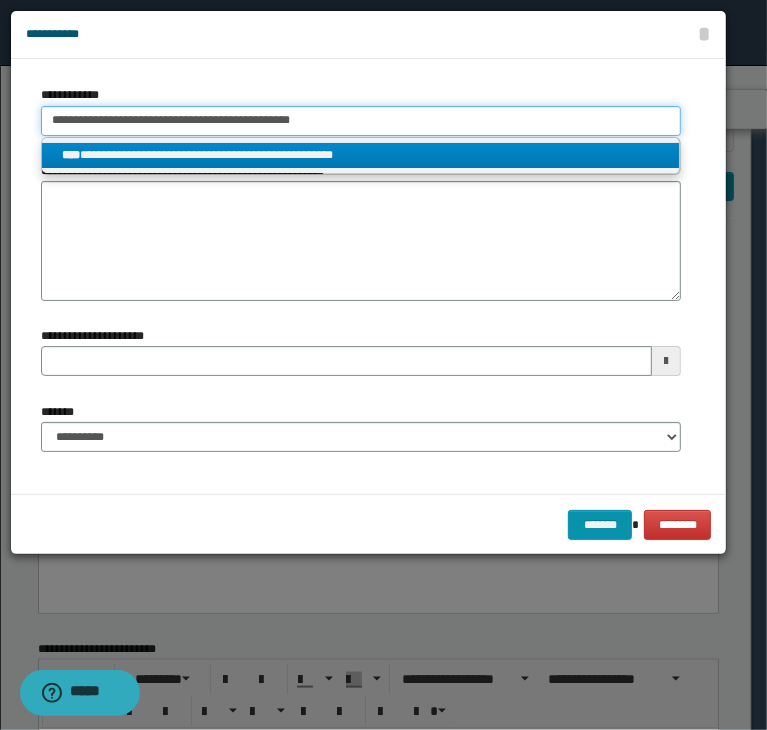 type on "**********" 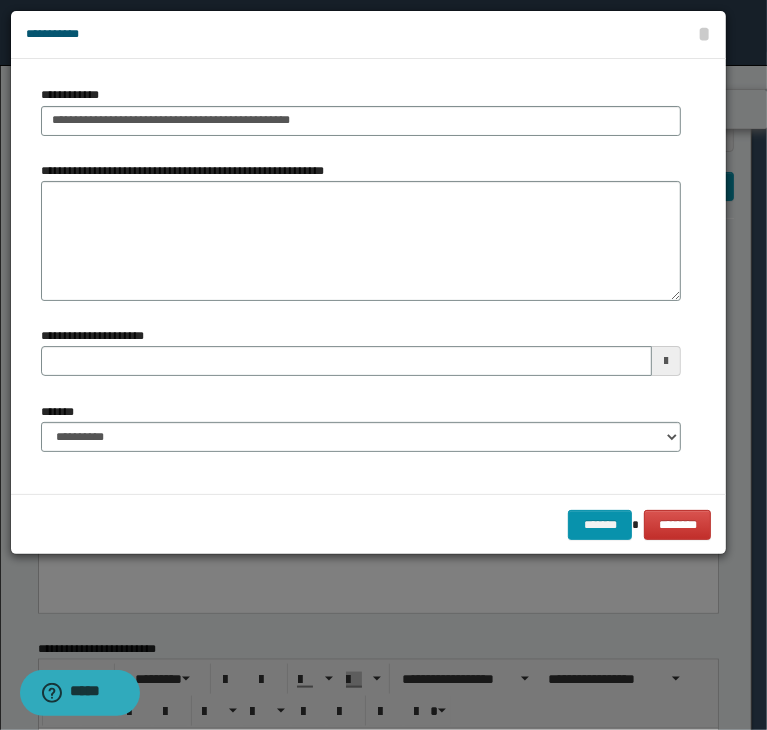 type 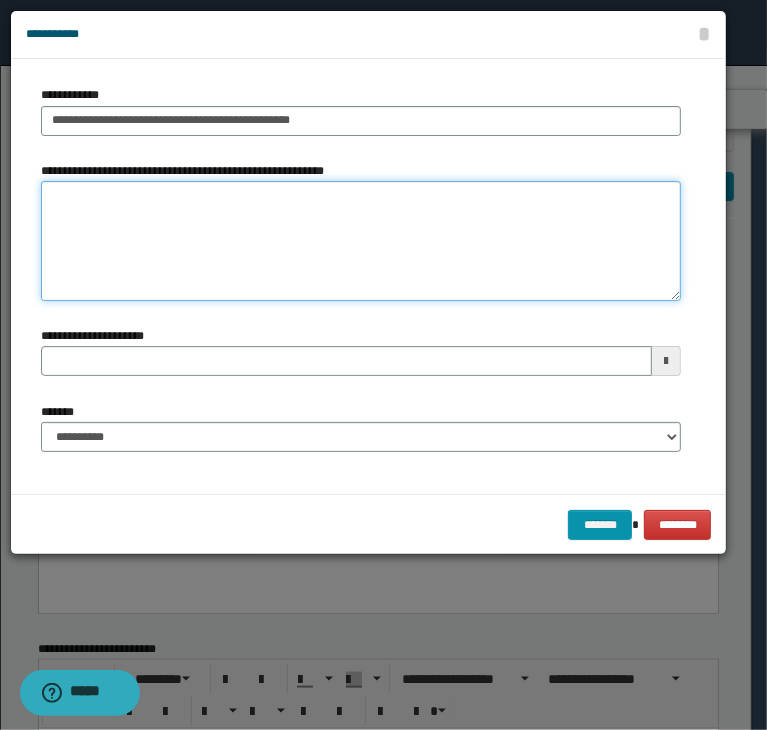 drag, startPoint x: 66, startPoint y: 288, endPoint x: 80, endPoint y: 272, distance: 21.260292 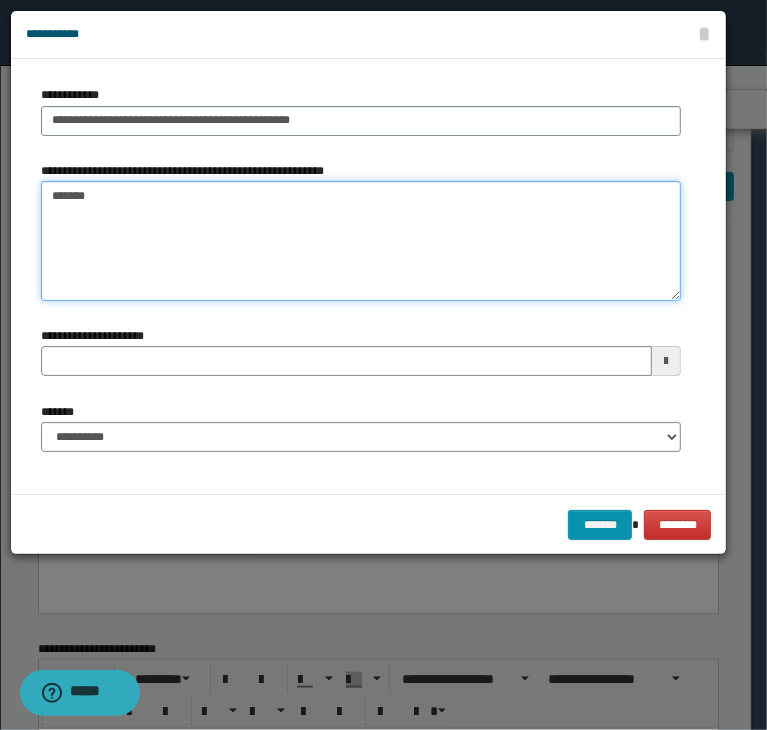 type 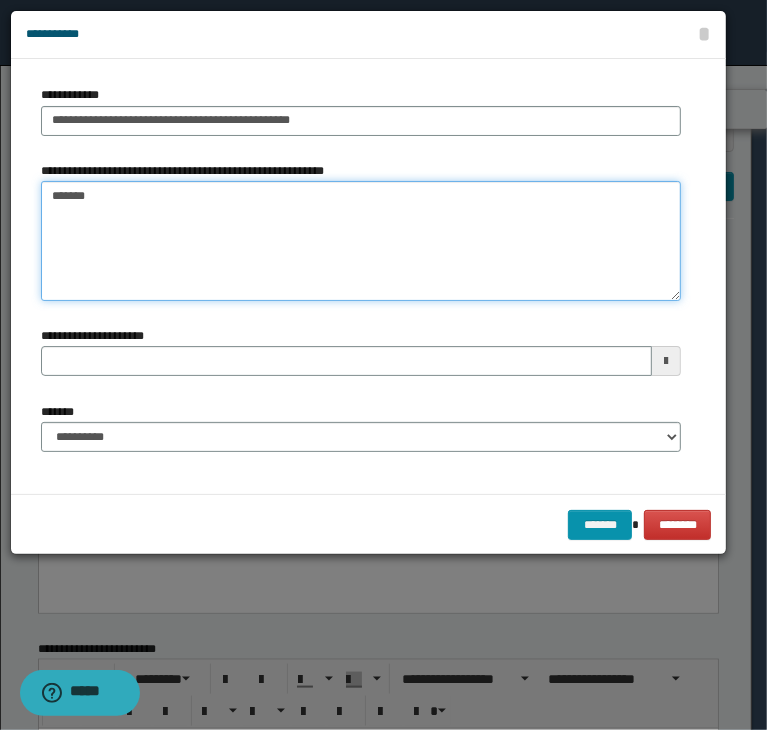 type on "*******" 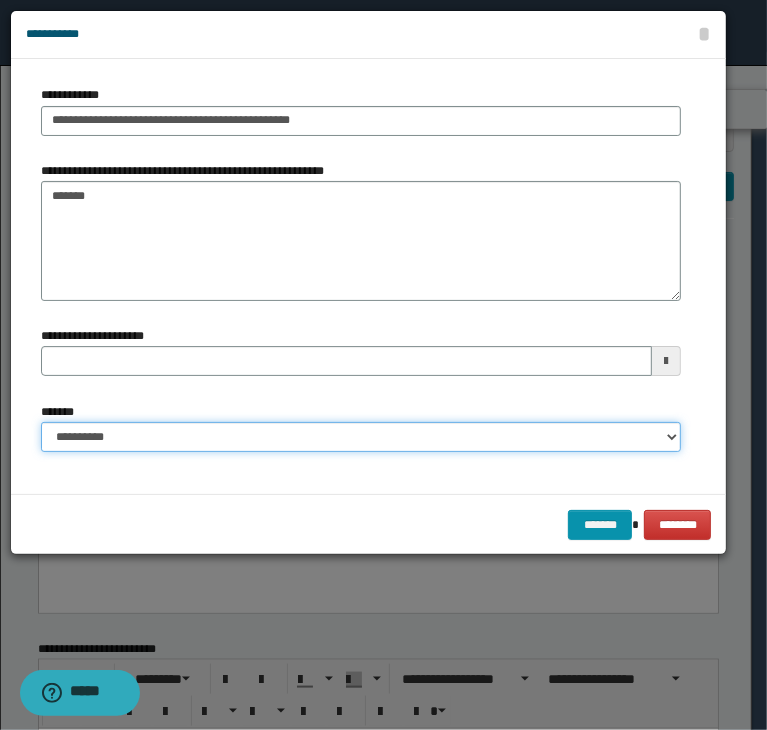 click on "**********" at bounding box center (361, 437) 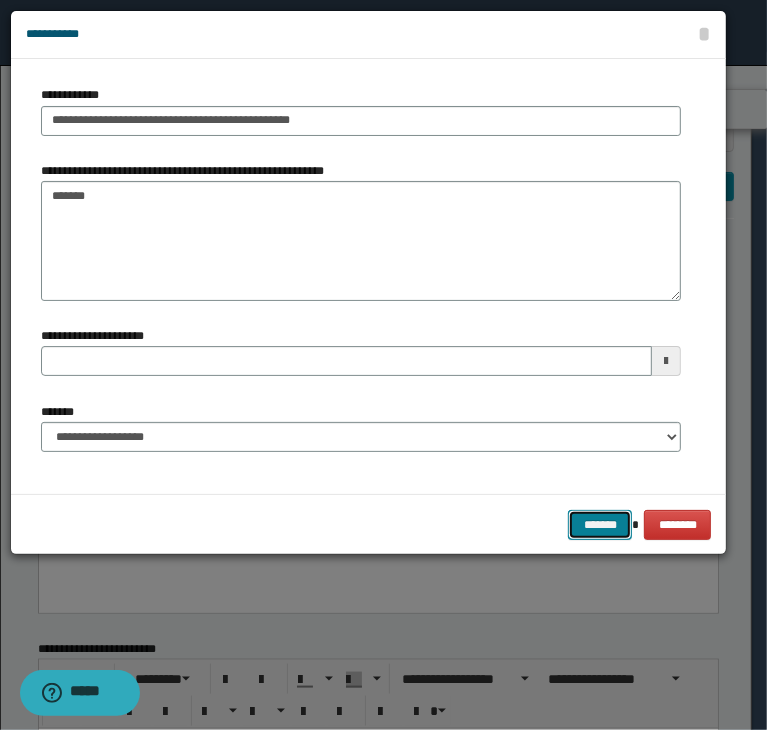 click on "*******" at bounding box center [600, 525] 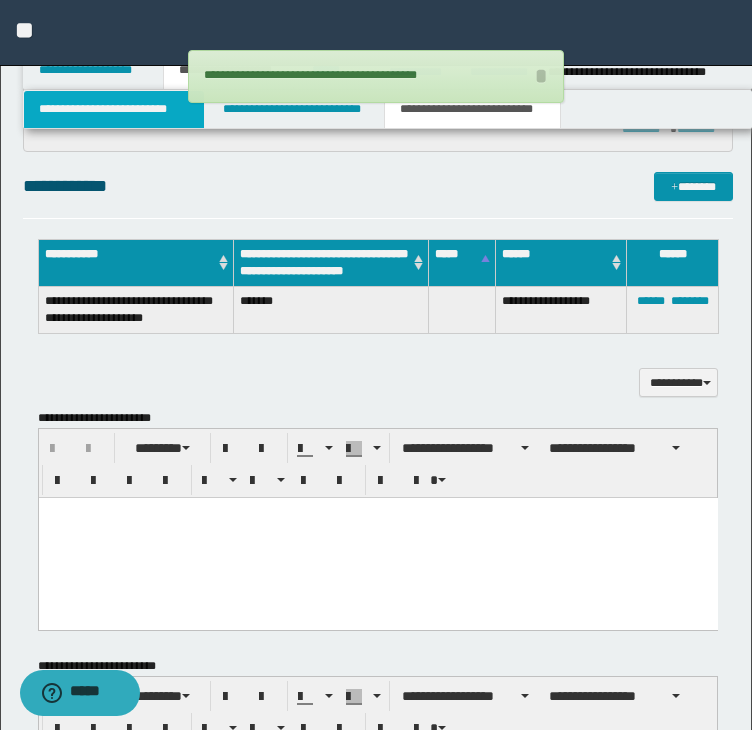 click on "**********" at bounding box center (114, 109) 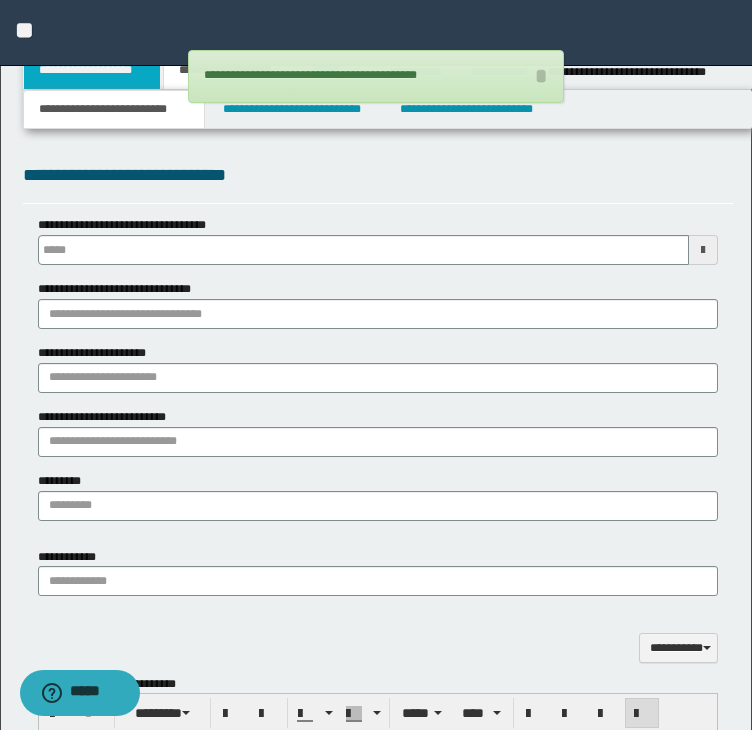 click on "**********" at bounding box center (92, 70) 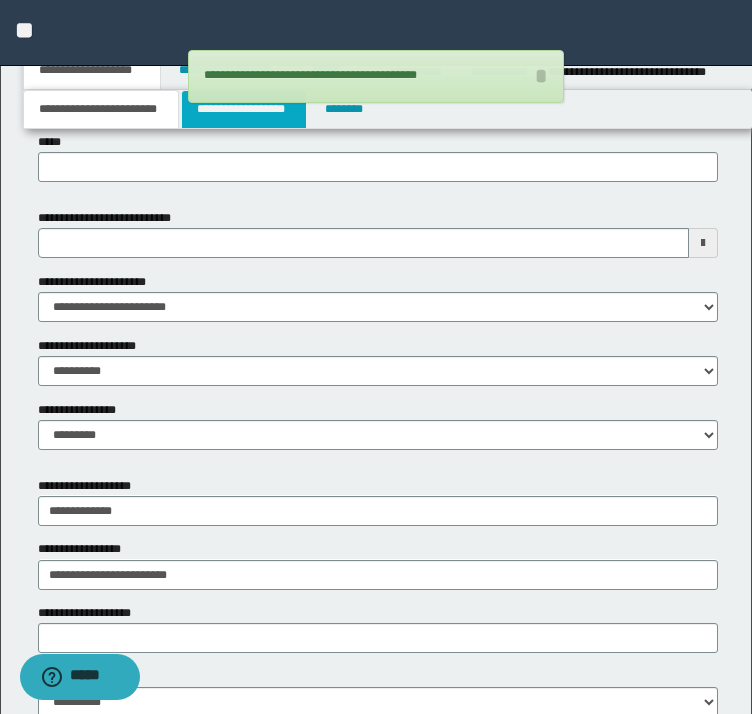 drag, startPoint x: 199, startPoint y: 99, endPoint x: 199, endPoint y: 112, distance: 13 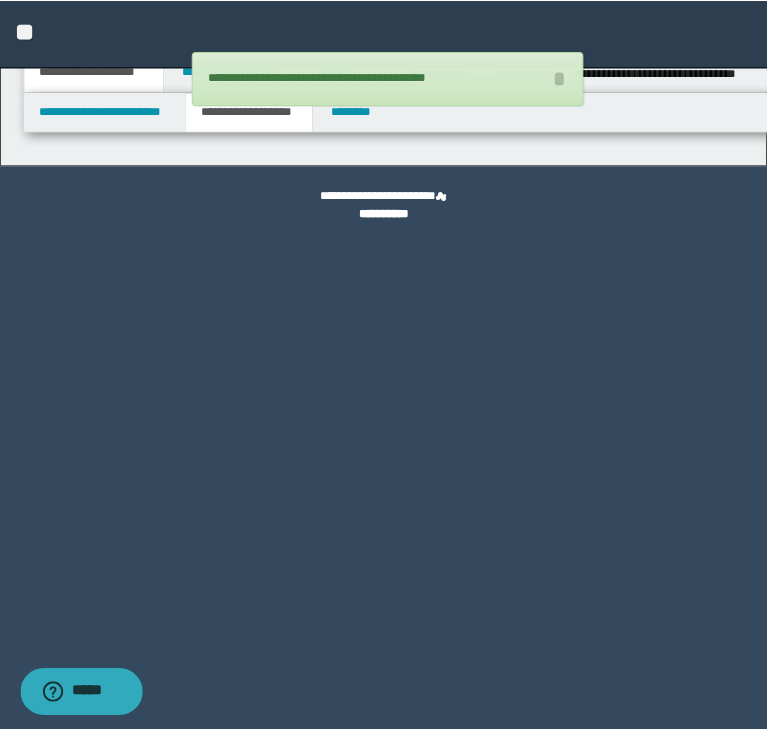 scroll, scrollTop: 0, scrollLeft: 0, axis: both 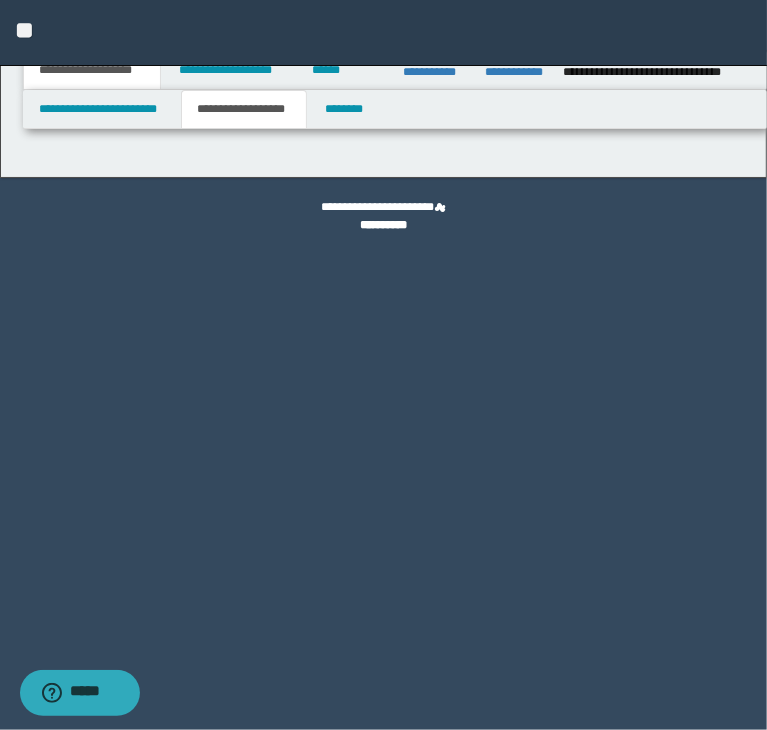 type on "**********" 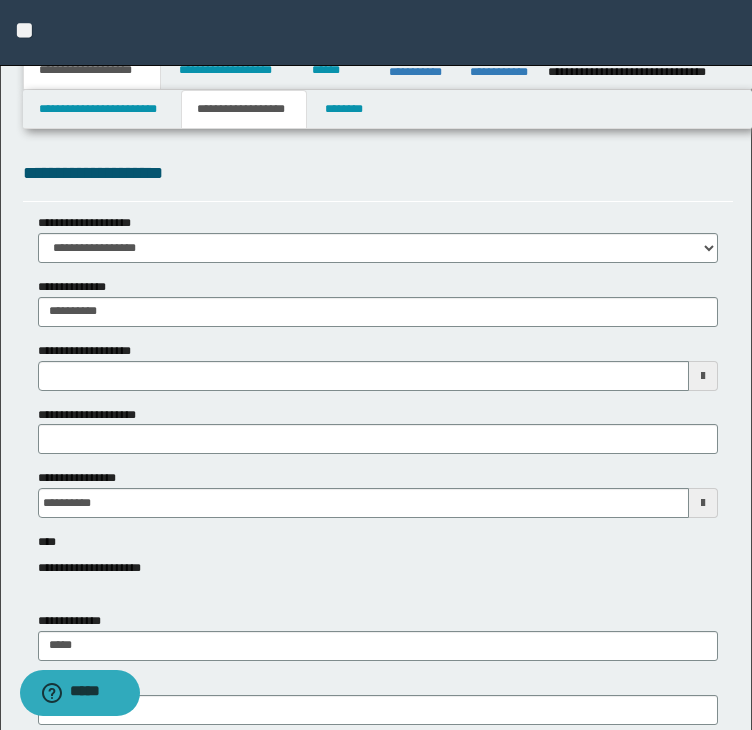 type 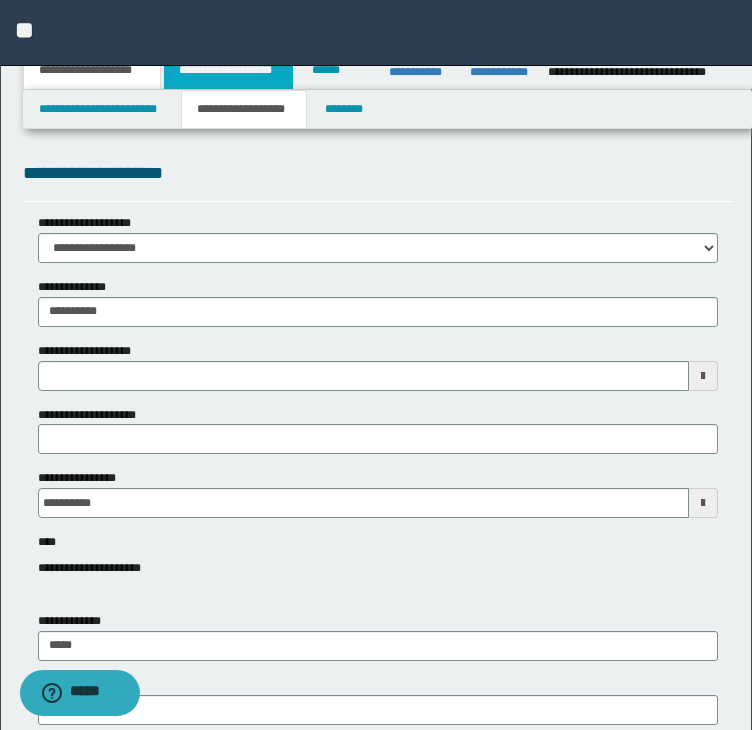 click on "**********" at bounding box center (228, 70) 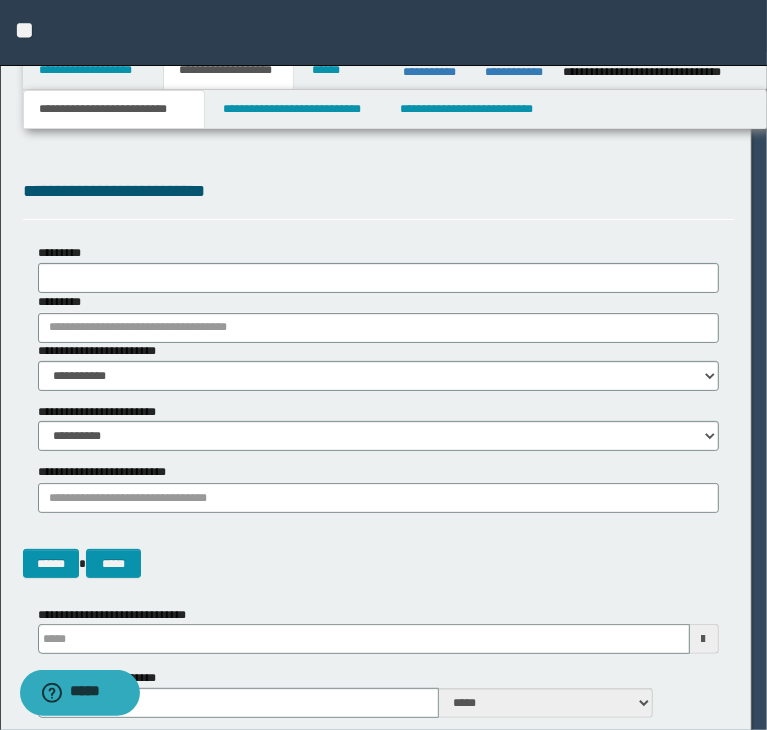 type 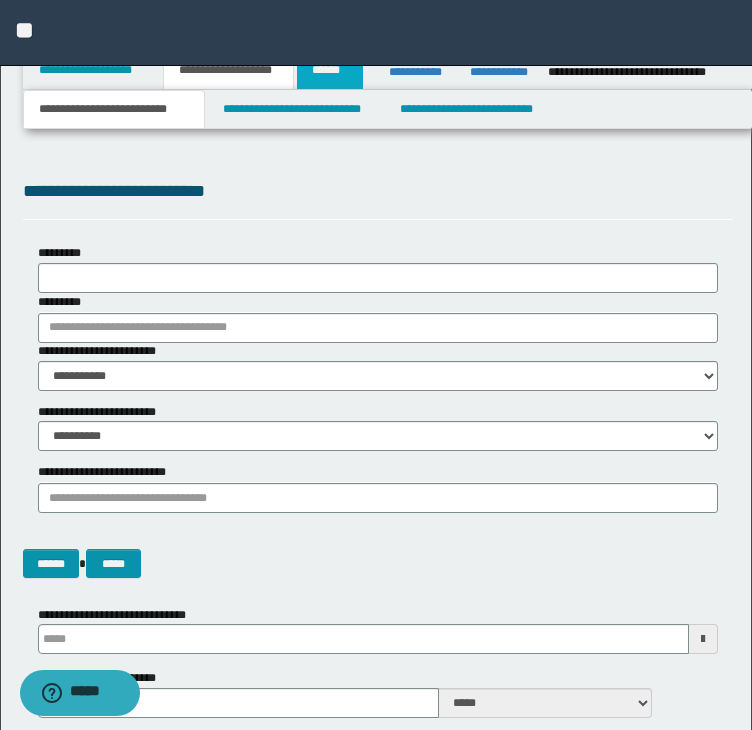 click on "******" at bounding box center (330, 70) 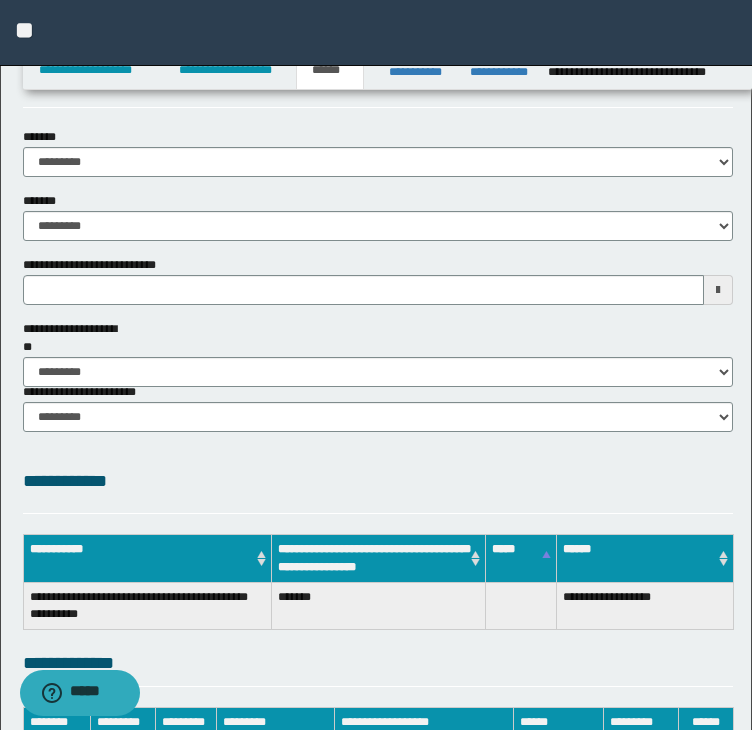 scroll, scrollTop: 200, scrollLeft: 0, axis: vertical 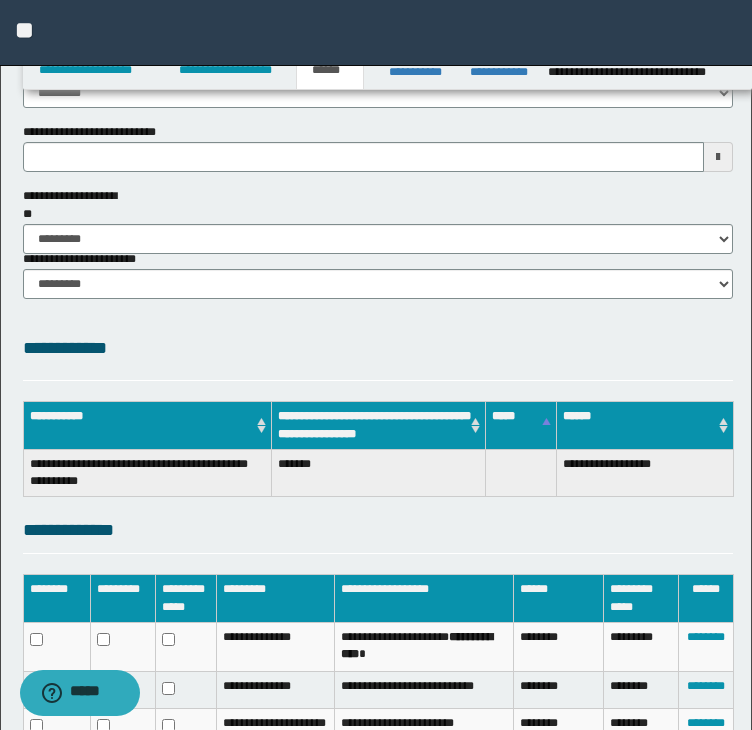 type 